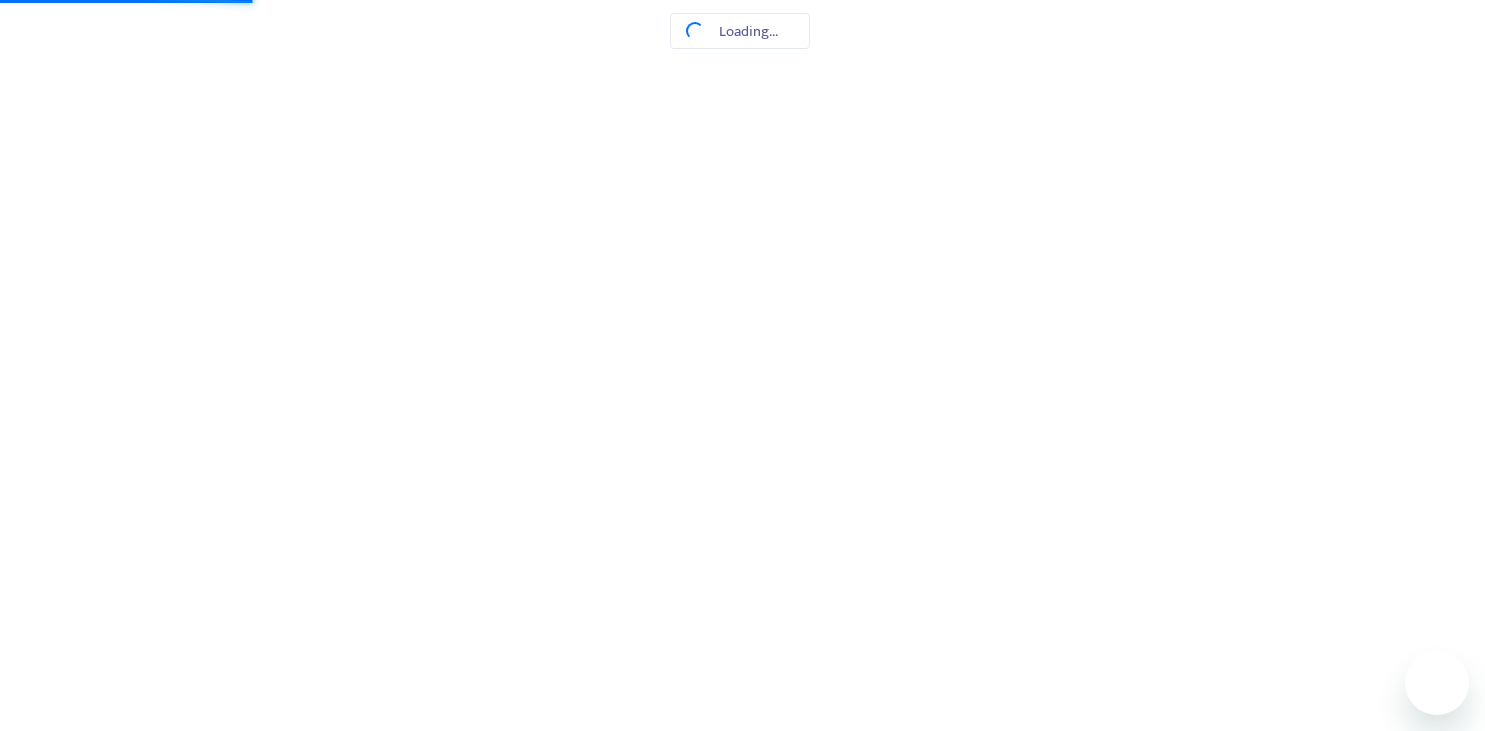 scroll, scrollTop: 0, scrollLeft: 0, axis: both 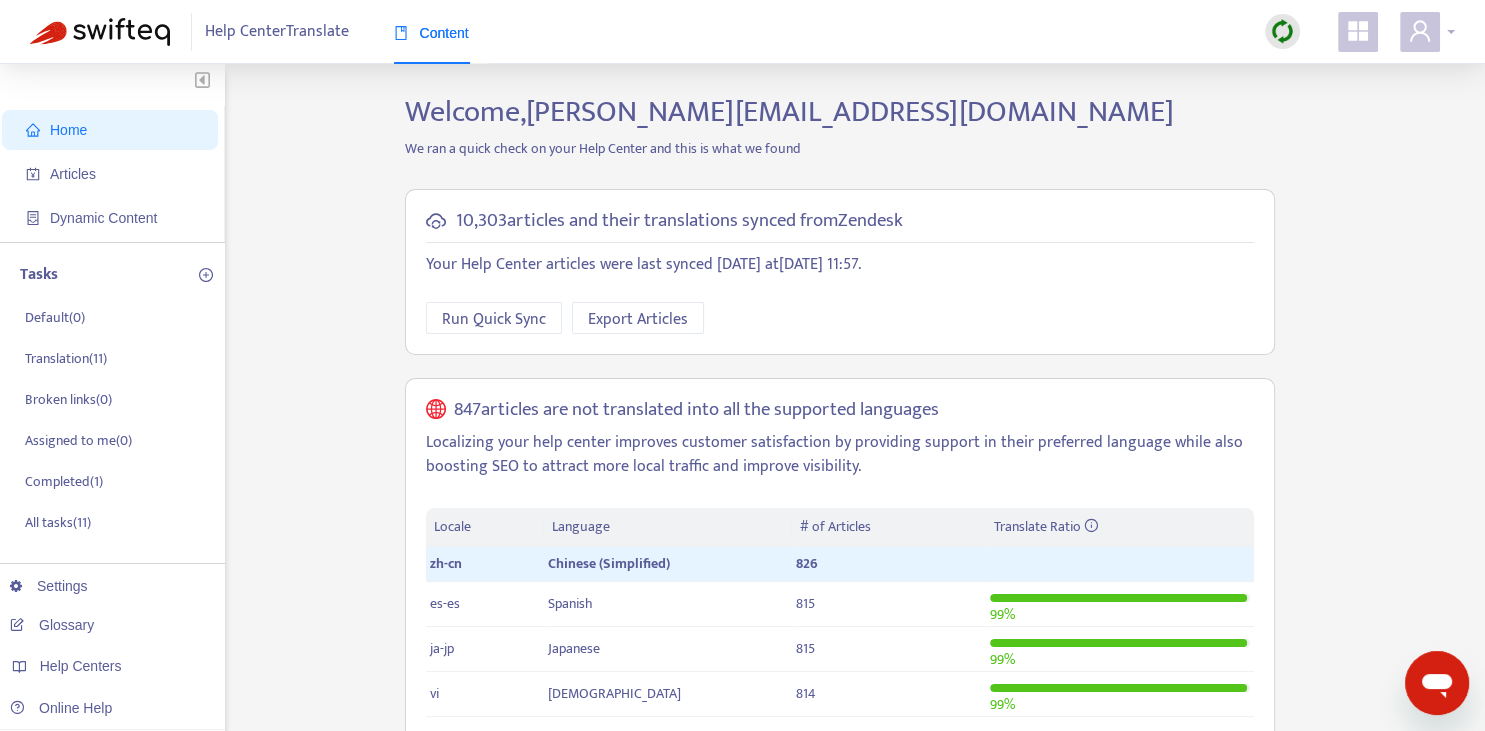 click 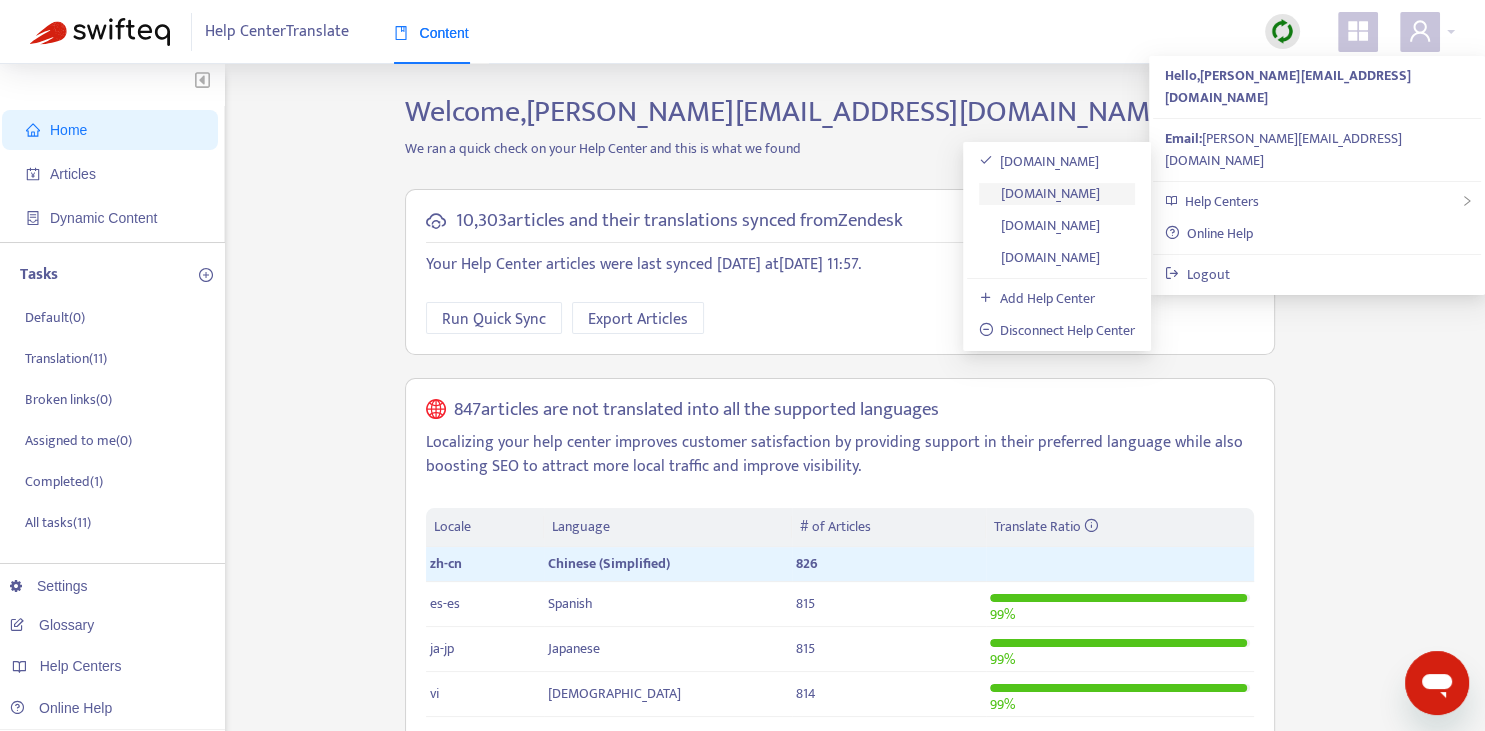 click on "[DOMAIN_NAME]" at bounding box center (1040, 193) 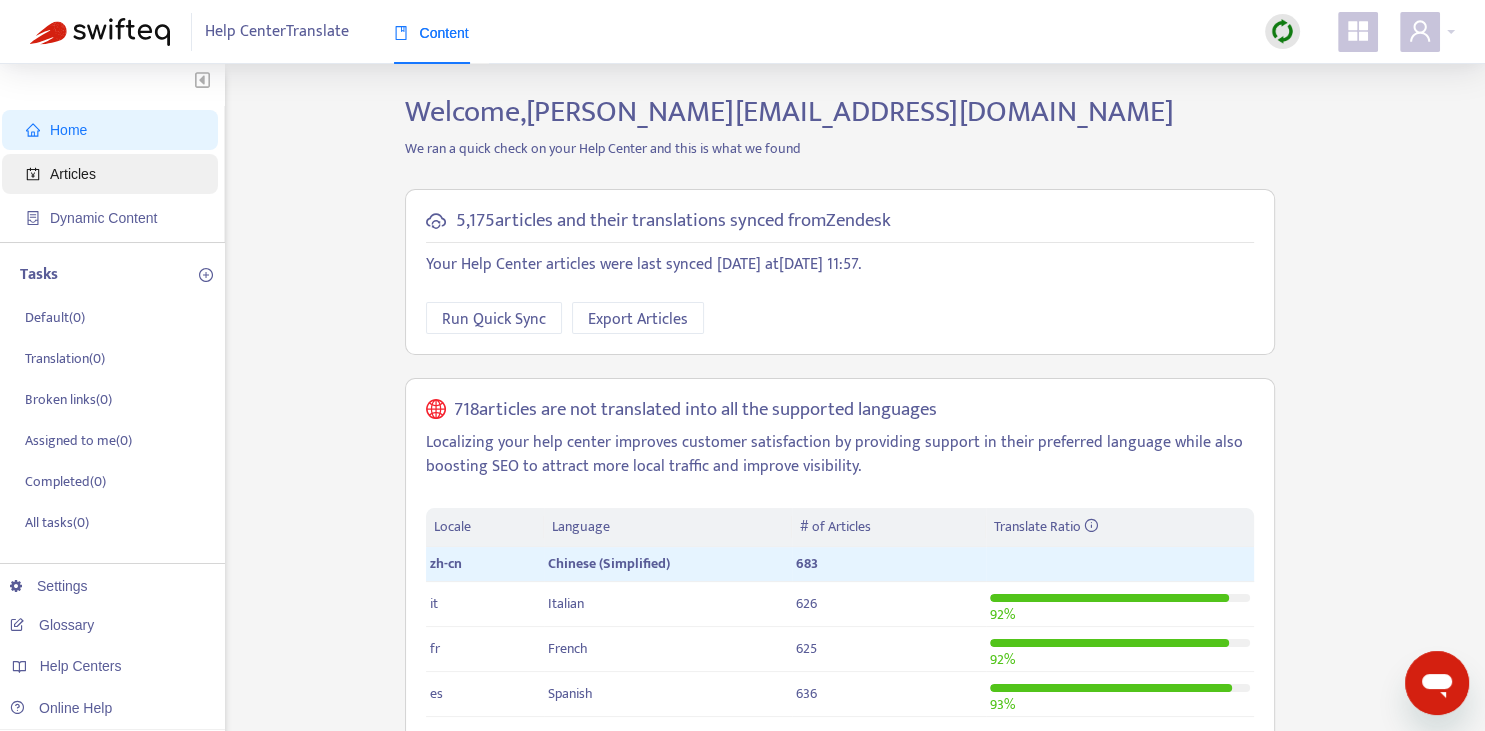 click on "Articles" at bounding box center (73, 174) 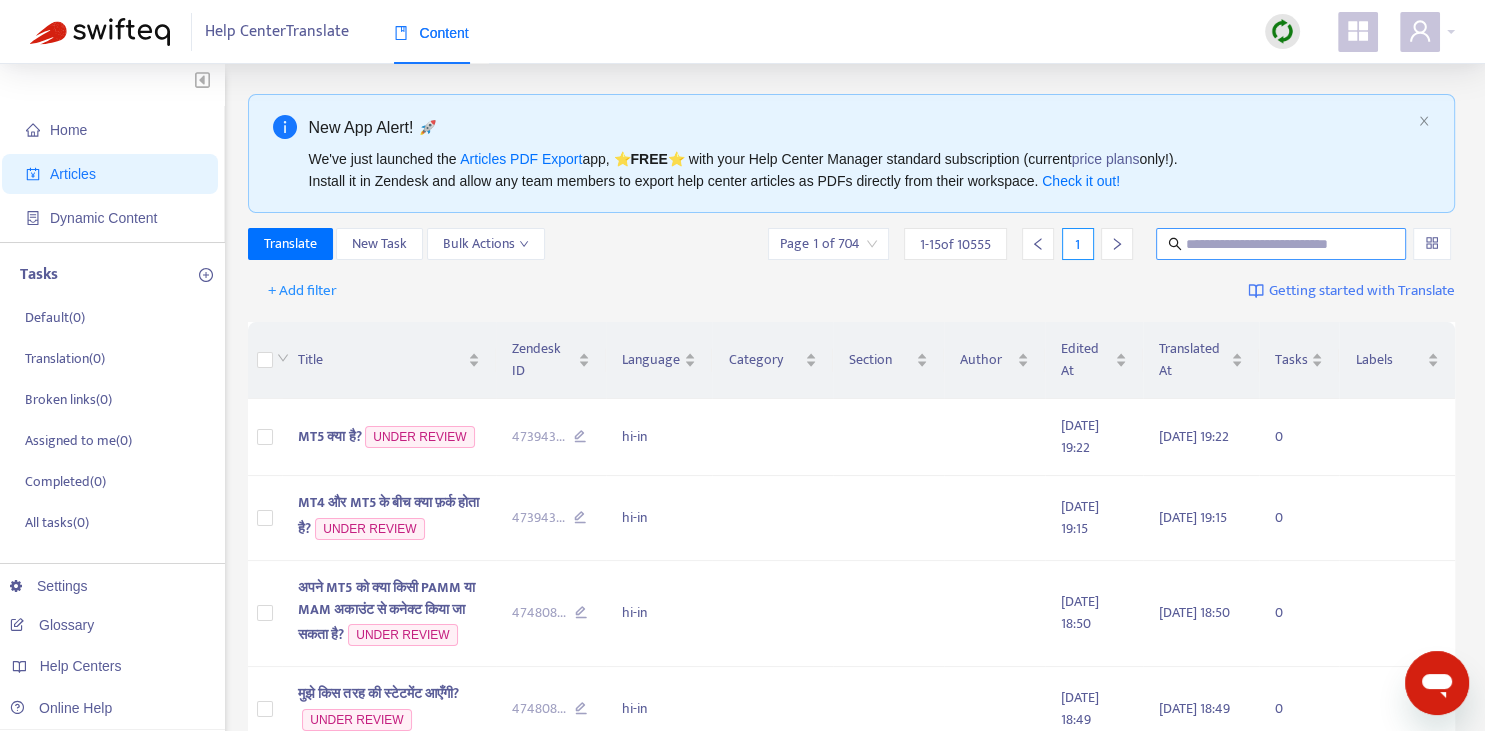 click at bounding box center (1282, 244) 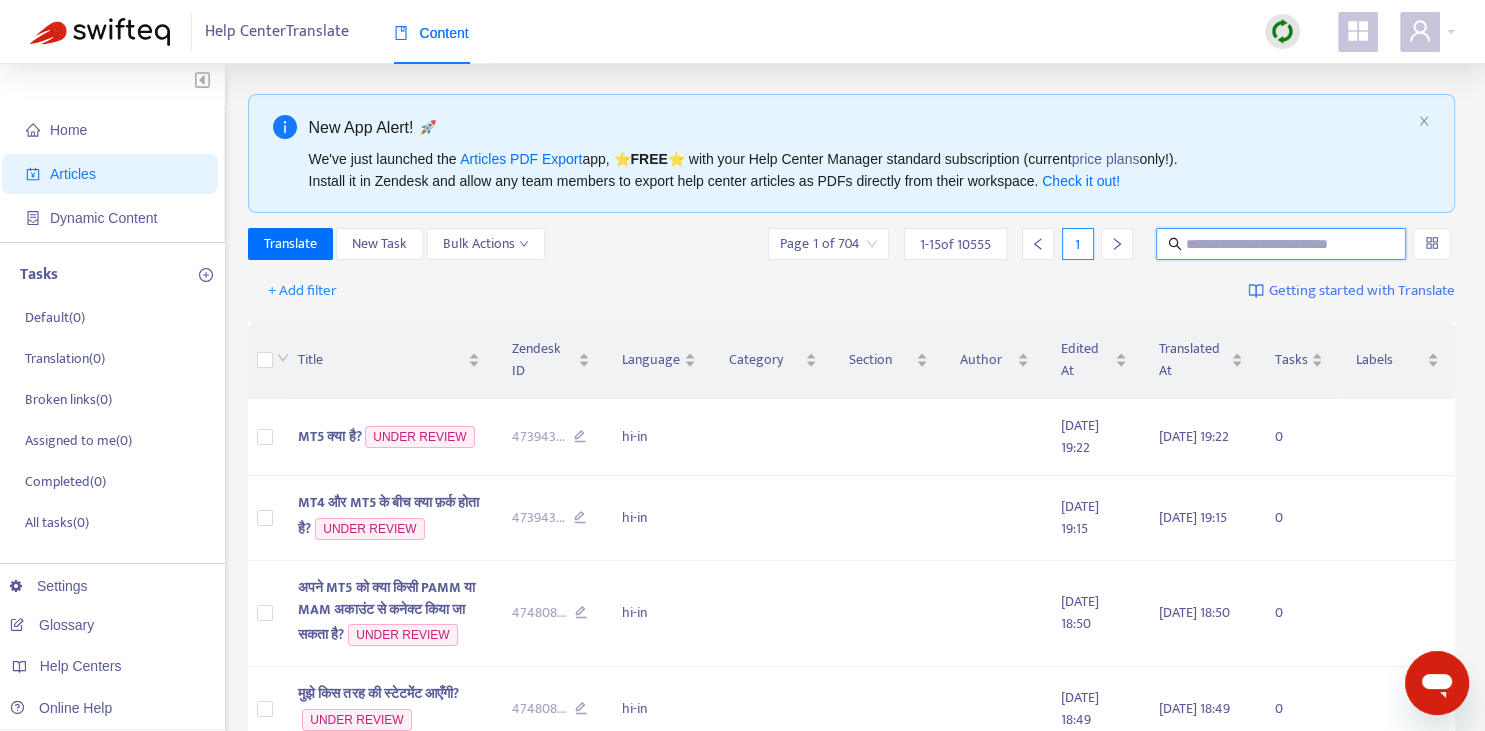 paste on "**********" 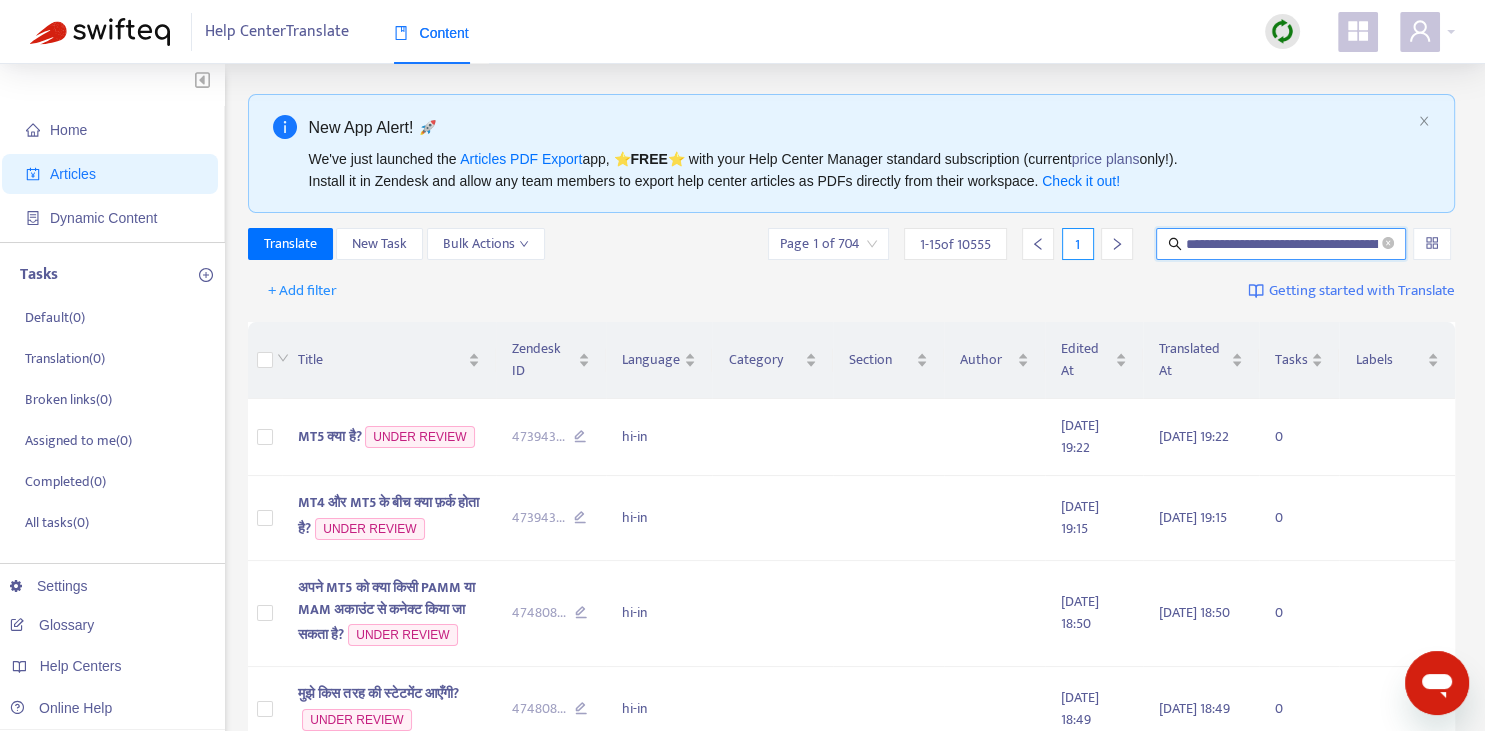 scroll, scrollTop: 0, scrollLeft: 209, axis: horizontal 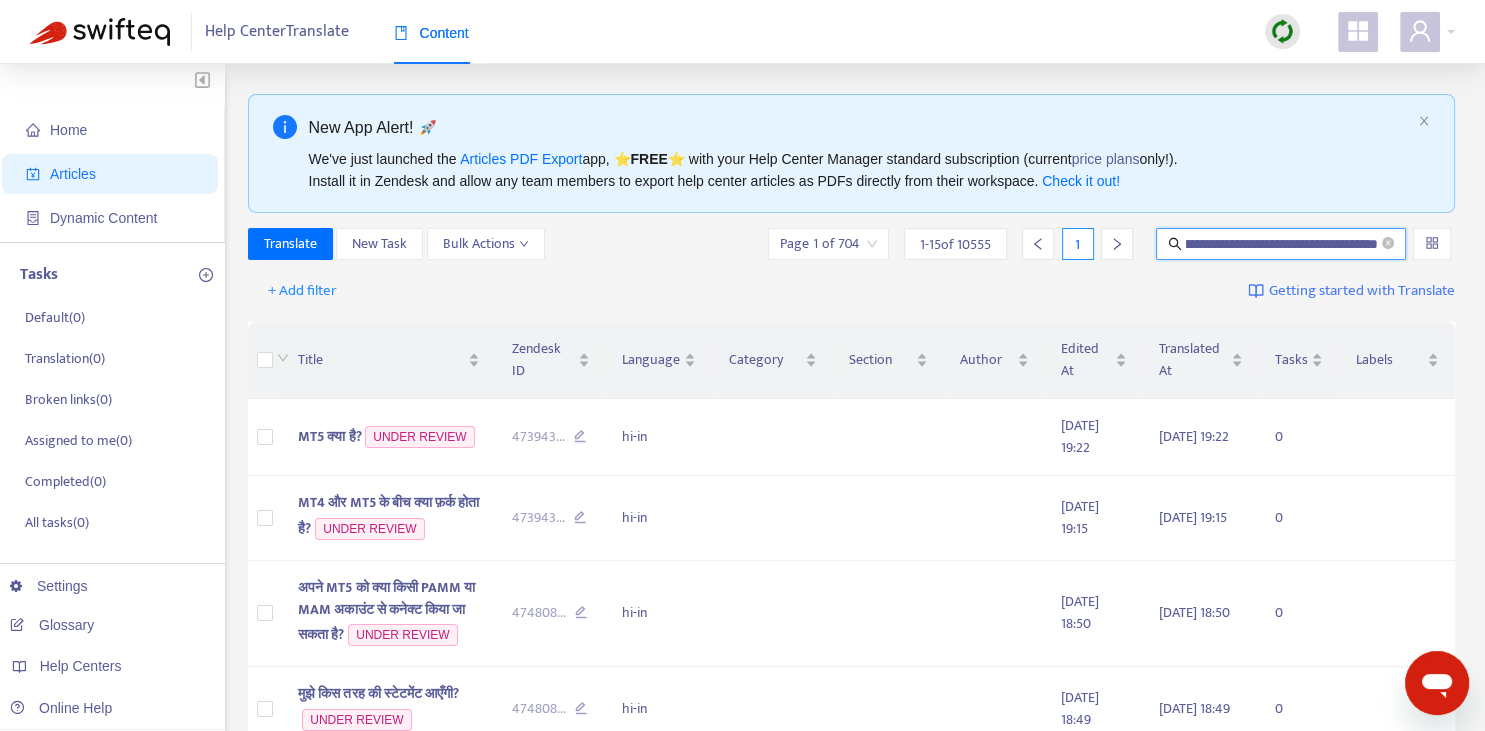 type on "**********" 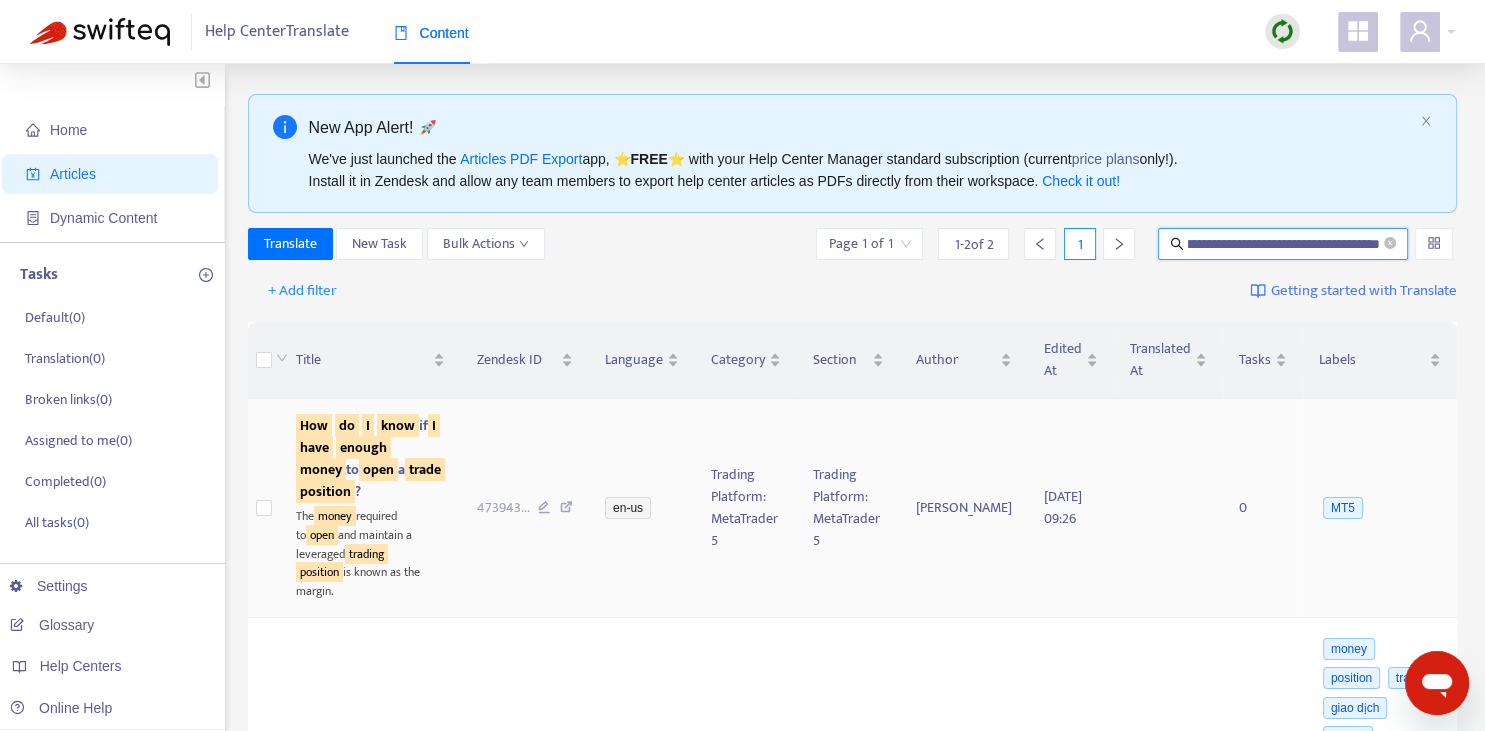 click on "money" at bounding box center [321, 469] 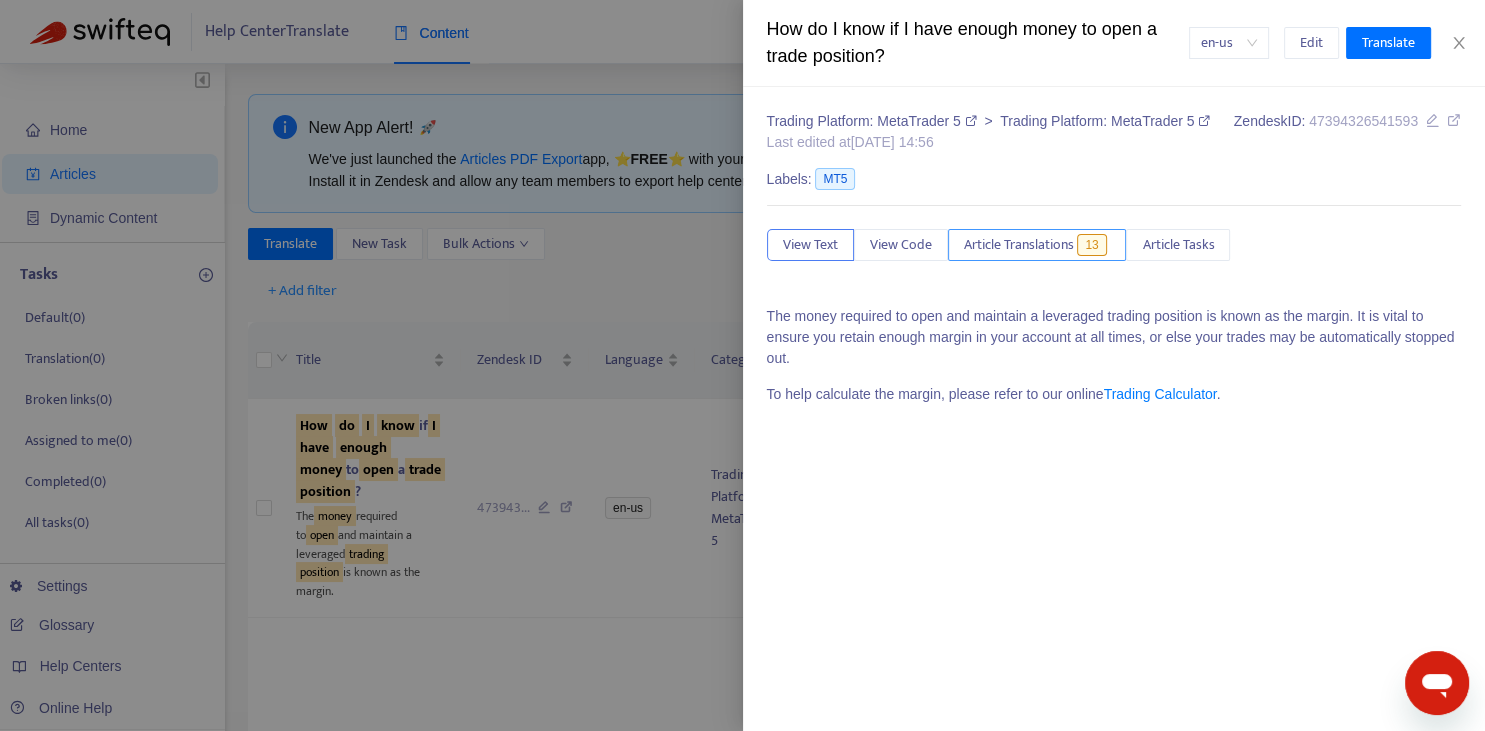 click on "Article Translations 13" at bounding box center [1037, 245] 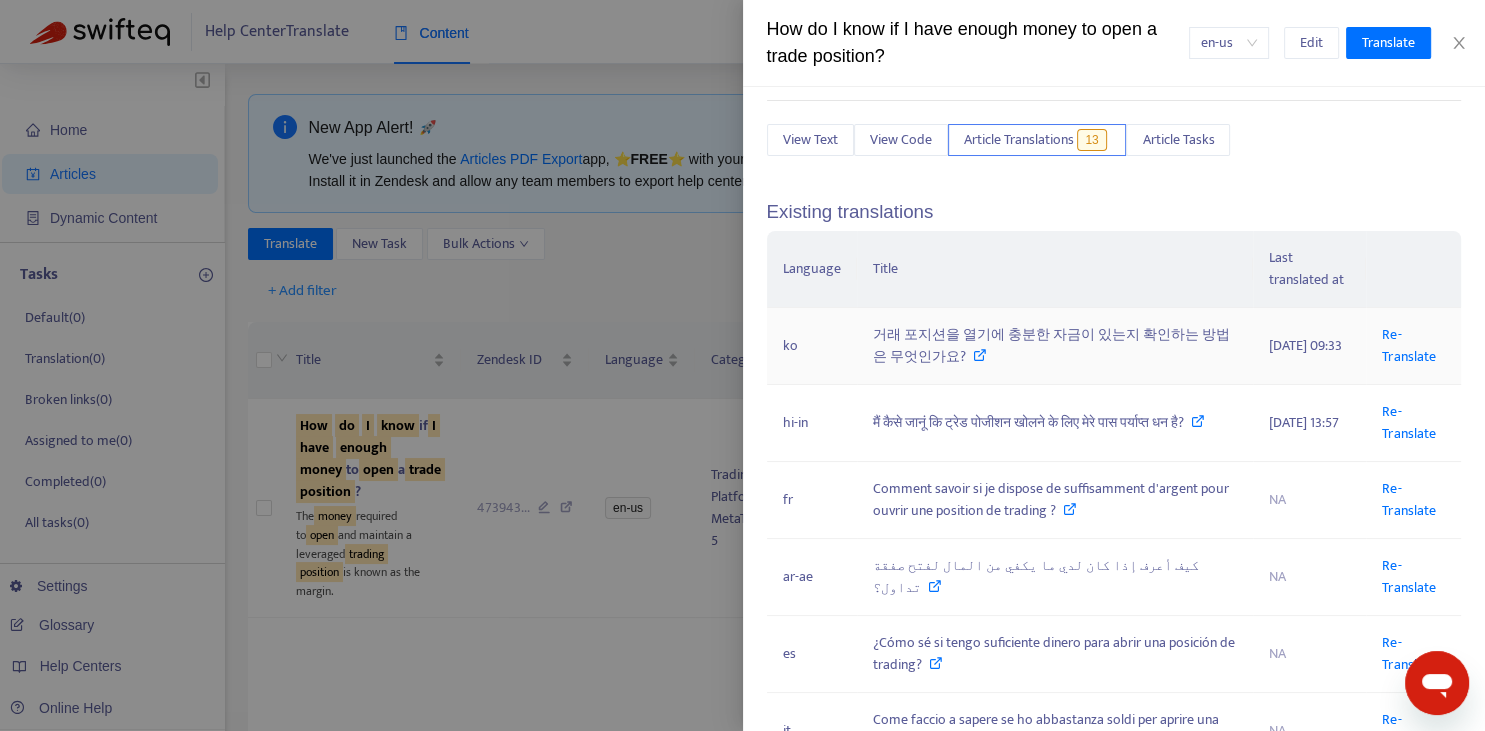 scroll, scrollTop: 220, scrollLeft: 0, axis: vertical 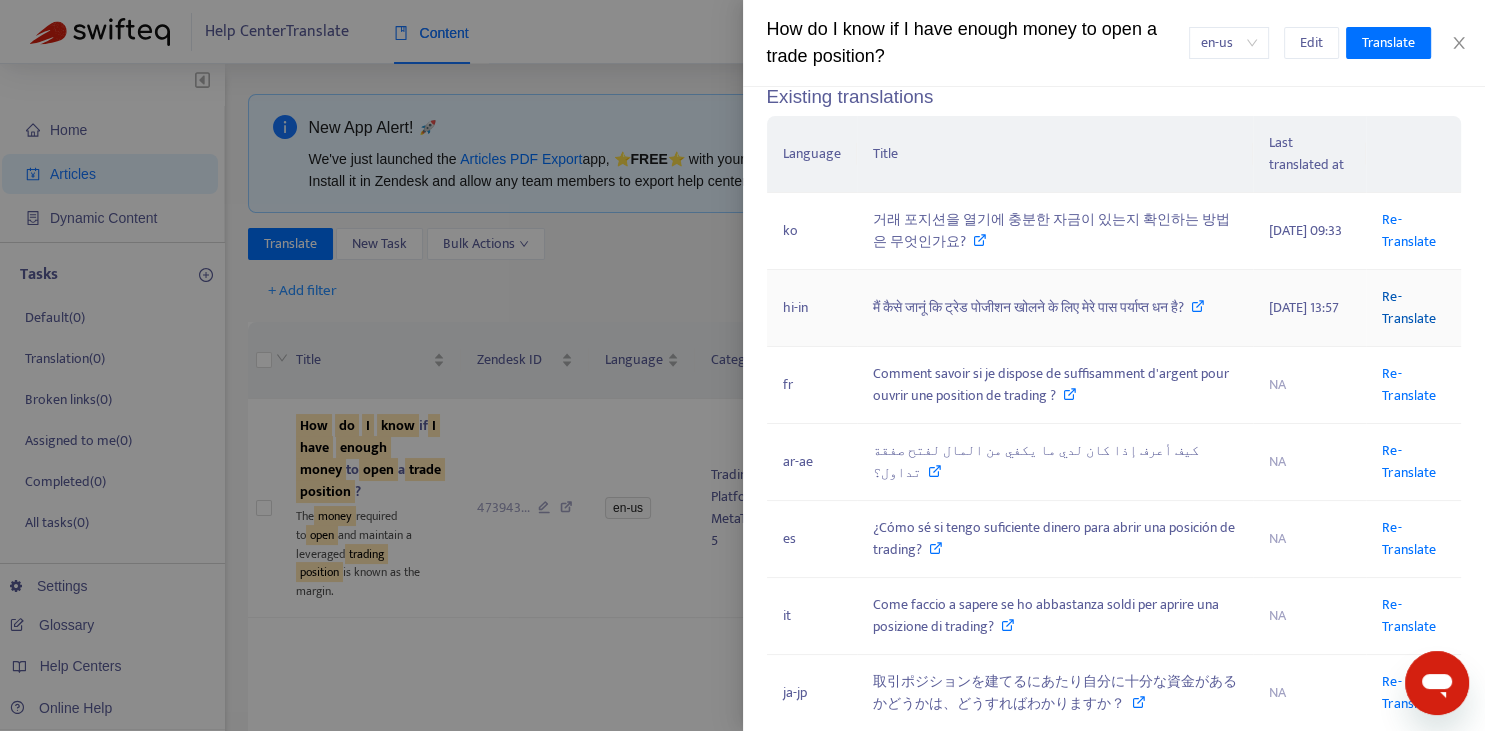 click on "Re-Translate" at bounding box center [1408, 307] 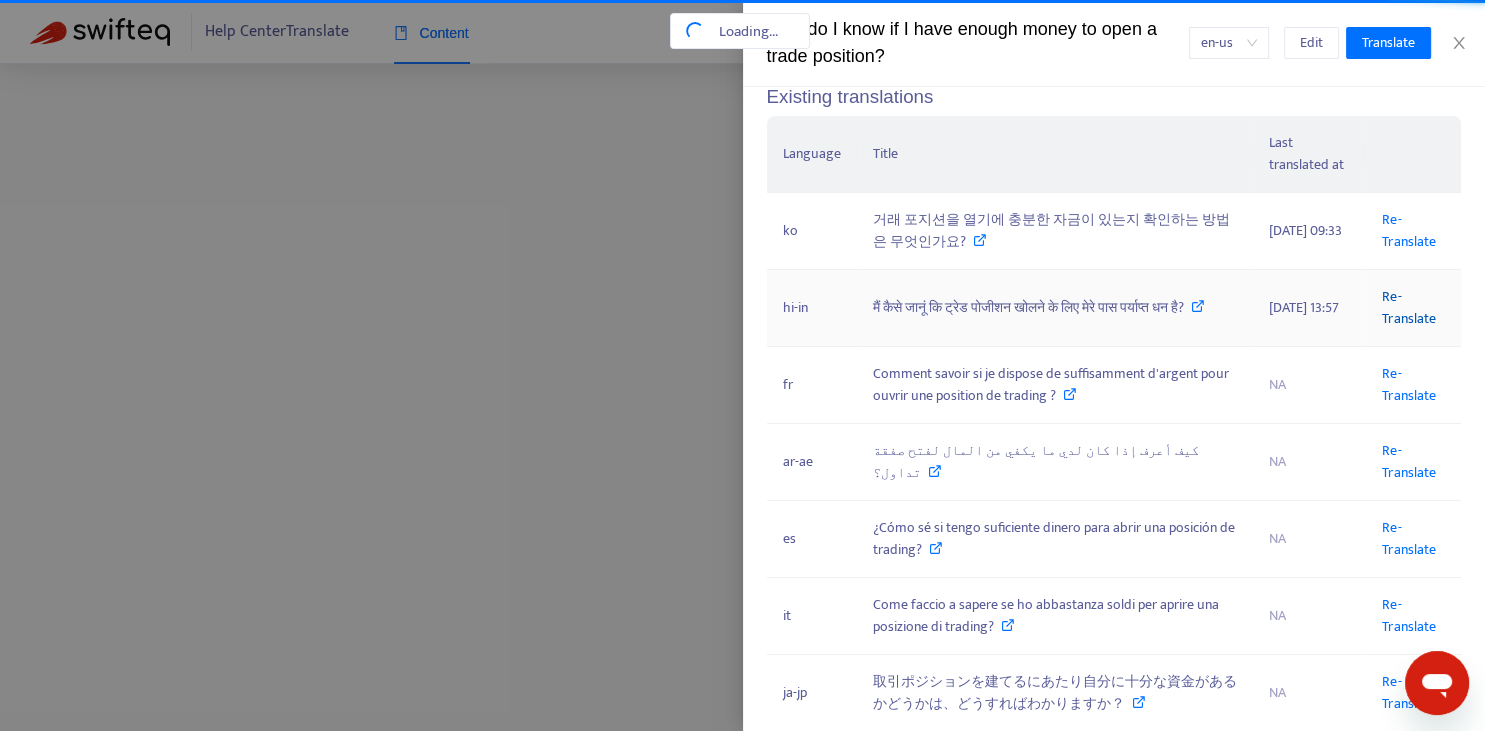 scroll, scrollTop: 0, scrollLeft: 209, axis: horizontal 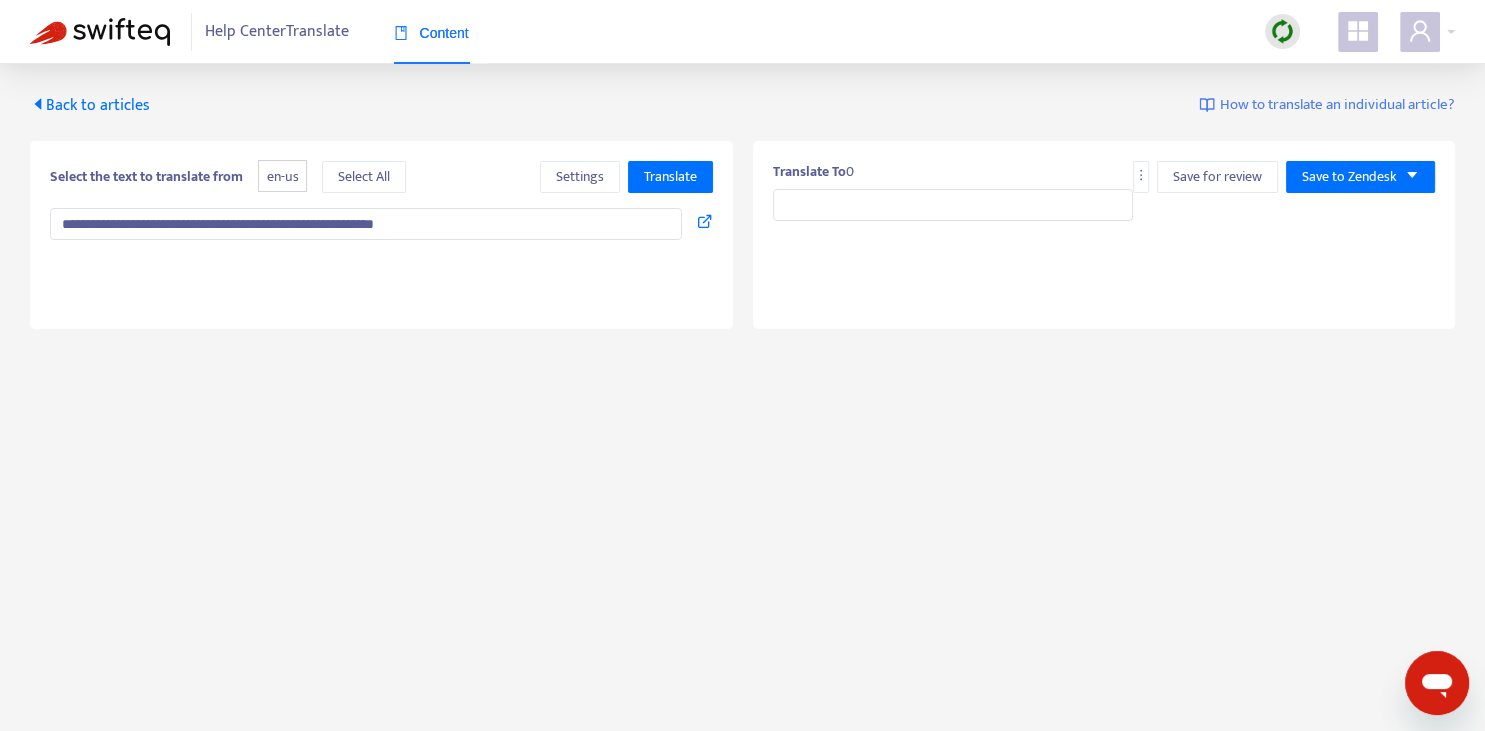 type on "**********" 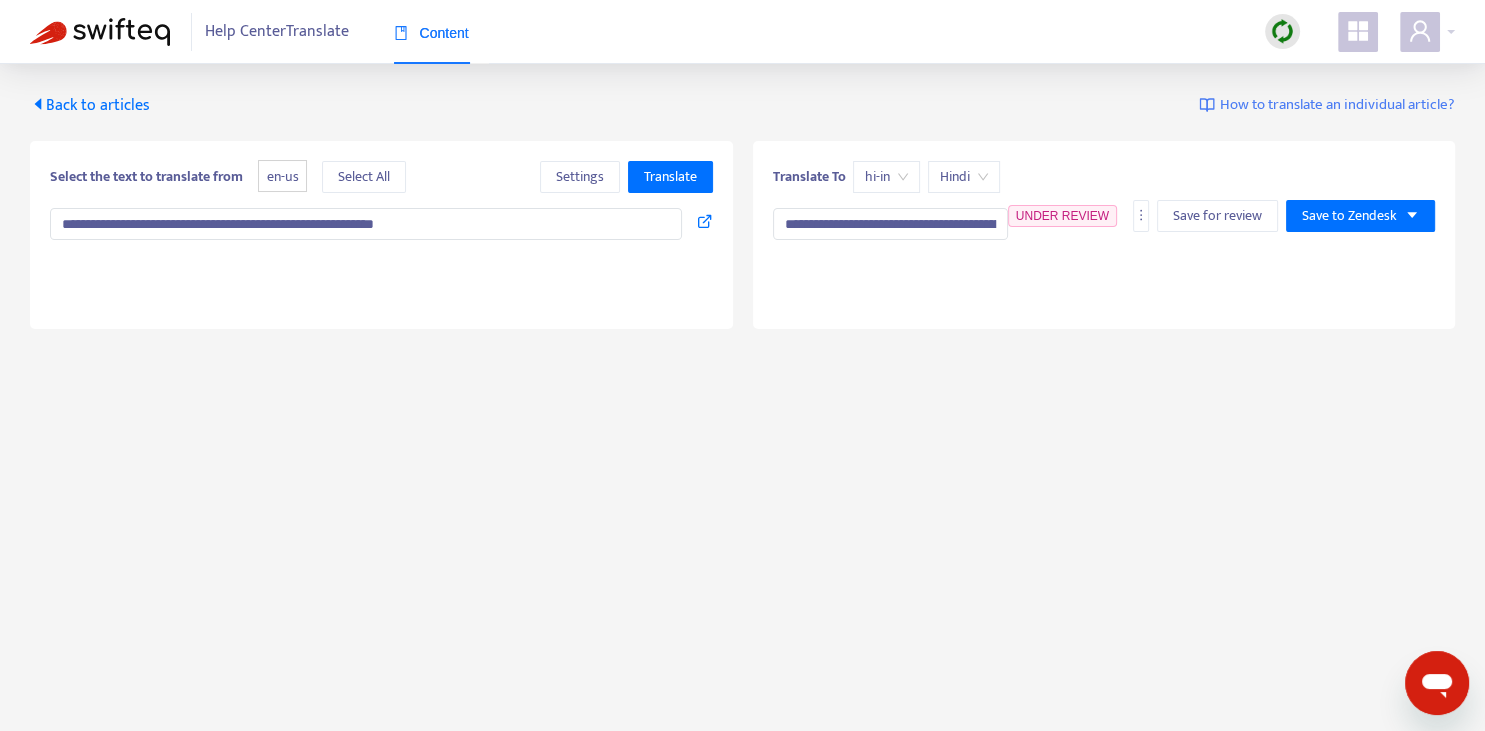 type on "**********" 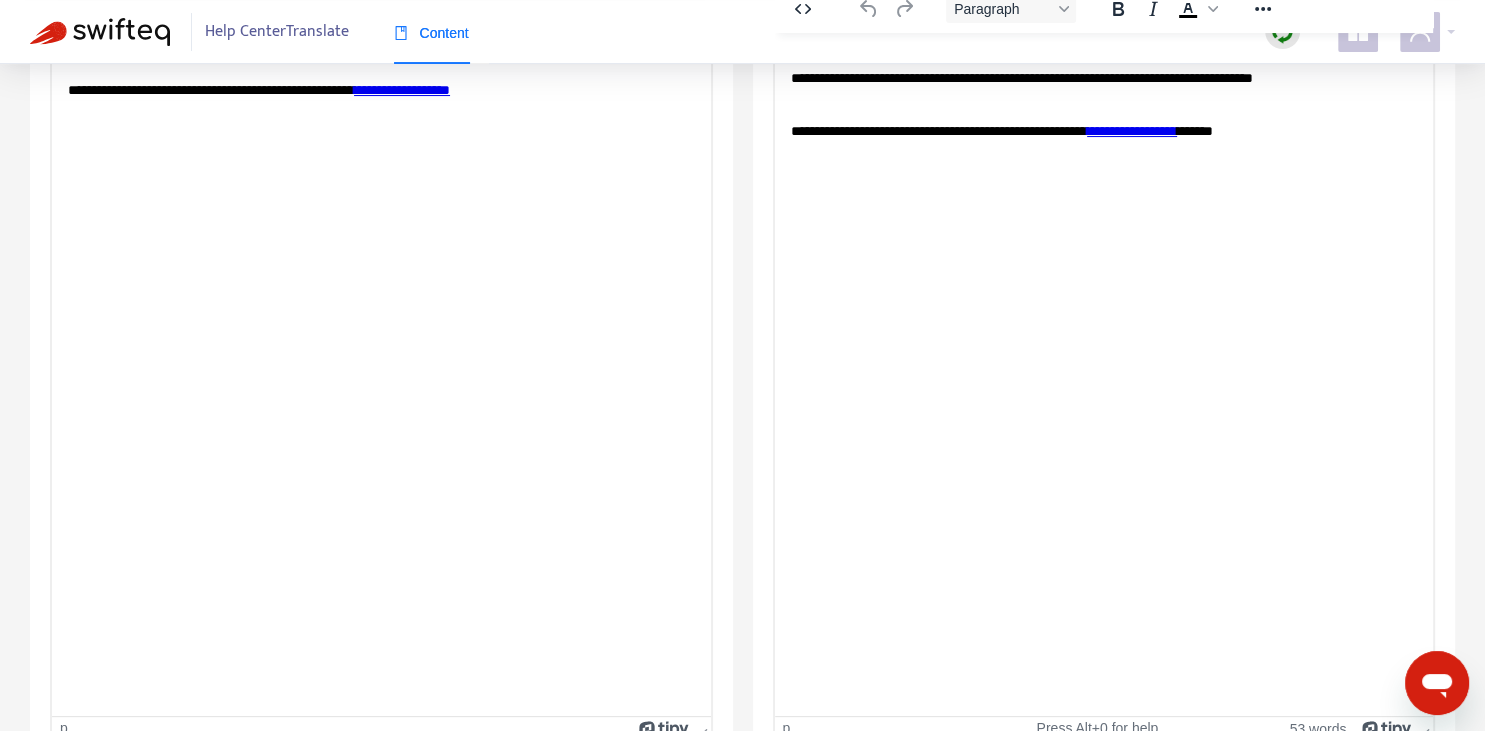 scroll, scrollTop: 343, scrollLeft: 0, axis: vertical 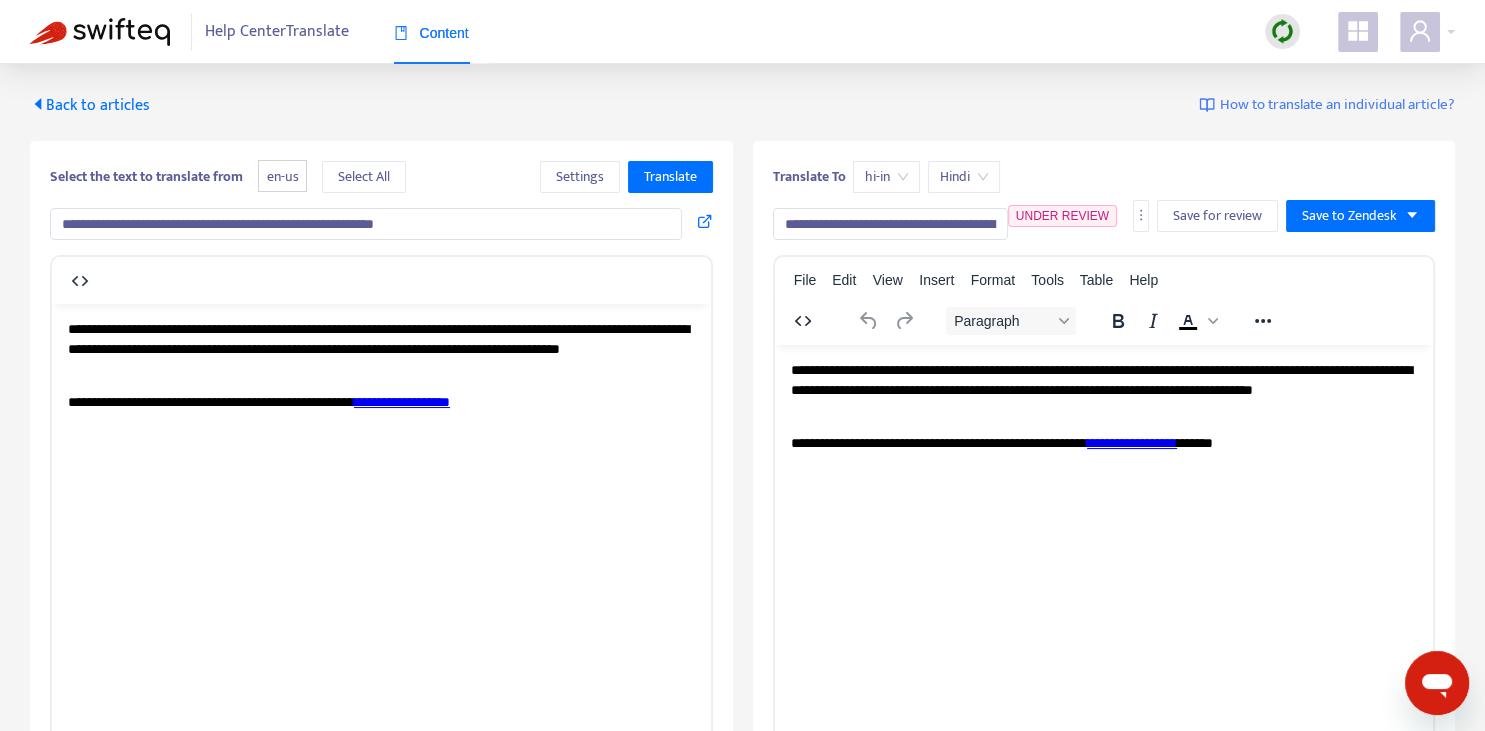 click on "**********" at bounding box center [890, 224] 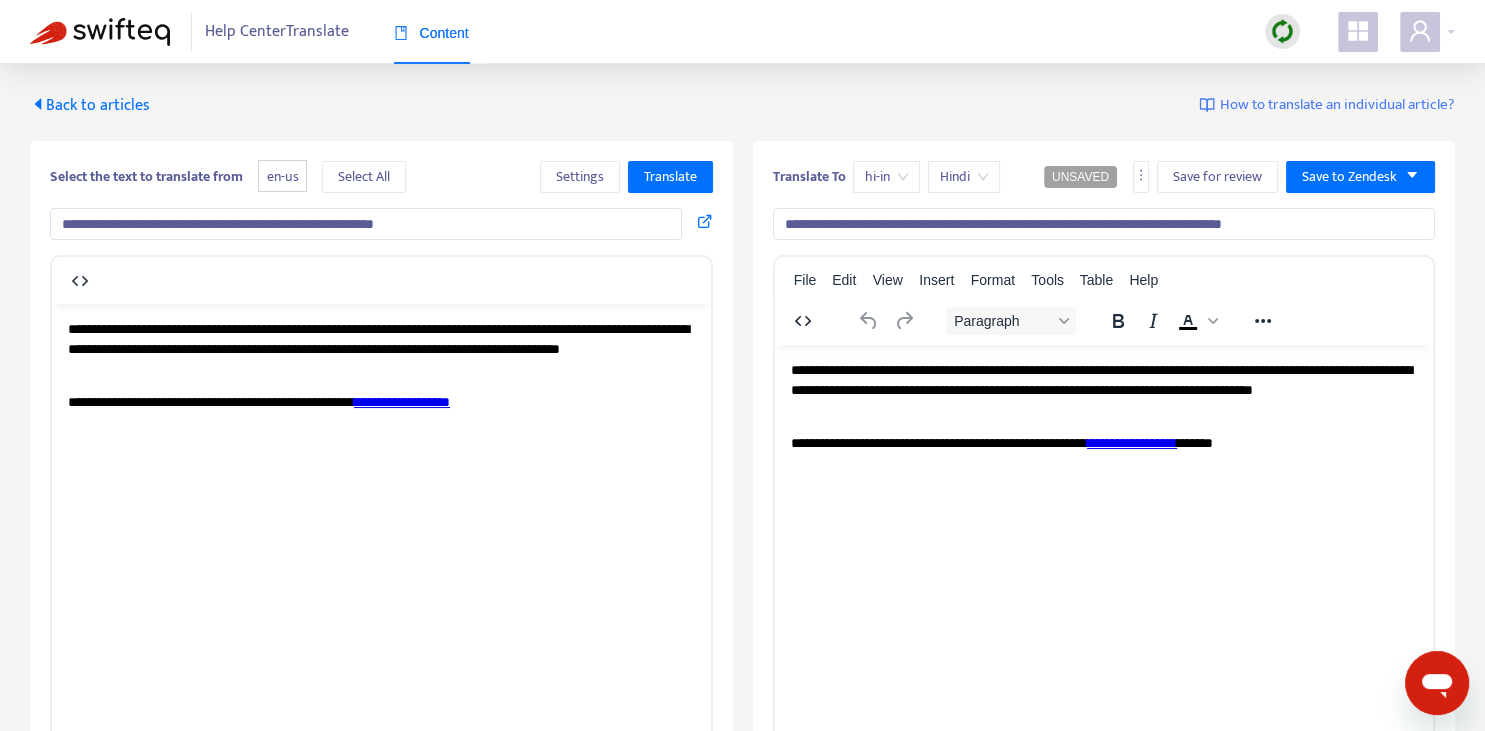 click on "**********" at bounding box center [1104, 224] 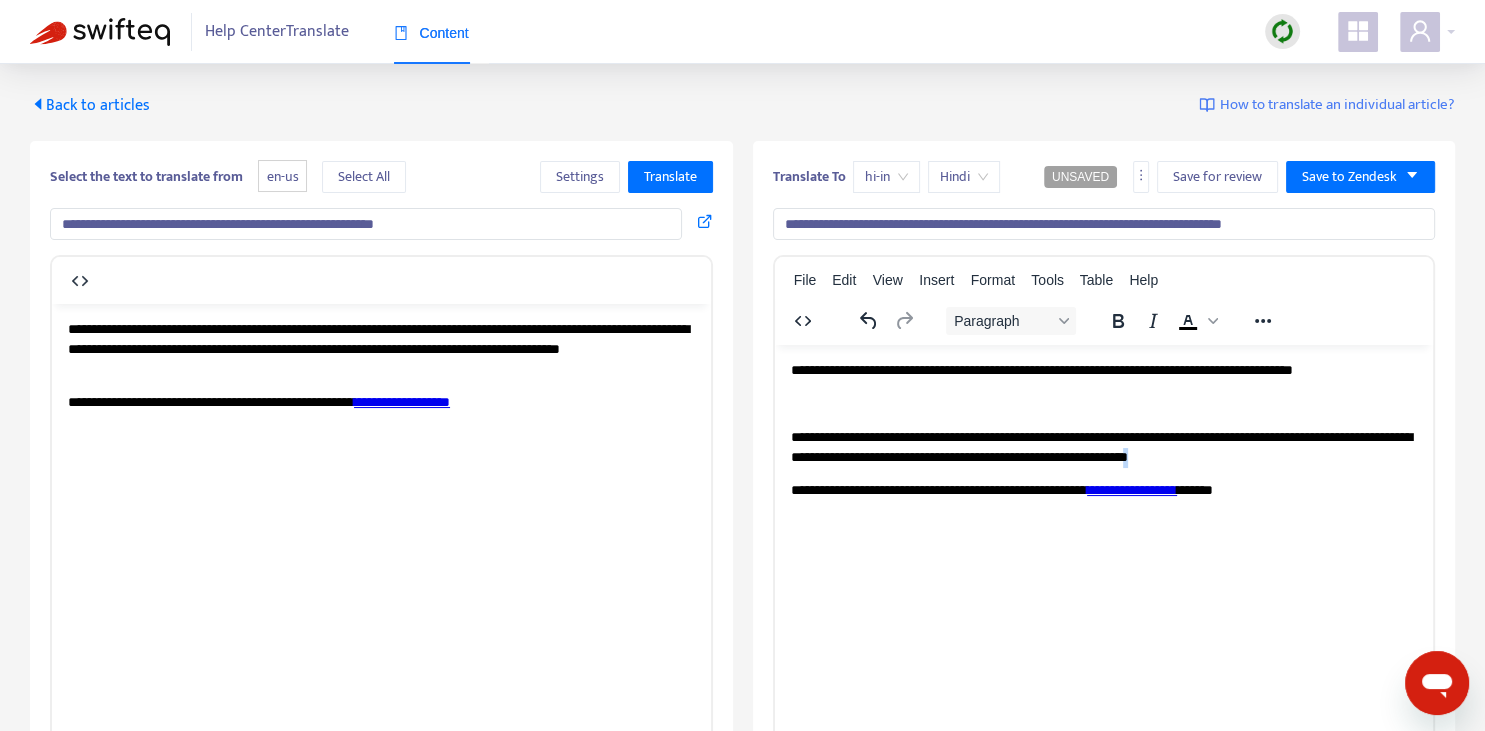 copy on "*" 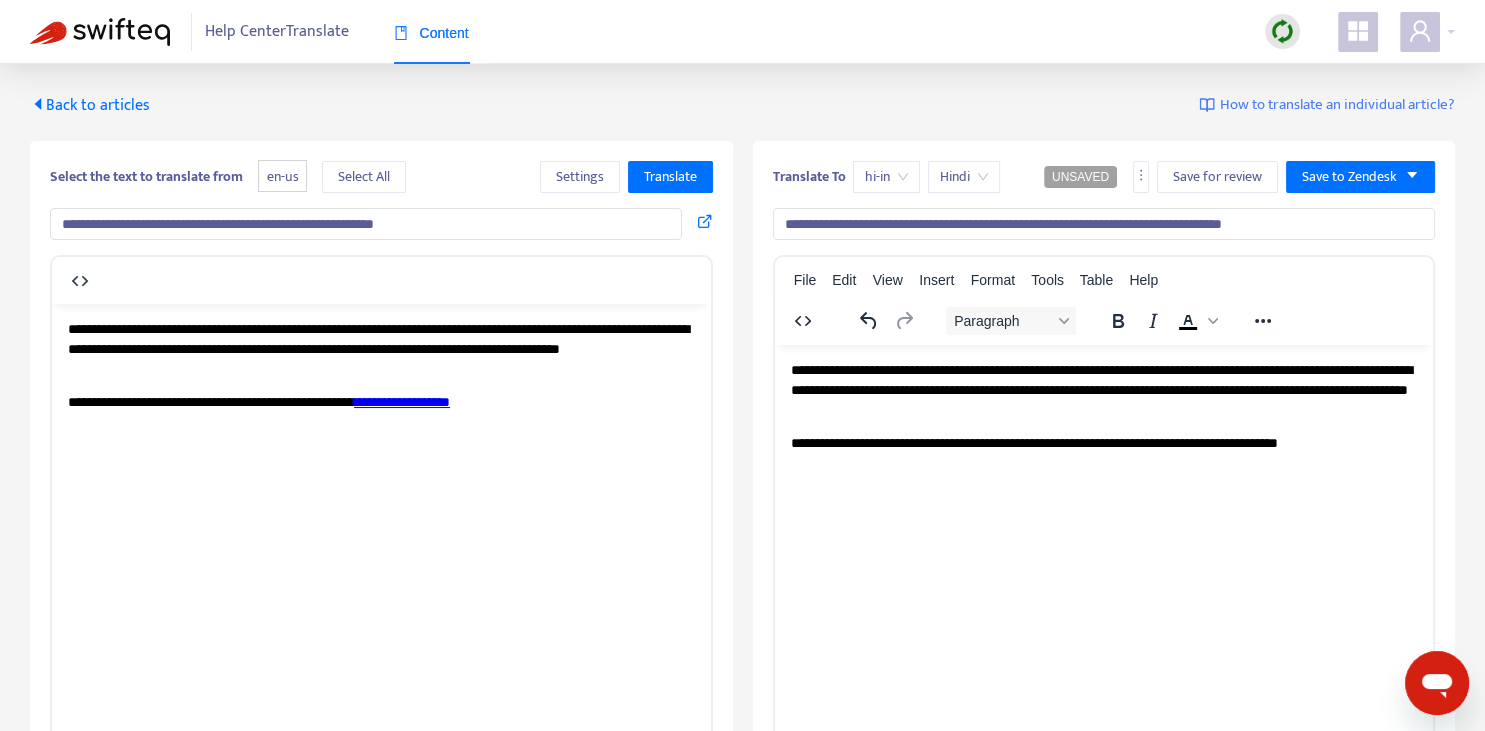 click on "**********" at bounding box center [402, 401] 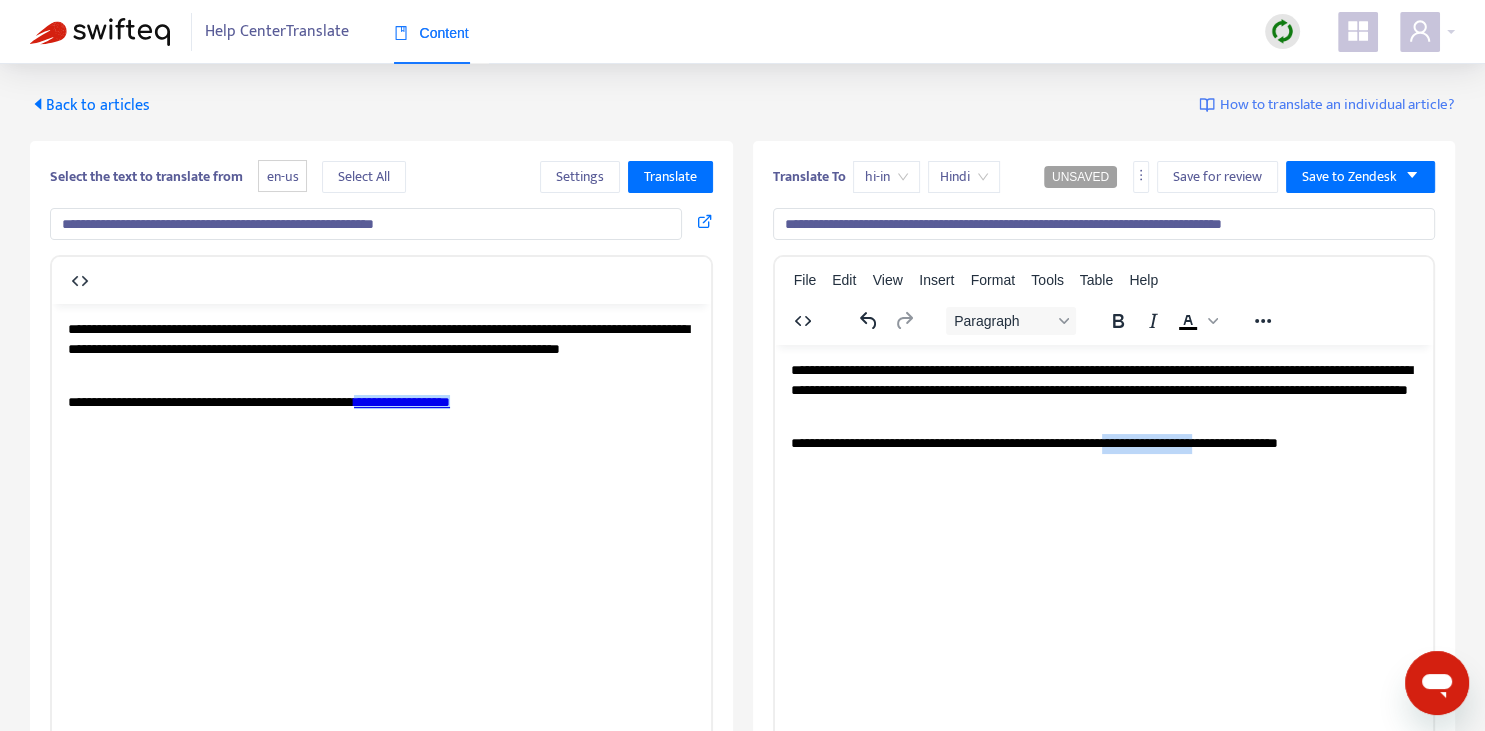 drag, startPoint x: 1156, startPoint y: 438, endPoint x: 1247, endPoint y: 437, distance: 91.00549 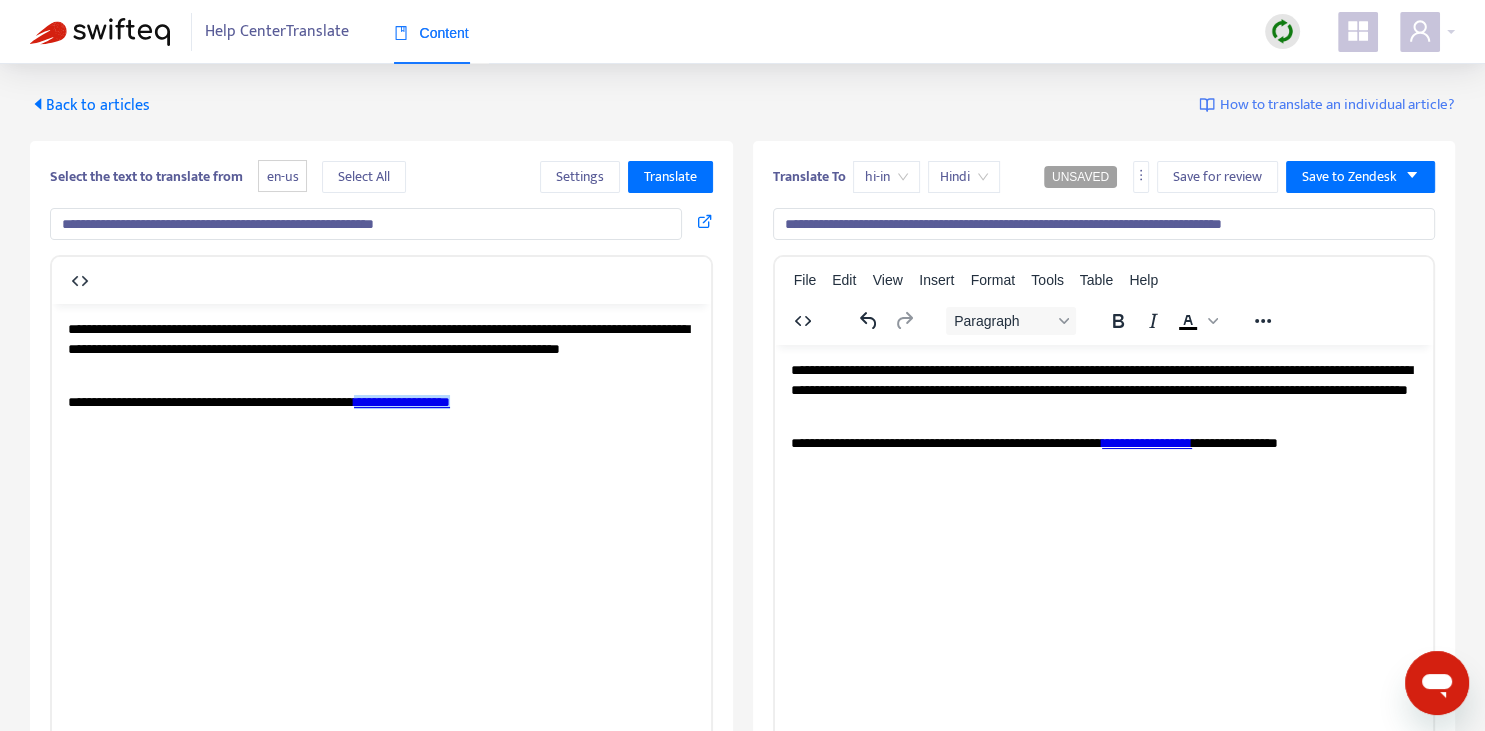 click on "**********" at bounding box center (1103, 389) 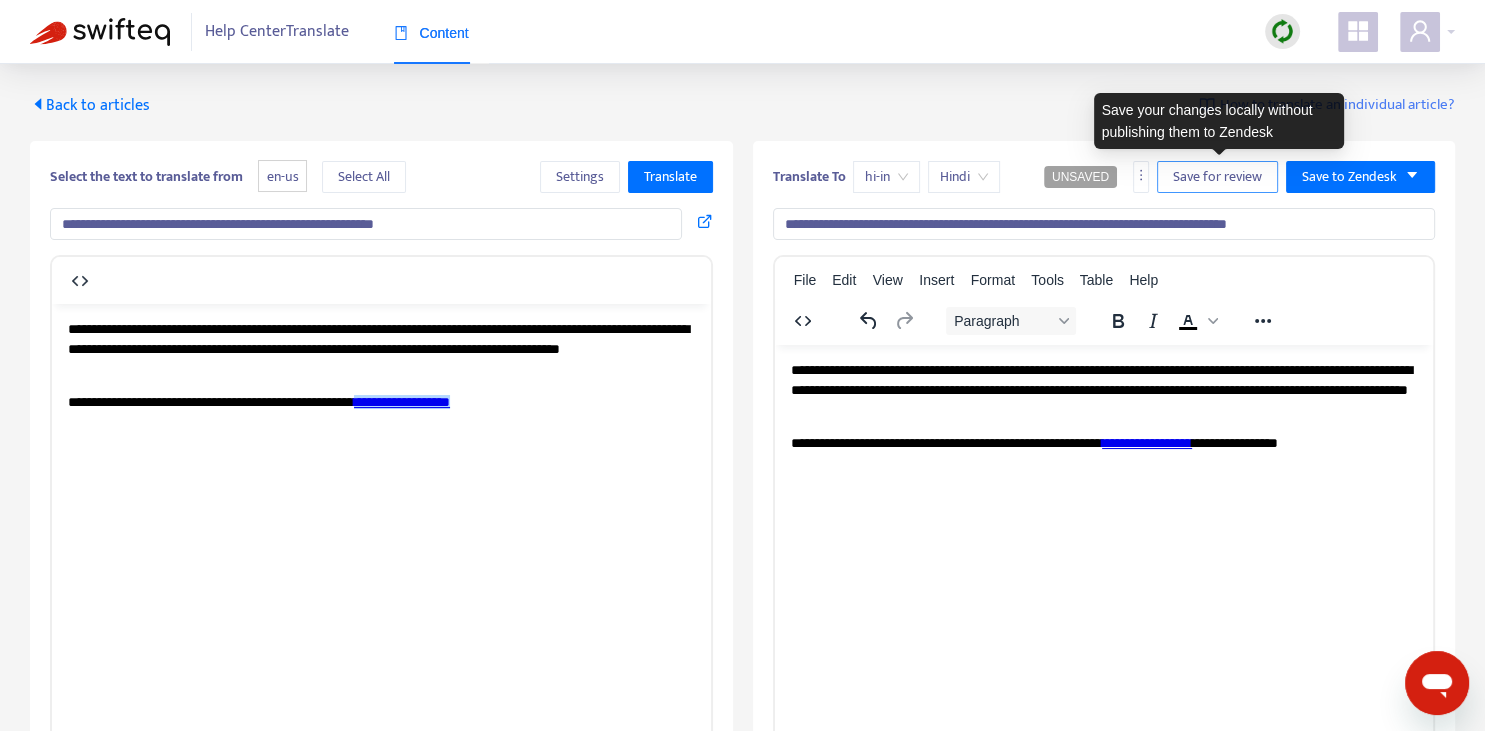 type on "**********" 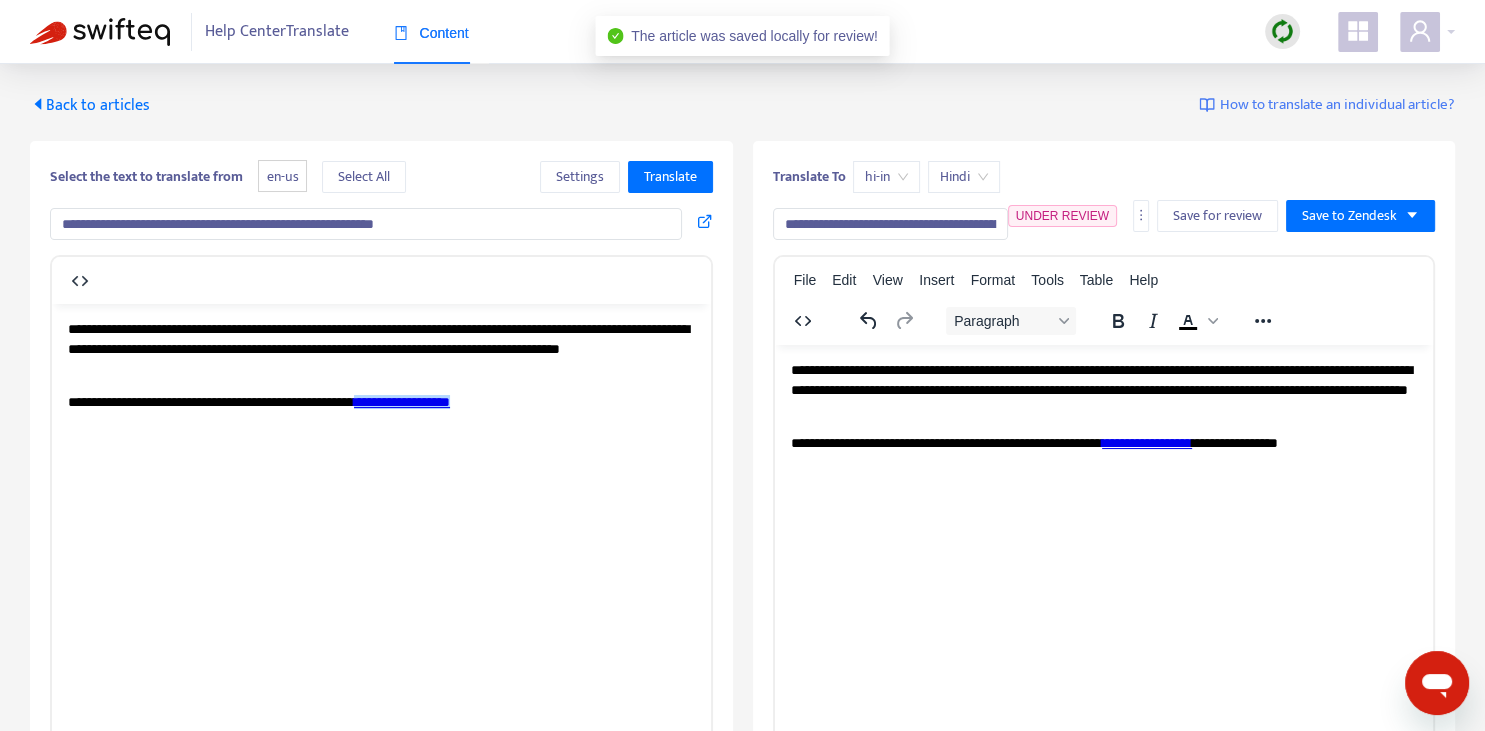 click on "Back to articles" at bounding box center (90, 105) 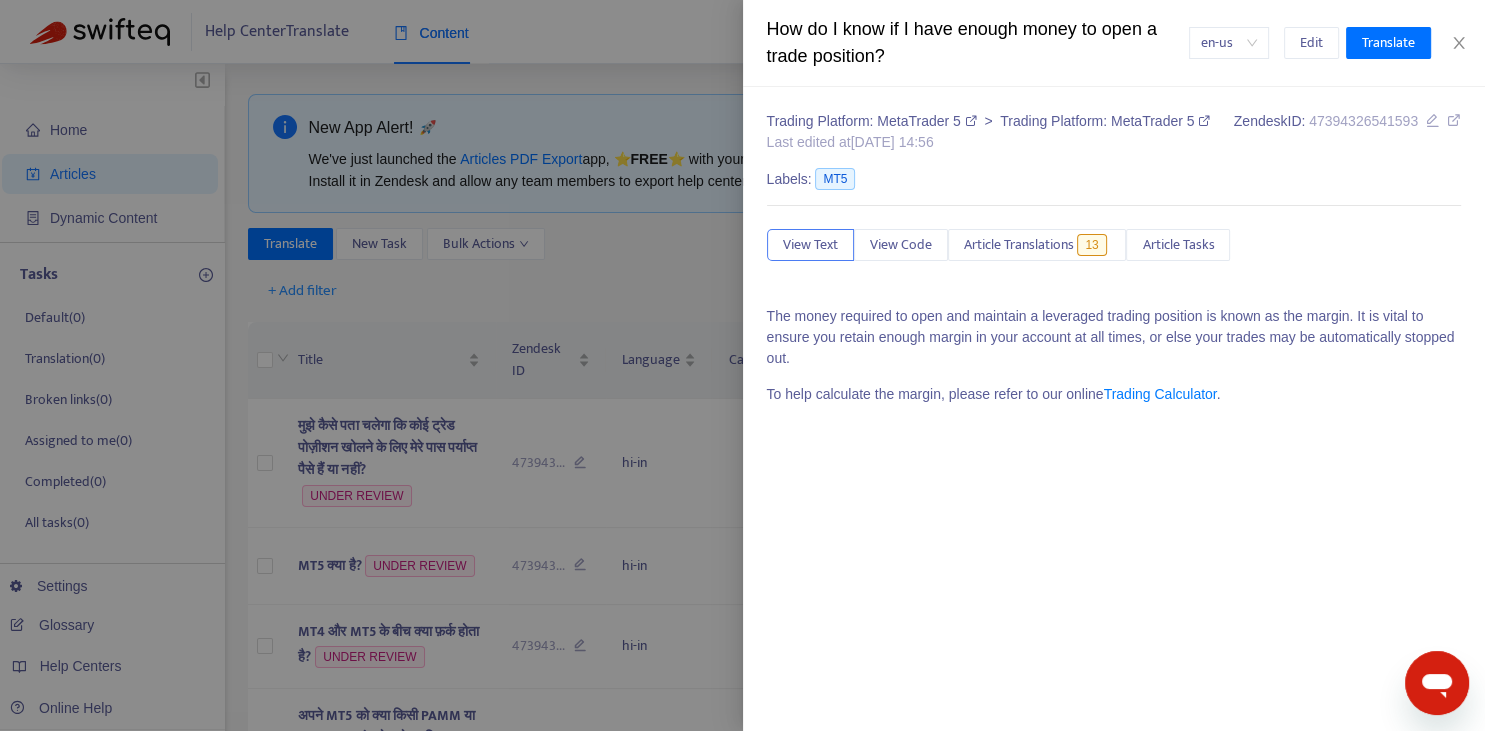 click at bounding box center [742, 365] 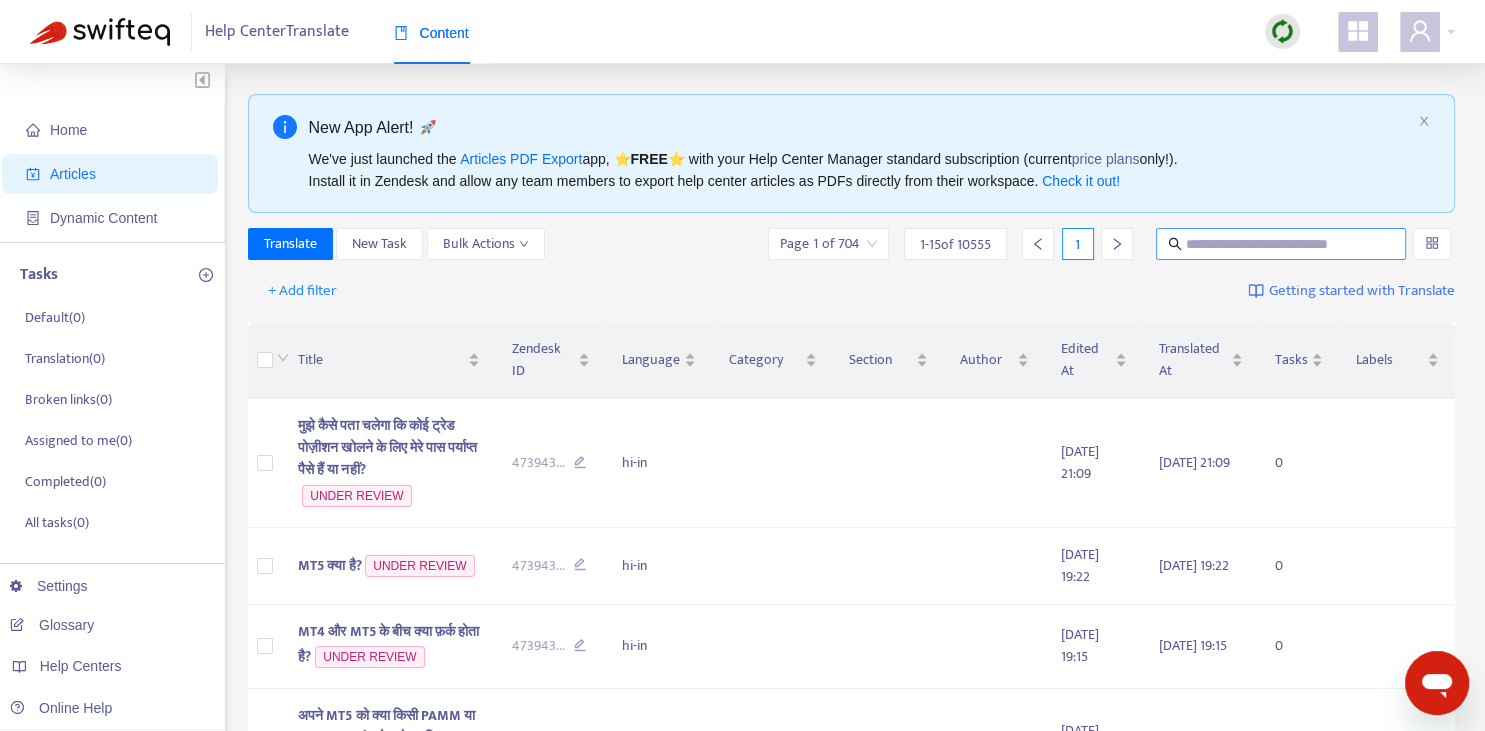 click at bounding box center (1281, 244) 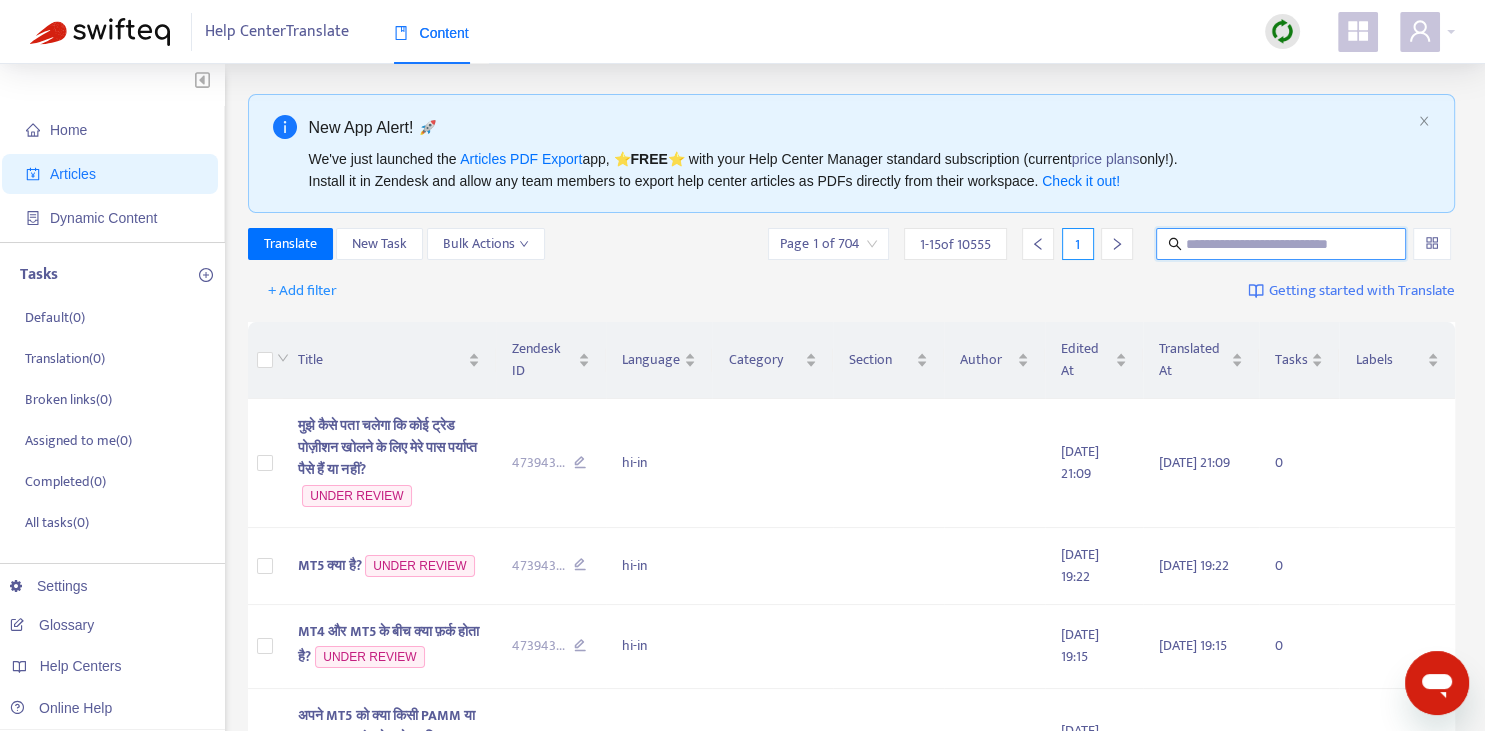 click at bounding box center (1282, 244) 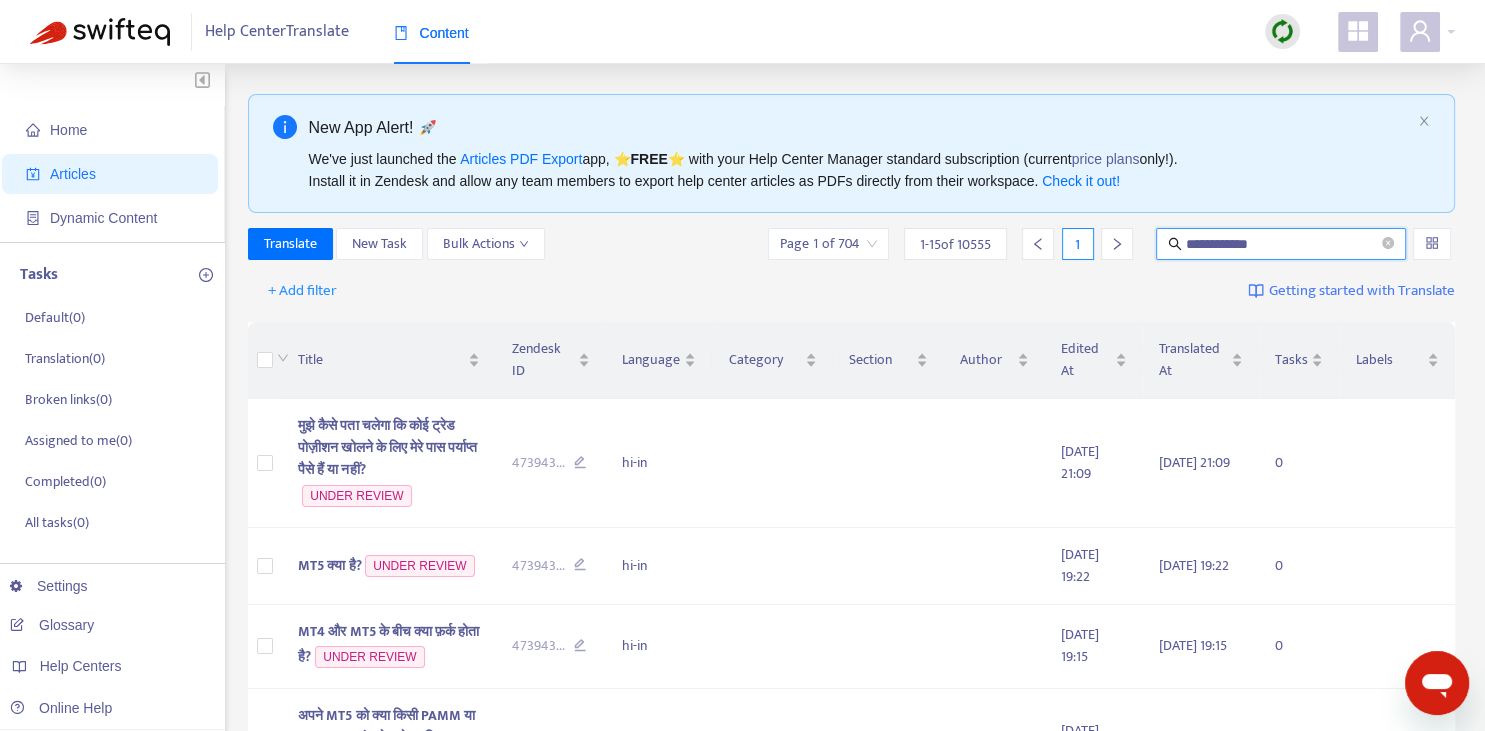 type on "**********" 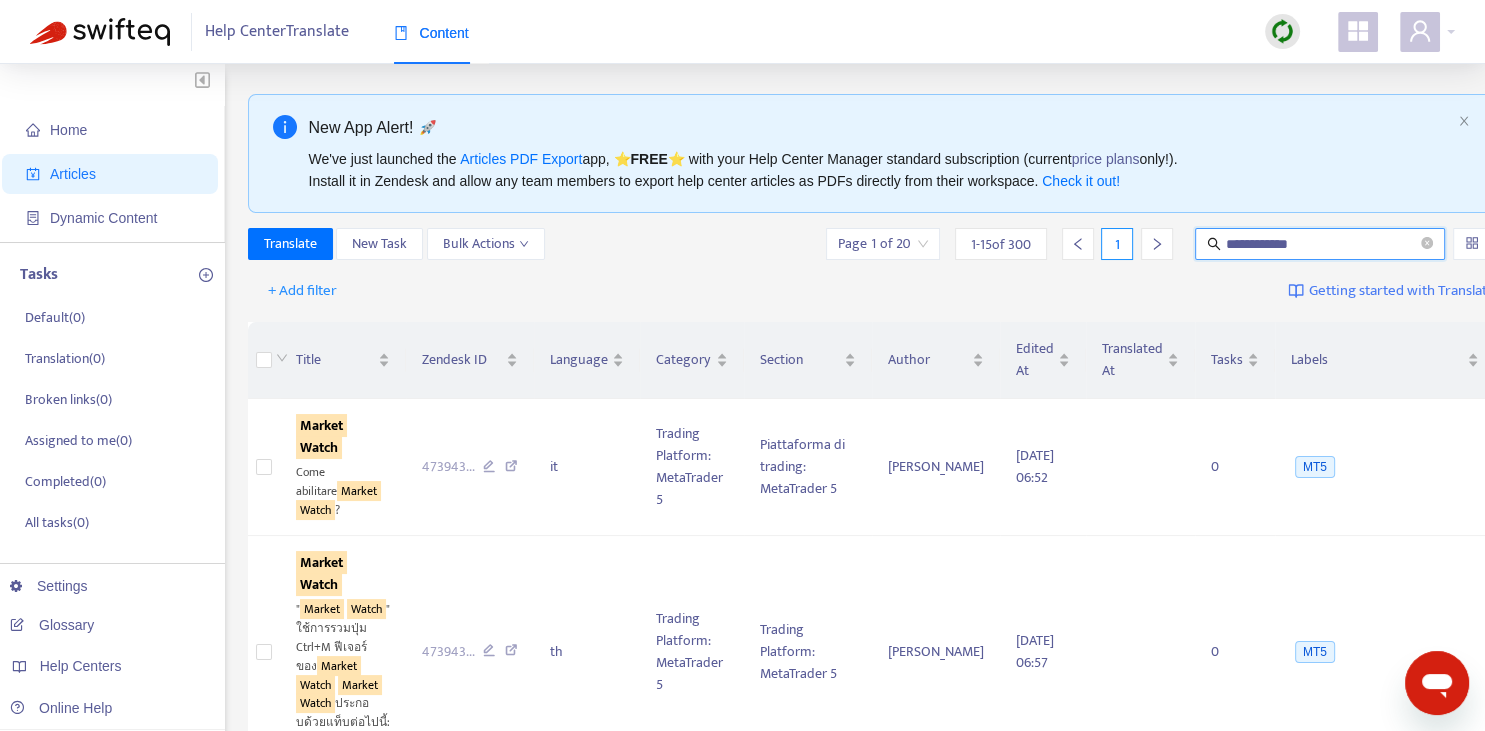 click on "**********" at bounding box center [1321, 244] 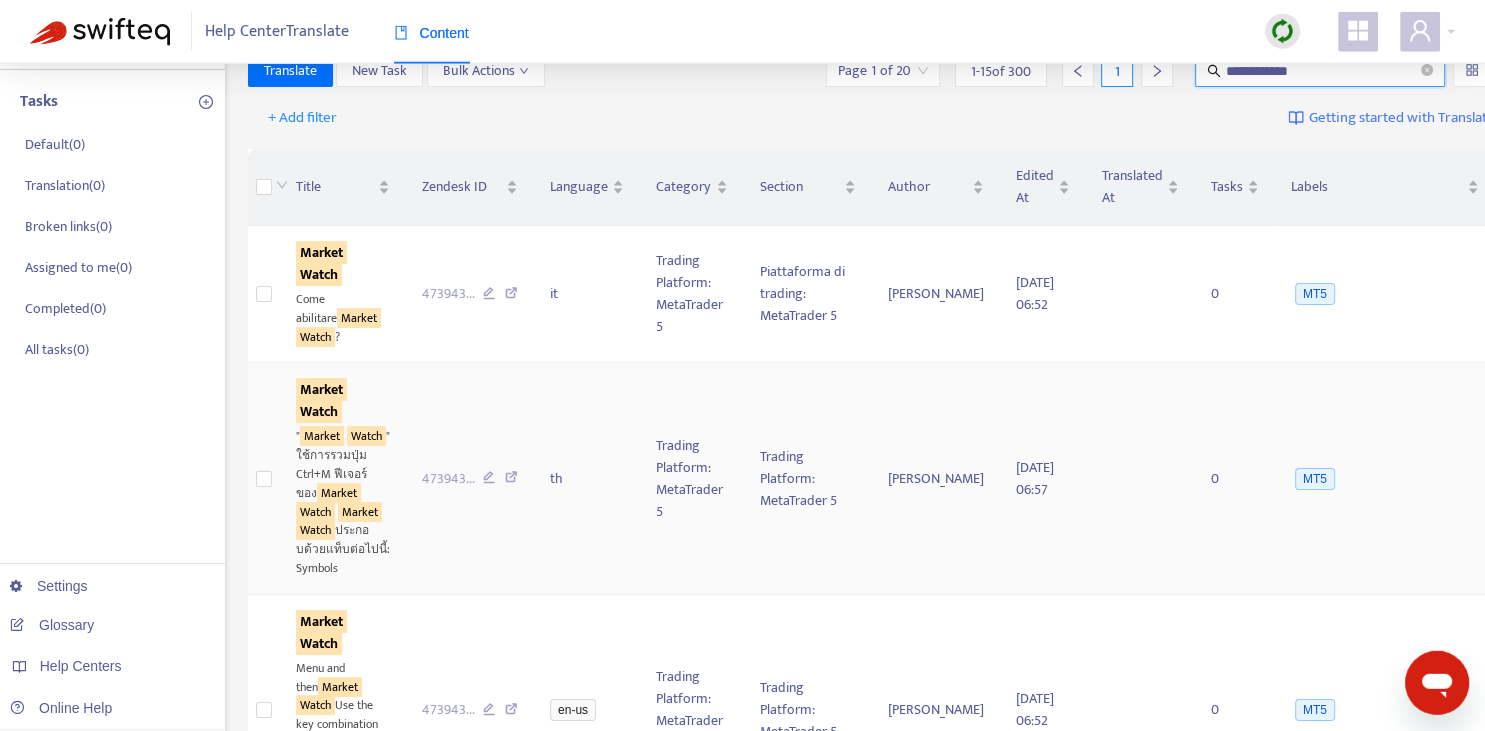 scroll, scrollTop: 70, scrollLeft: 0, axis: vertical 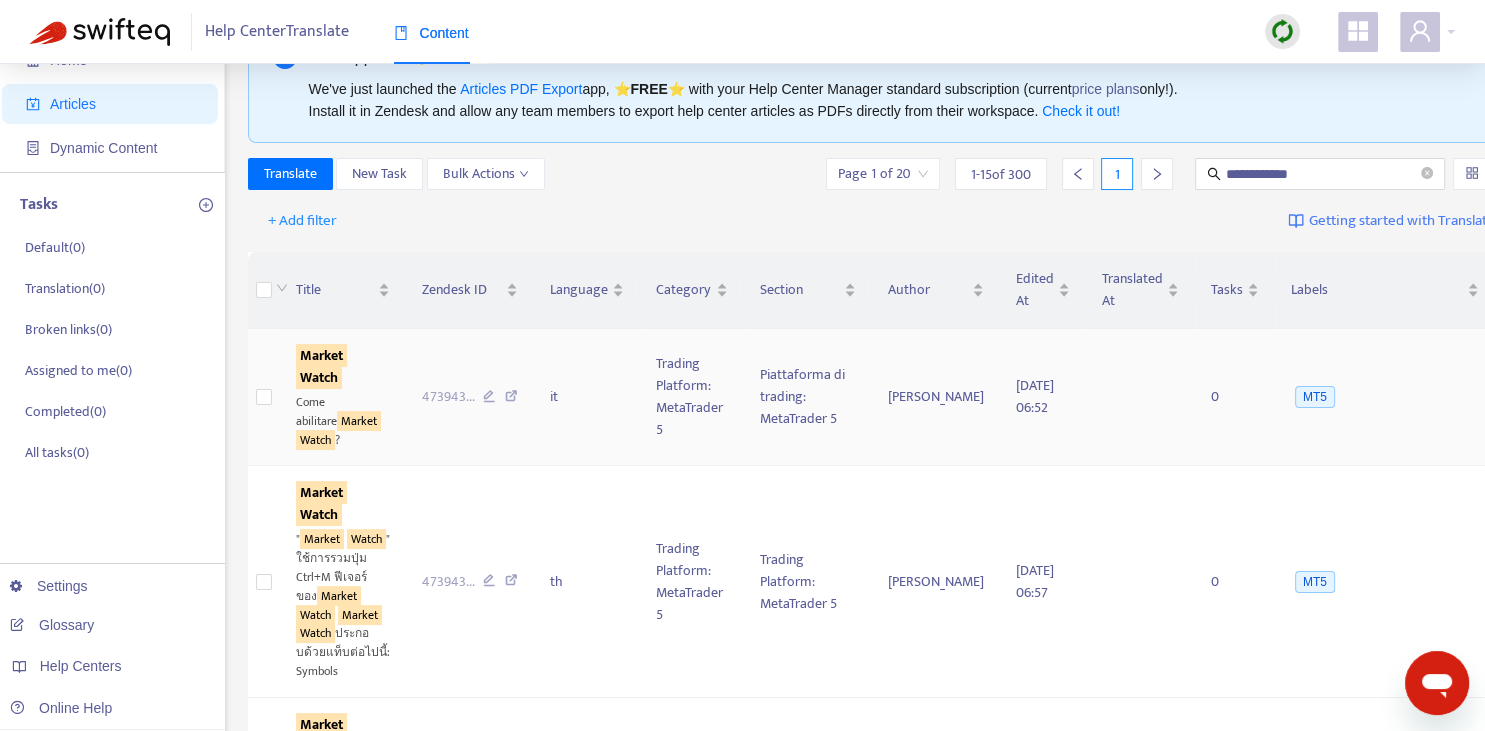 click on "Market" at bounding box center [321, 355] 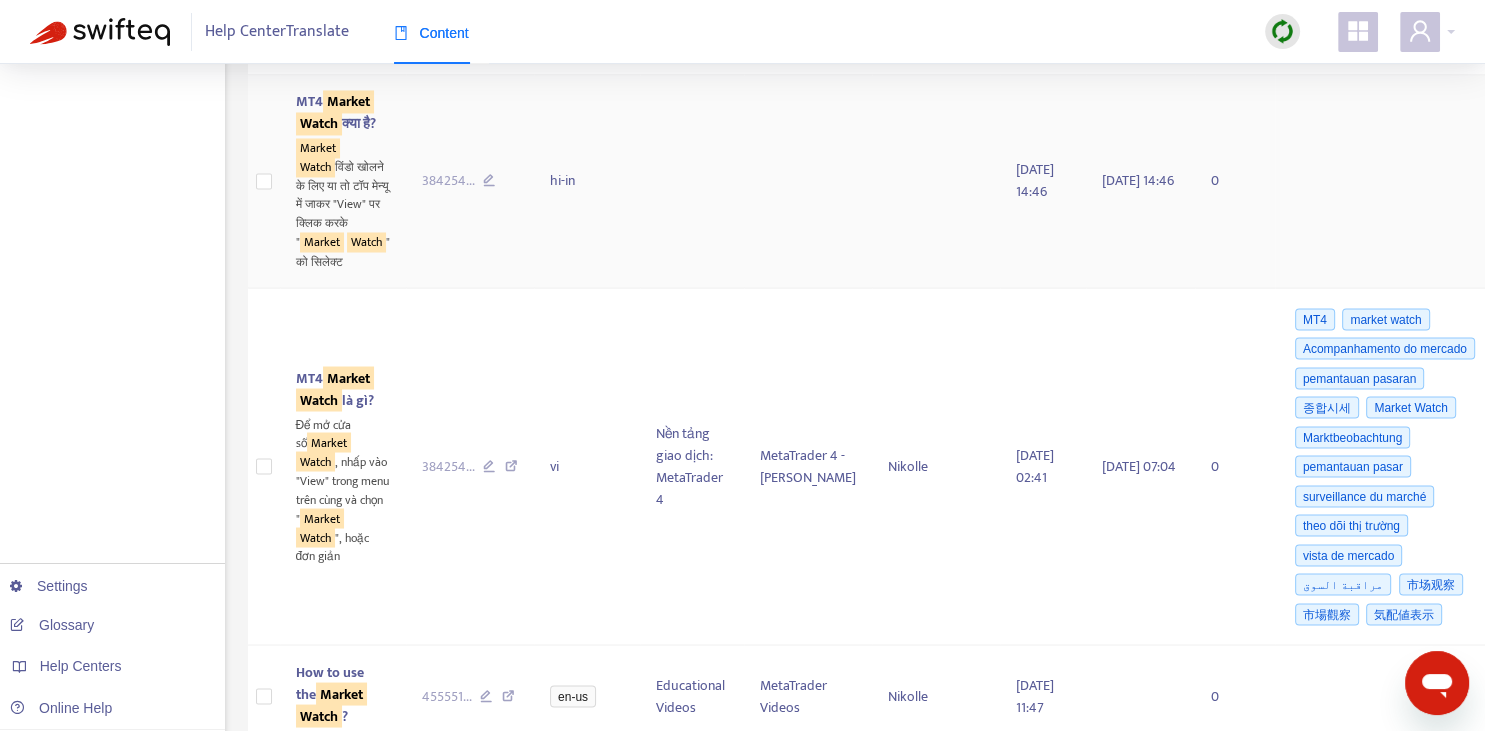 scroll, scrollTop: 3520, scrollLeft: 0, axis: vertical 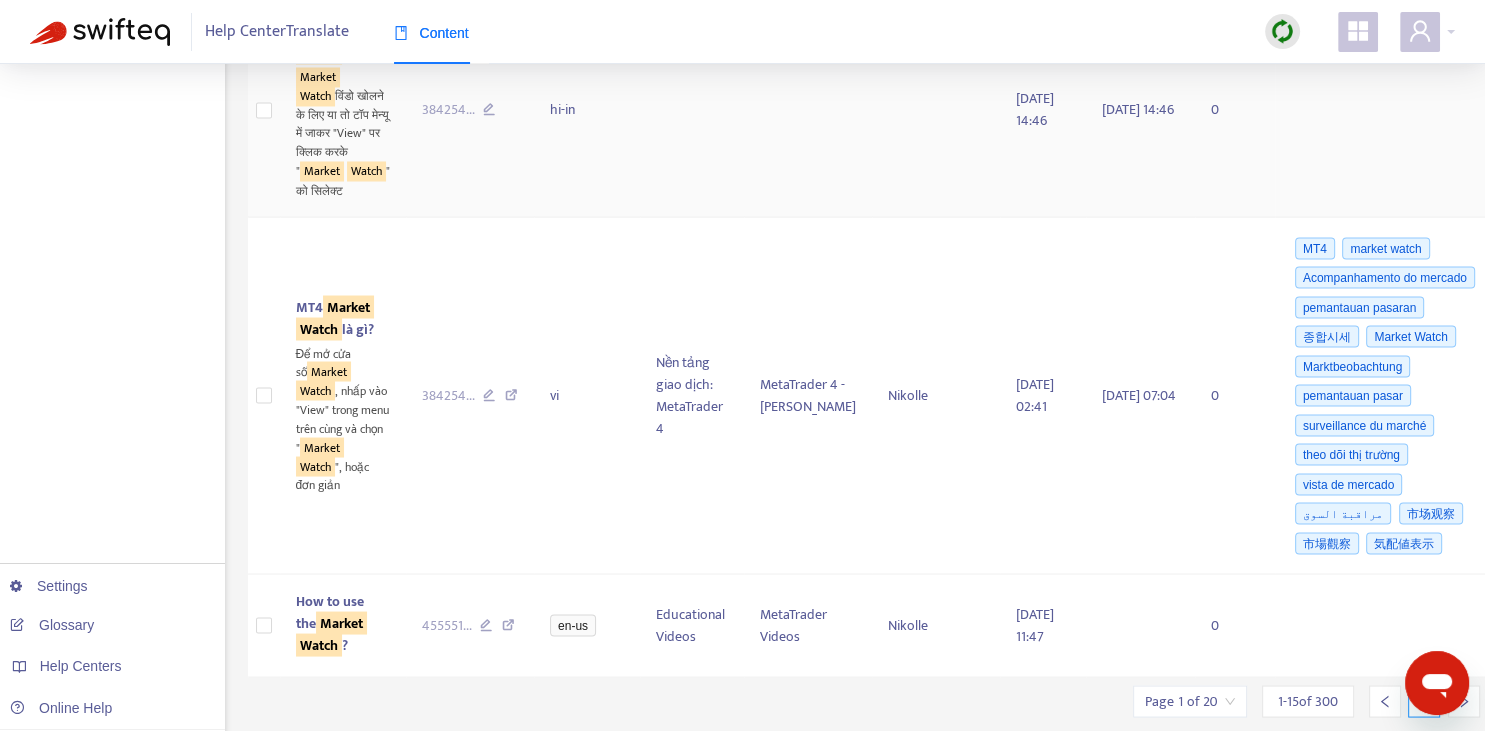 click on "MT4  Market   Watch  क्या है?" at bounding box center [336, 41] 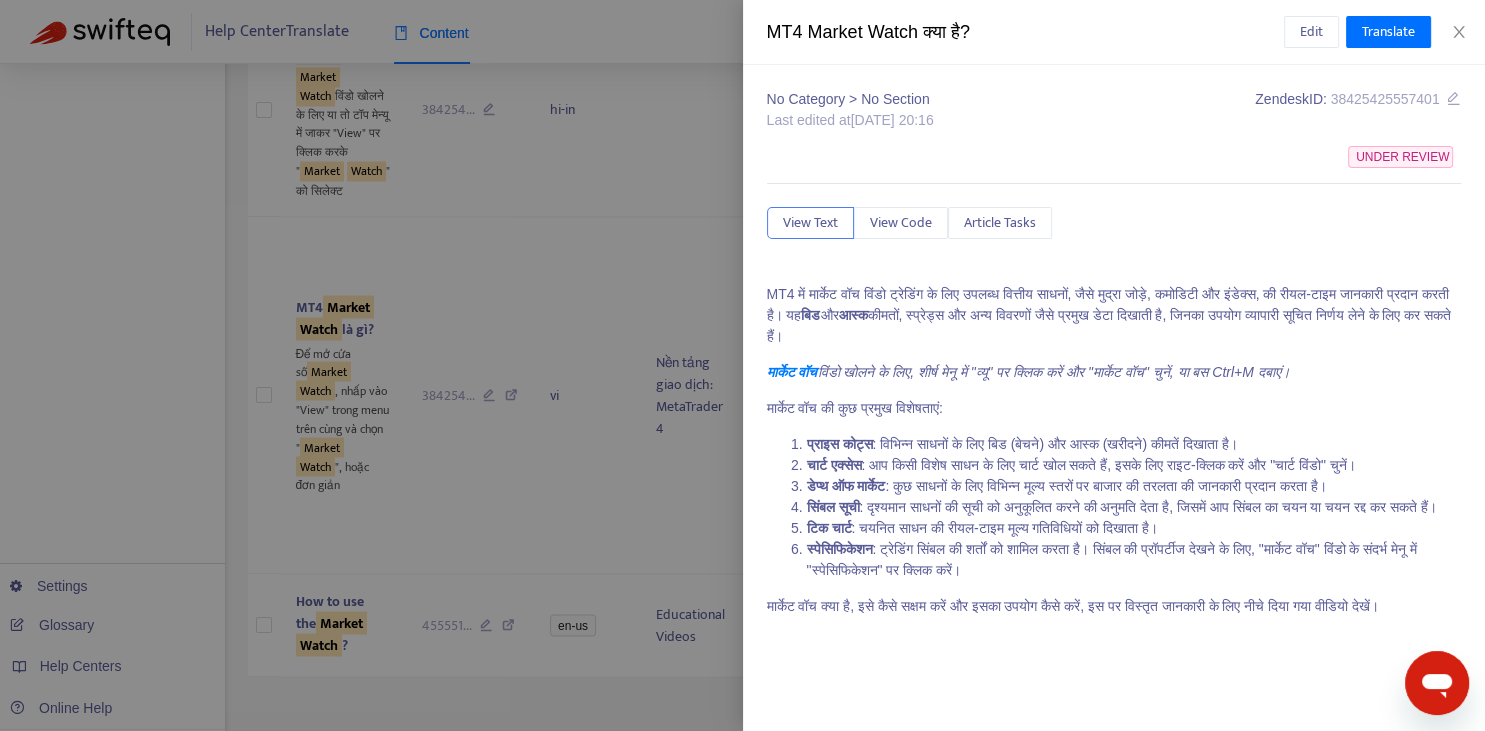 click on "MT4 Market Watch क्या है?" at bounding box center [1025, 32] 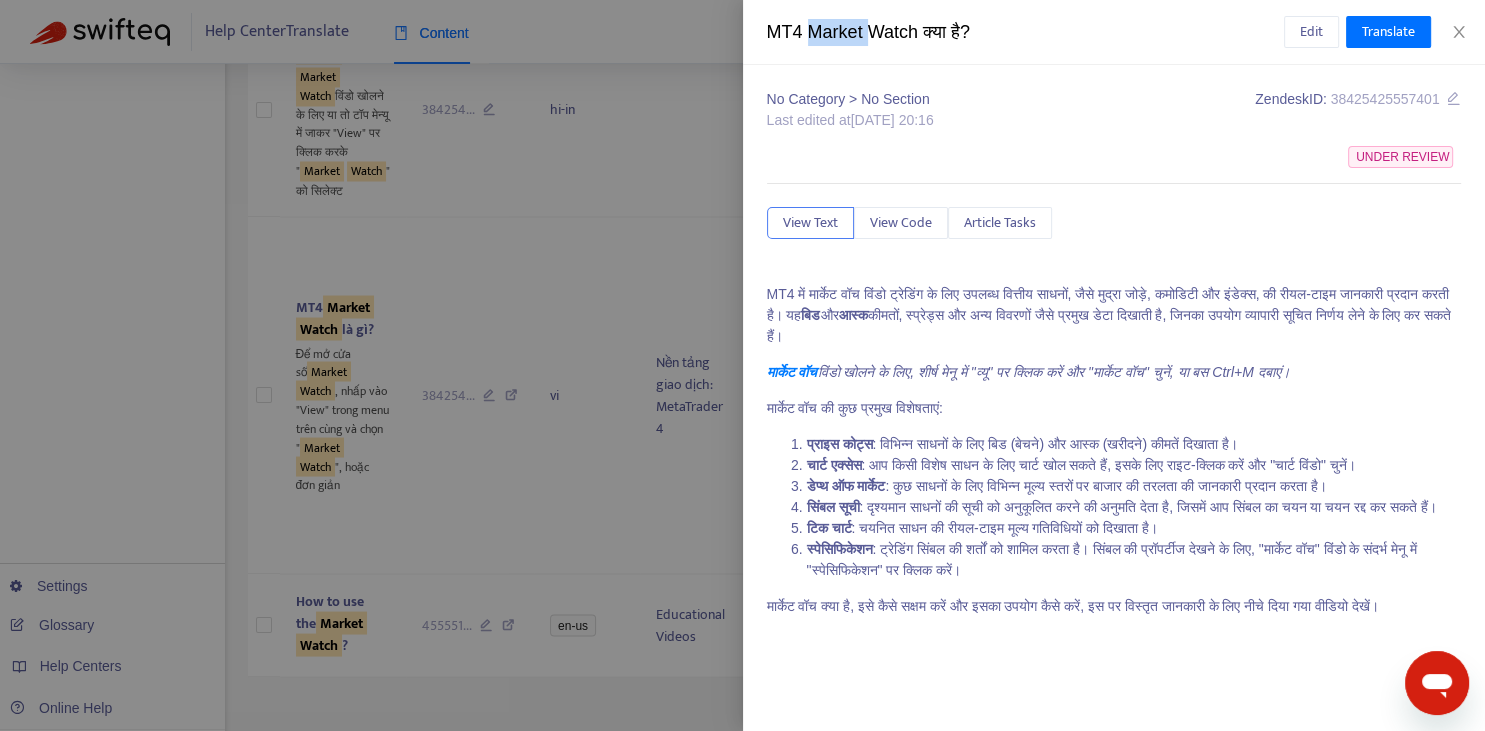 click on "MT4 Market Watch क्या है?" at bounding box center [1025, 32] 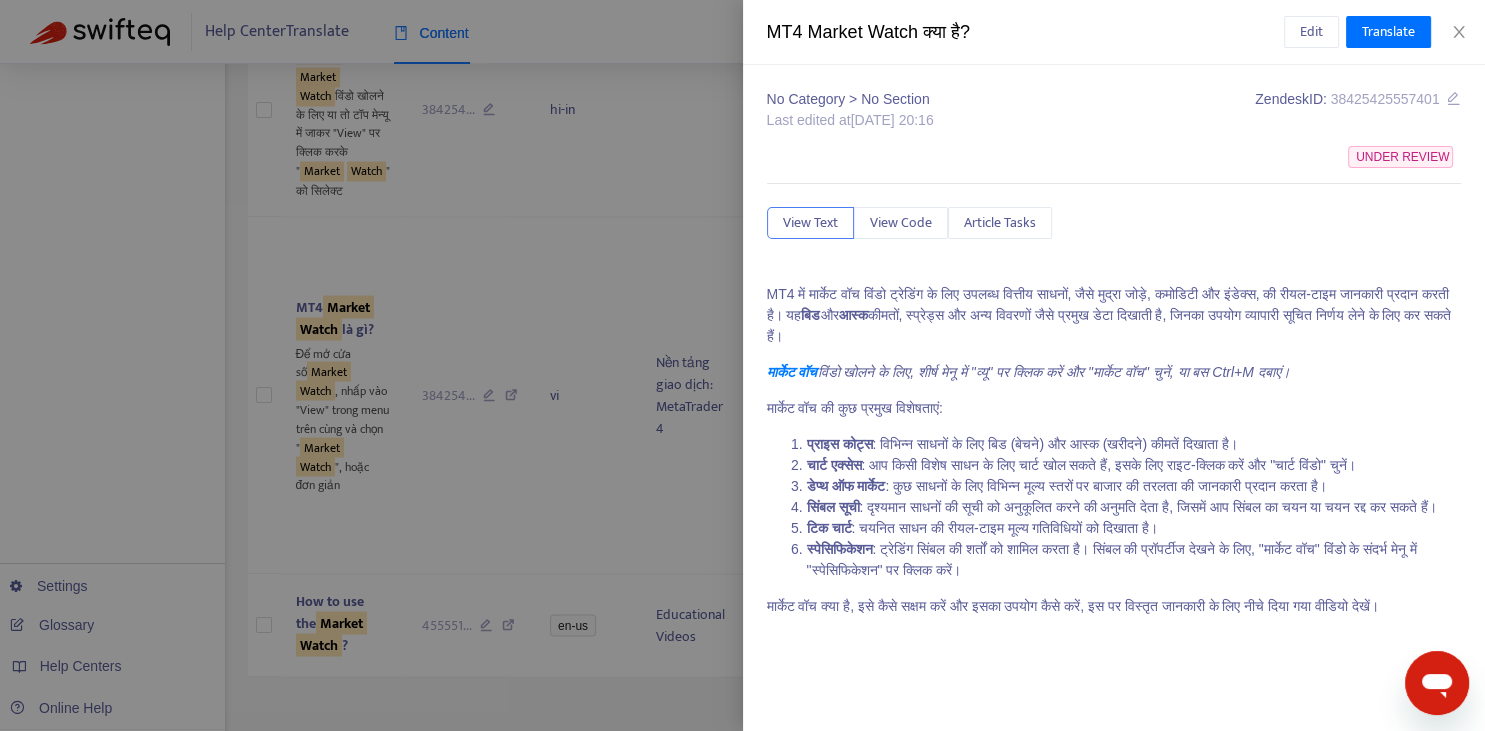 click on "MT4 Market Watch क्या है?" at bounding box center (1025, 32) 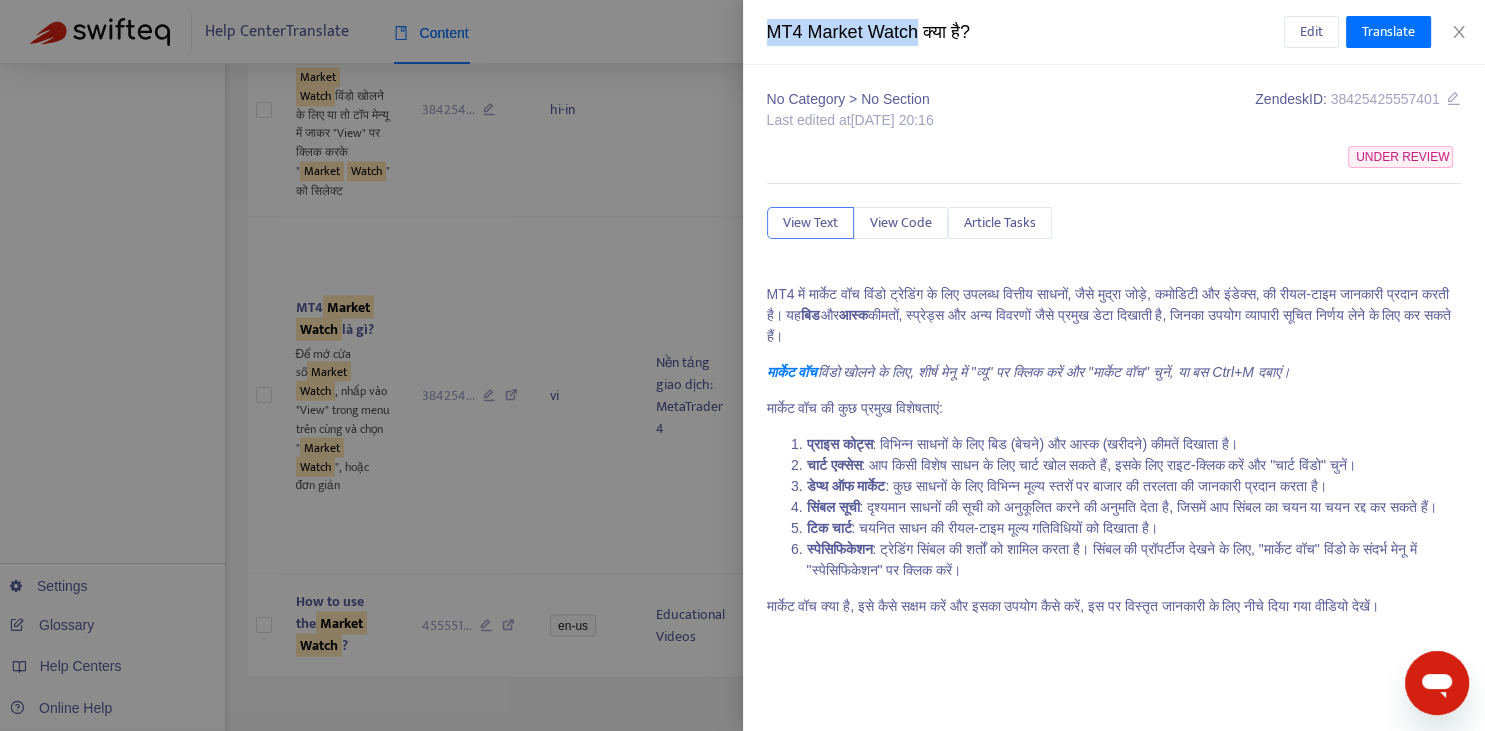 drag, startPoint x: 768, startPoint y: 32, endPoint x: 917, endPoint y: 26, distance: 149.12076 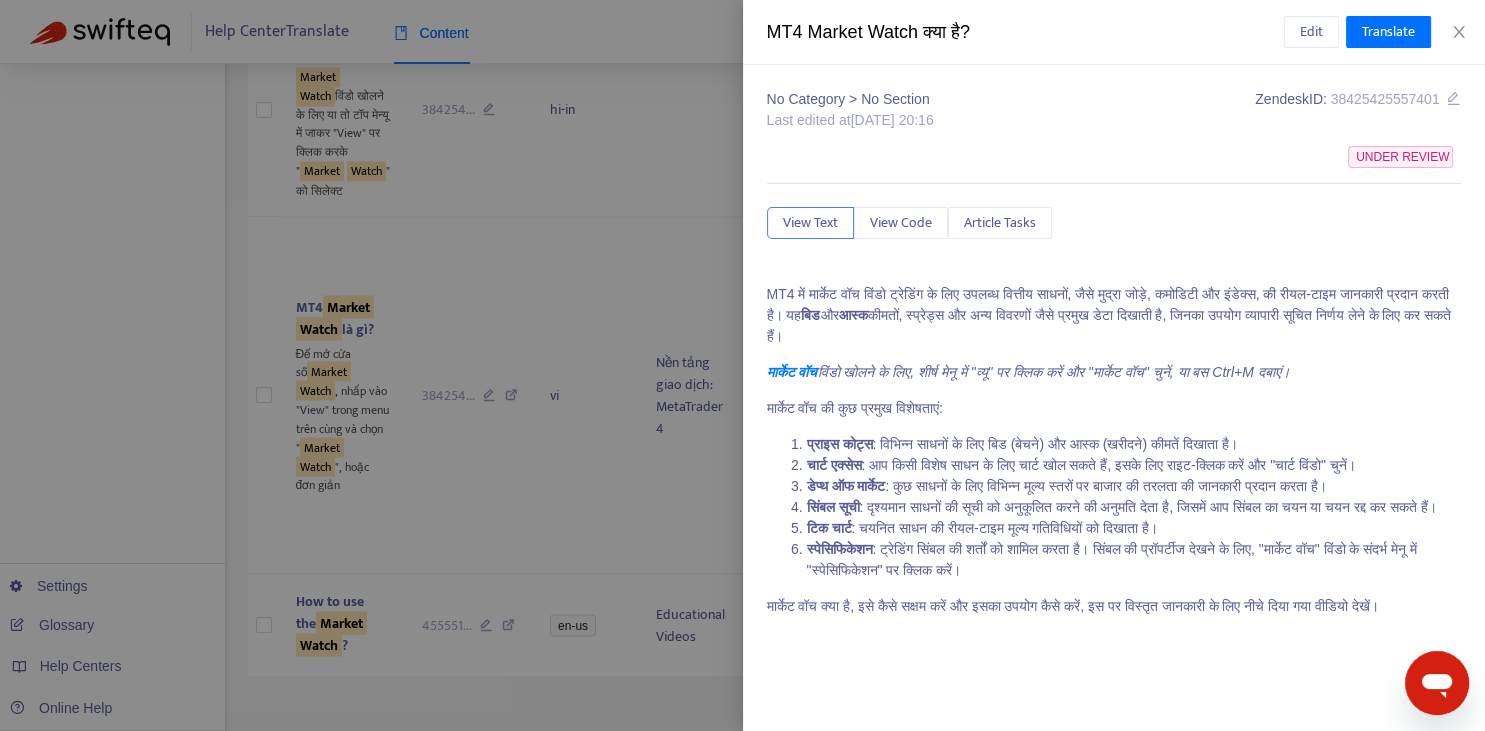 click at bounding box center [742, 365] 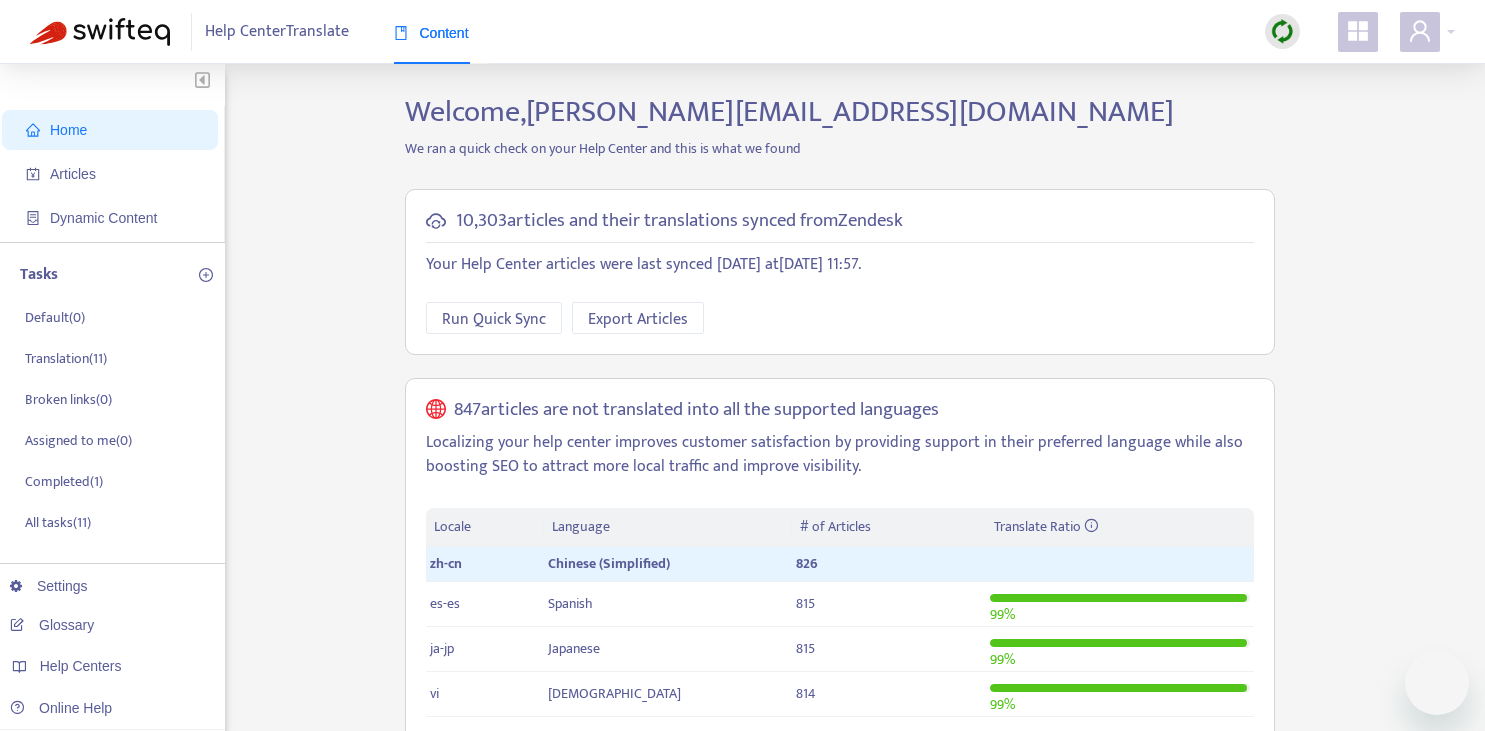 scroll, scrollTop: 0, scrollLeft: 0, axis: both 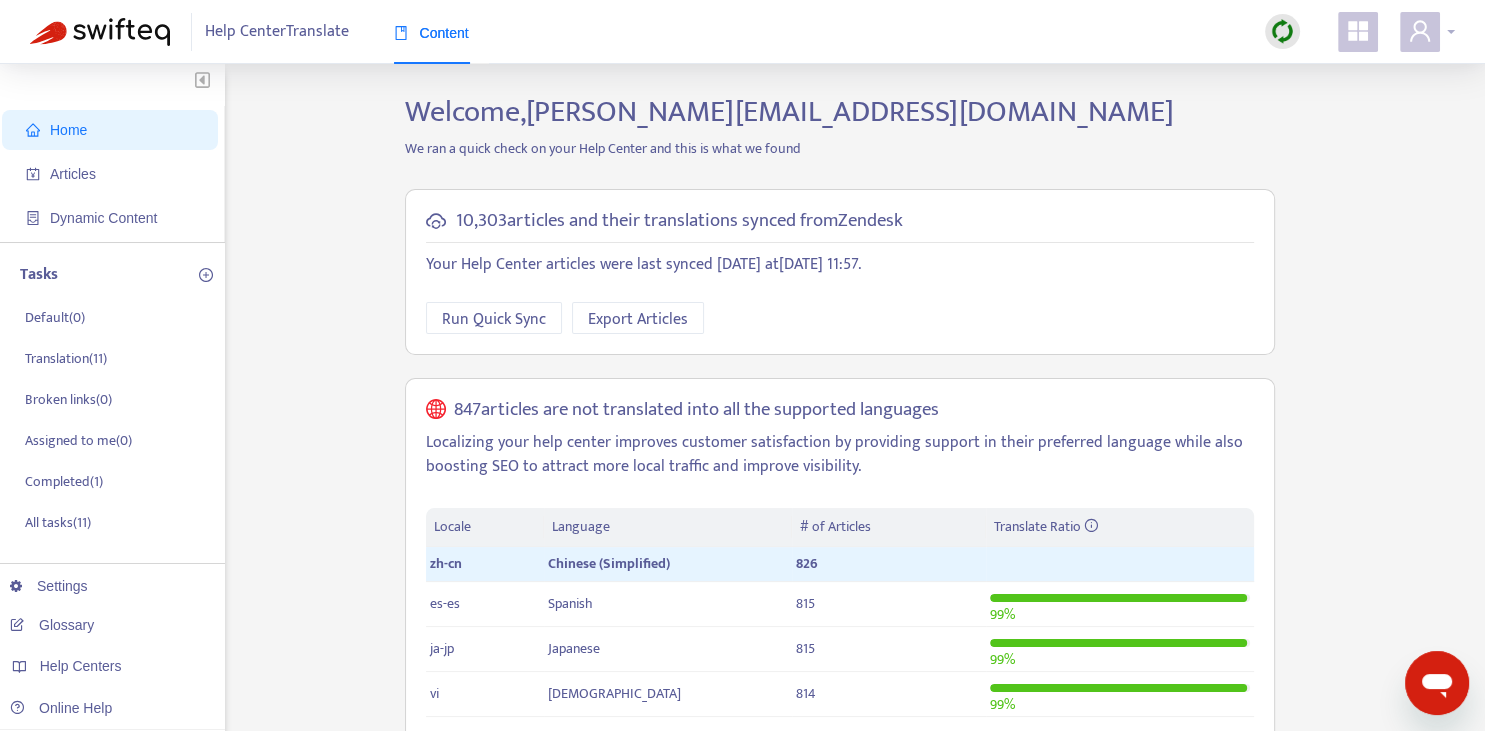 click 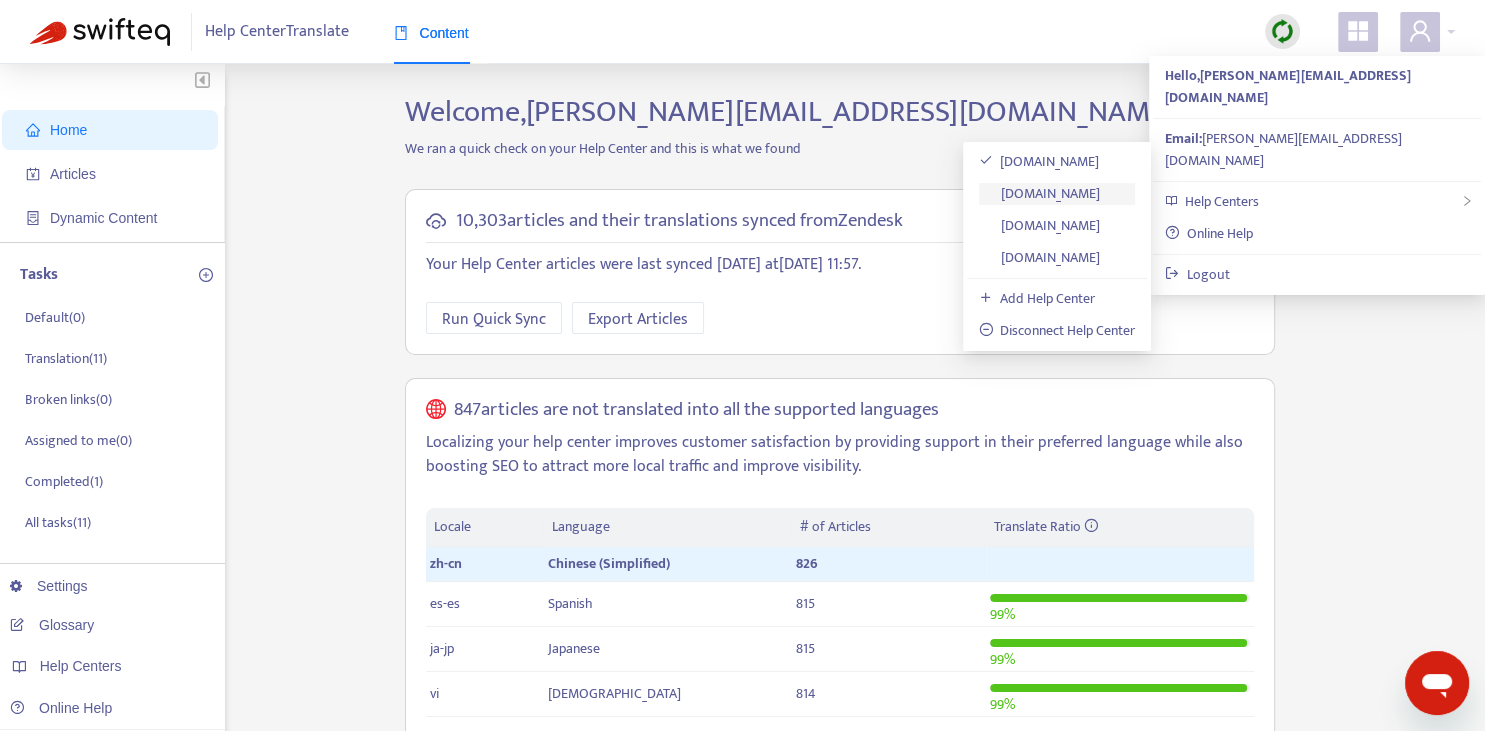 click on "[DOMAIN_NAME]" at bounding box center (1040, 193) 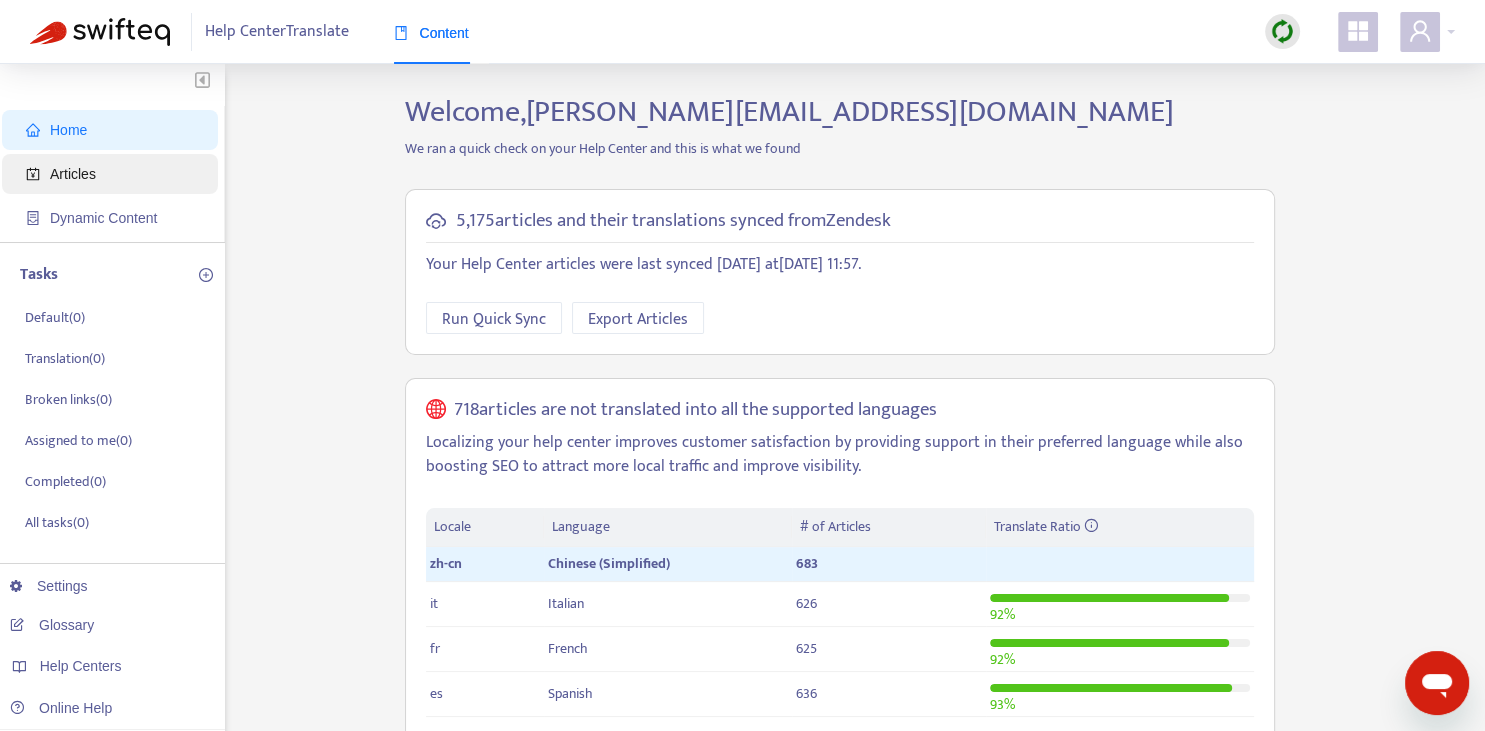 click on "Articles" at bounding box center [114, 174] 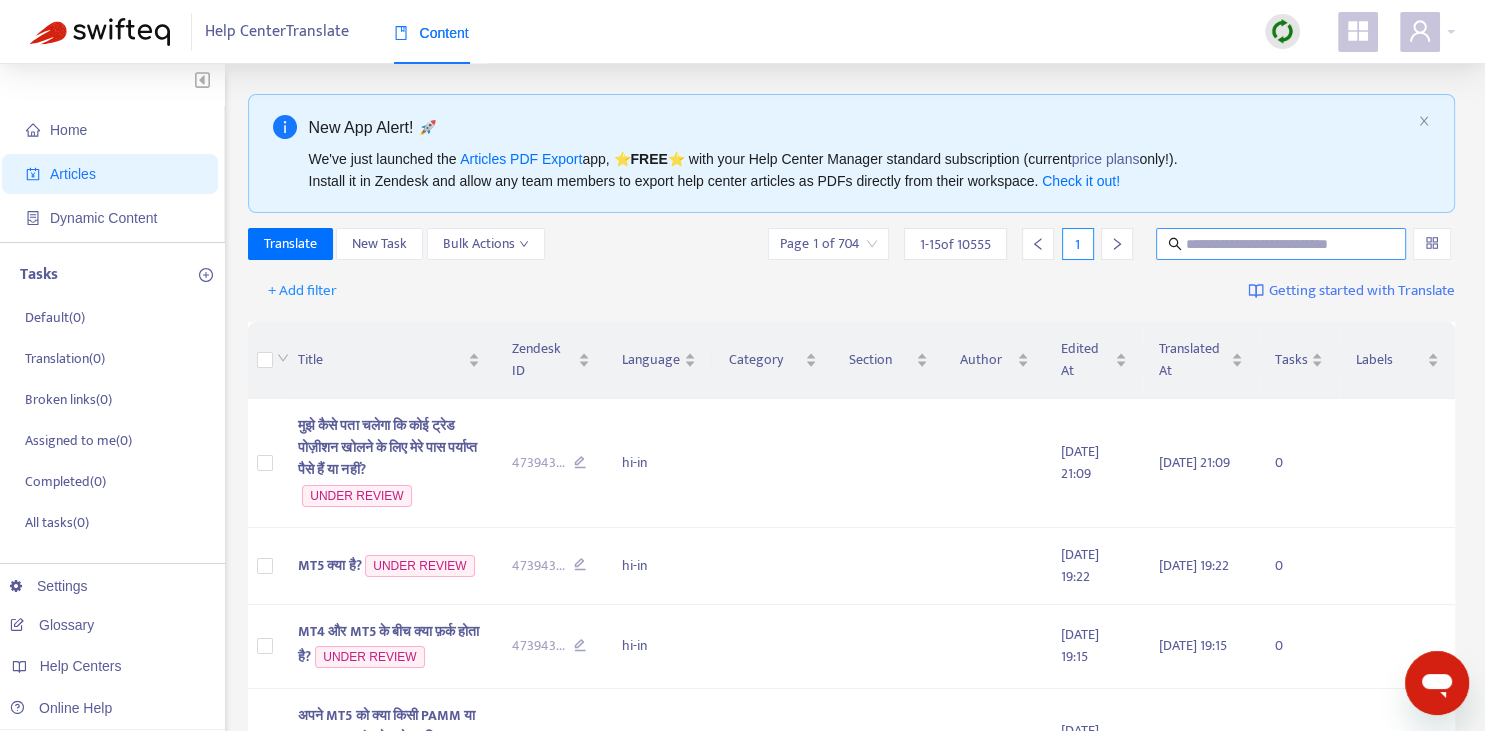click at bounding box center [1282, 244] 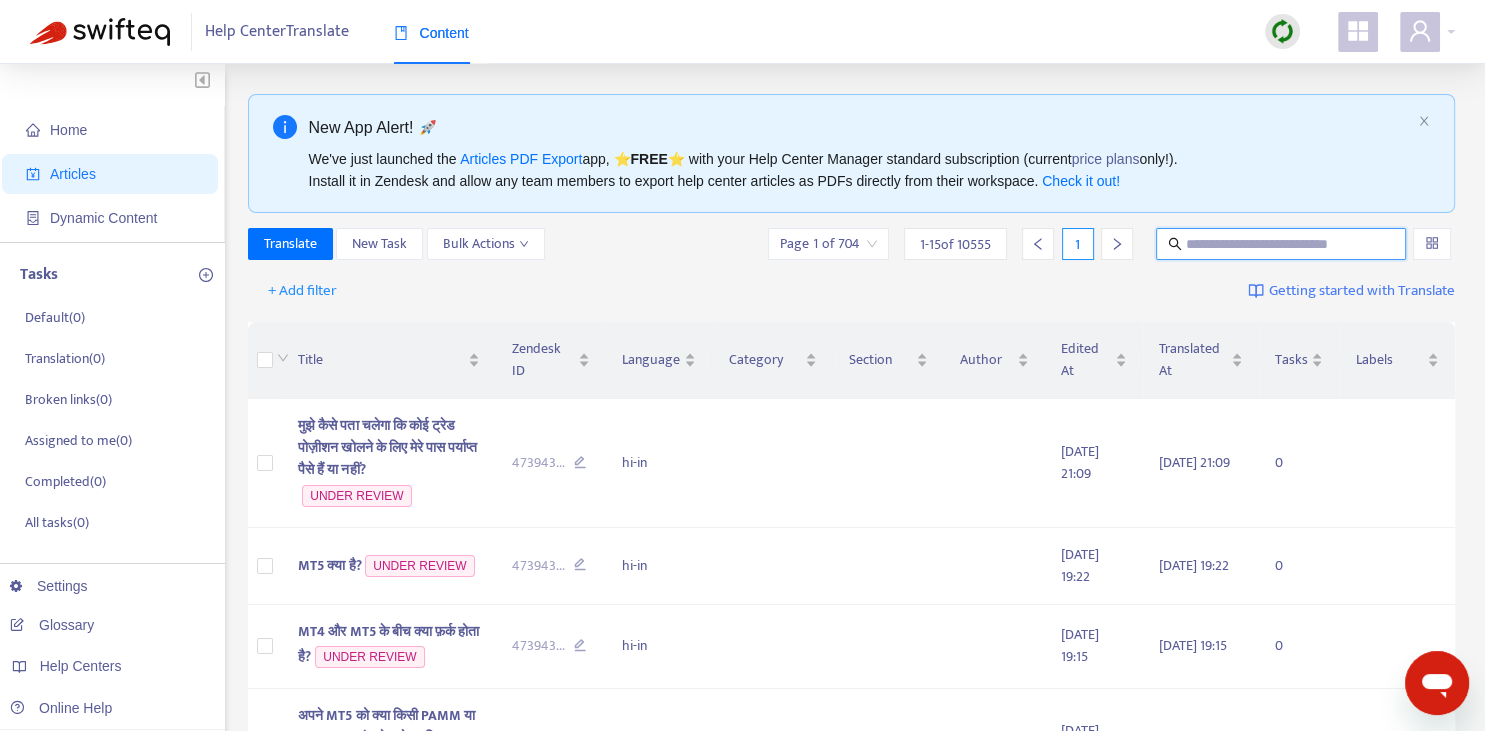 paste on "**********" 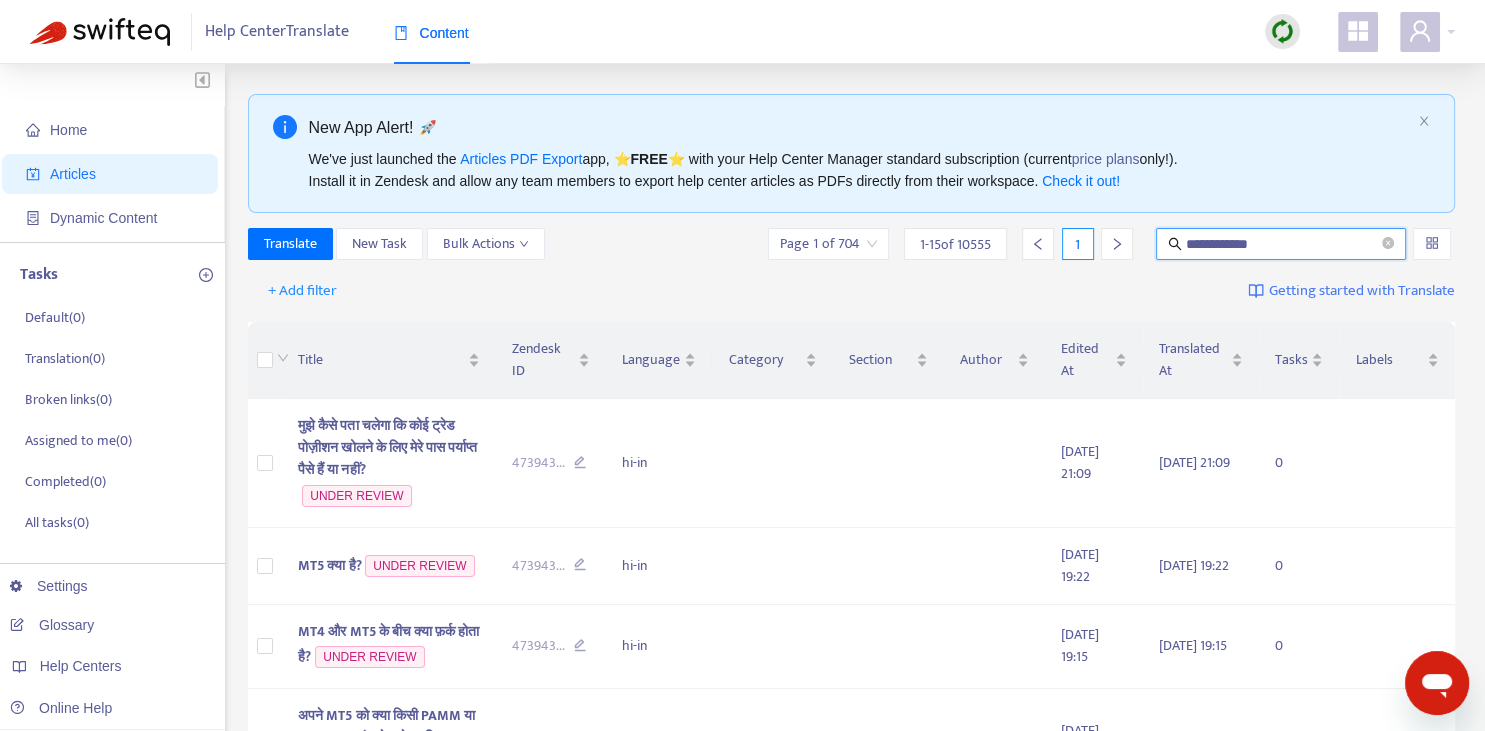 type on "**********" 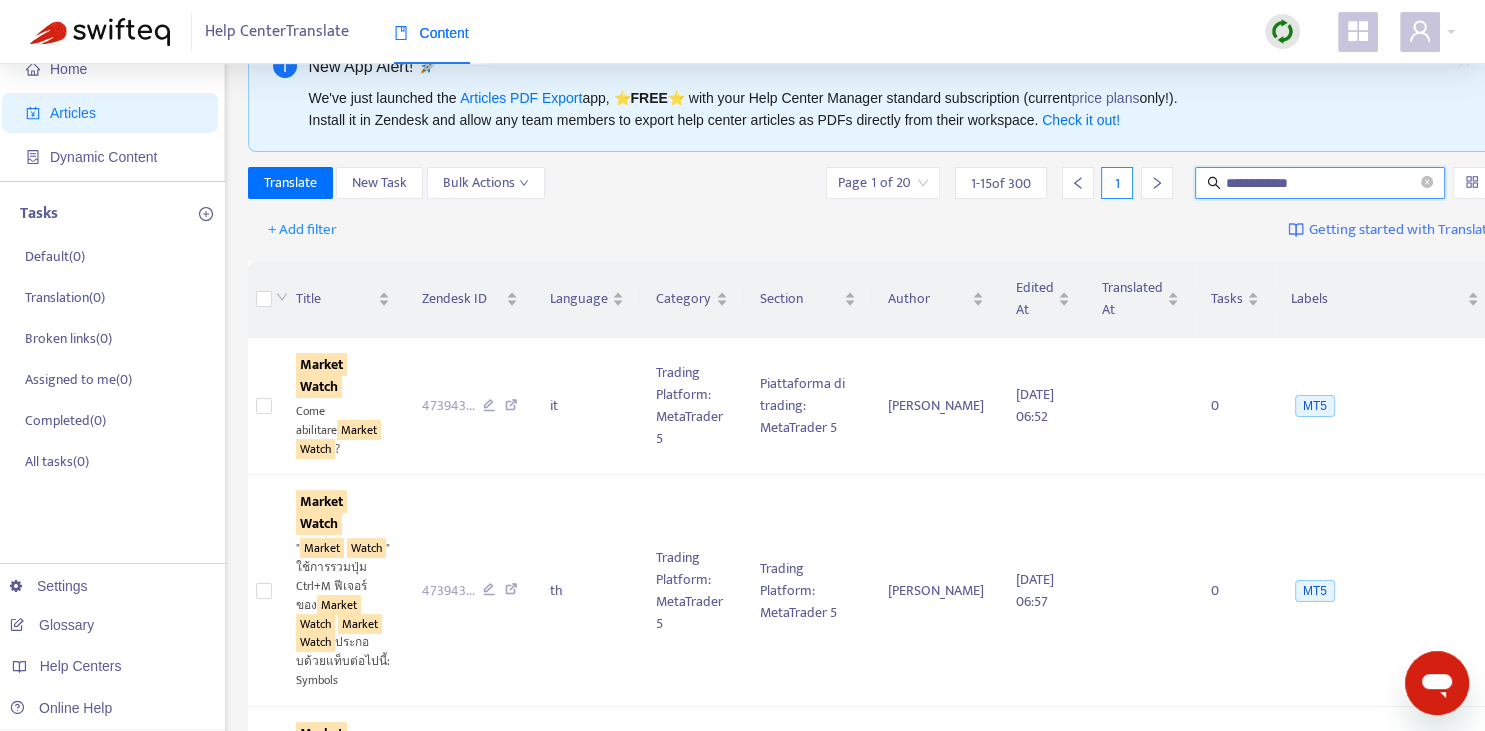 scroll, scrollTop: 70, scrollLeft: 0, axis: vertical 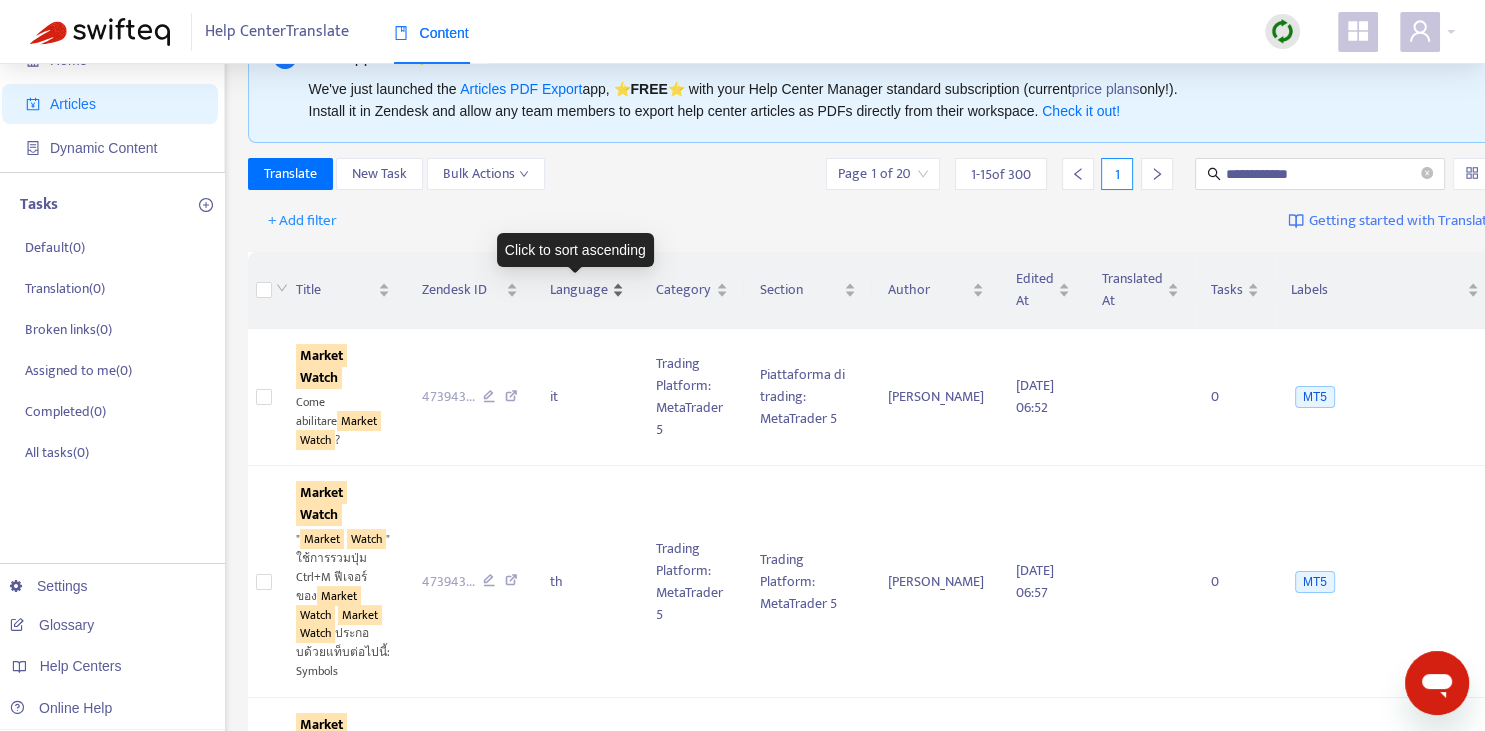 click on "Language" at bounding box center (579, 290) 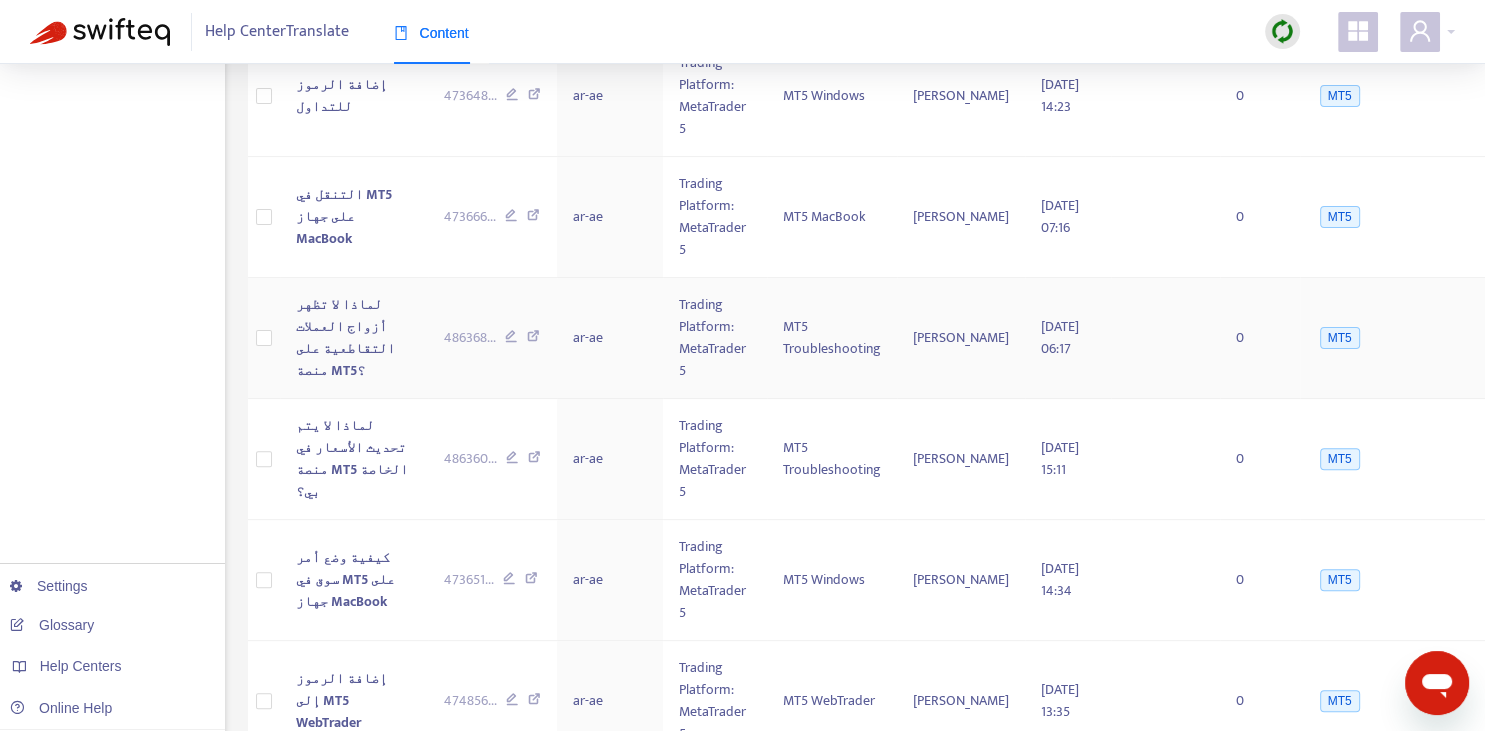 scroll, scrollTop: 0, scrollLeft: 0, axis: both 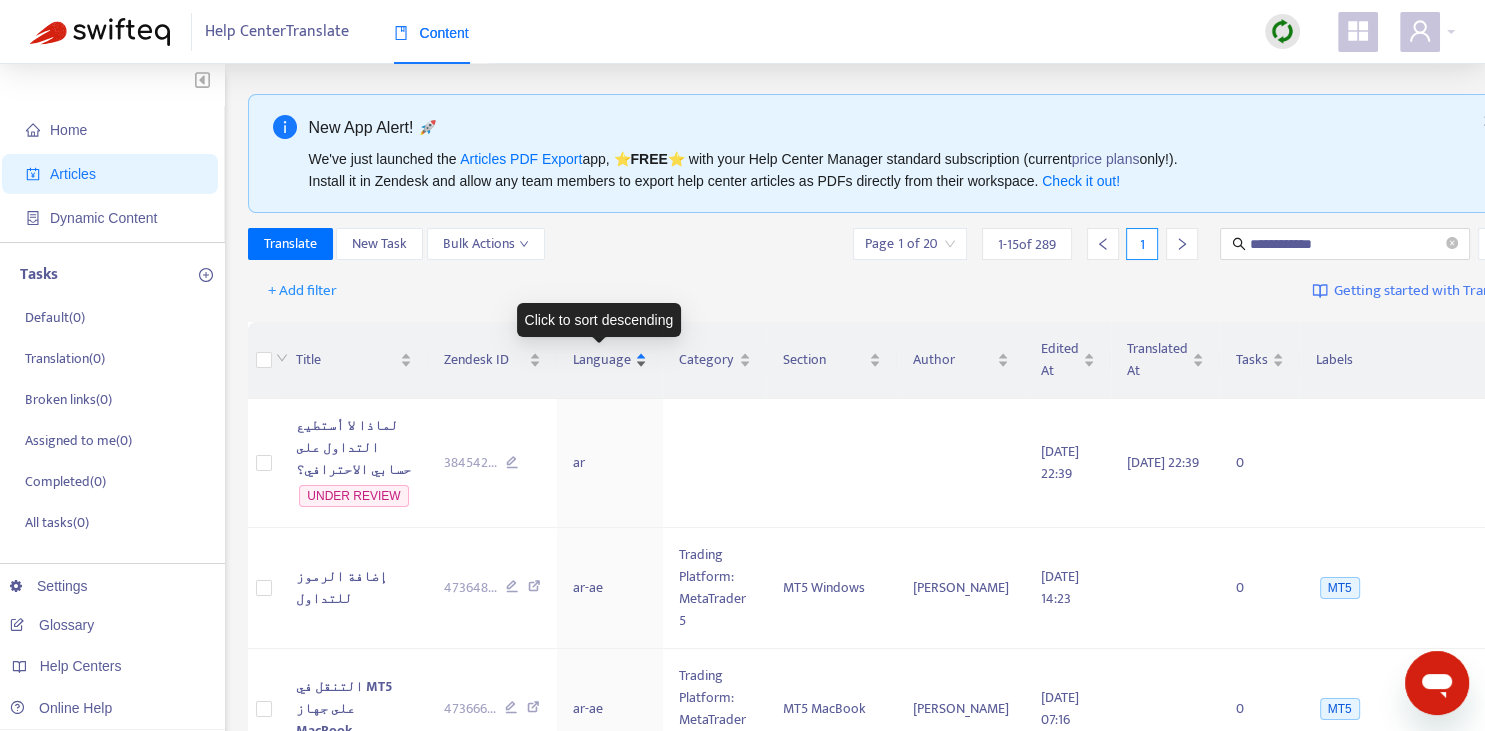 click on "Language" at bounding box center (602, 360) 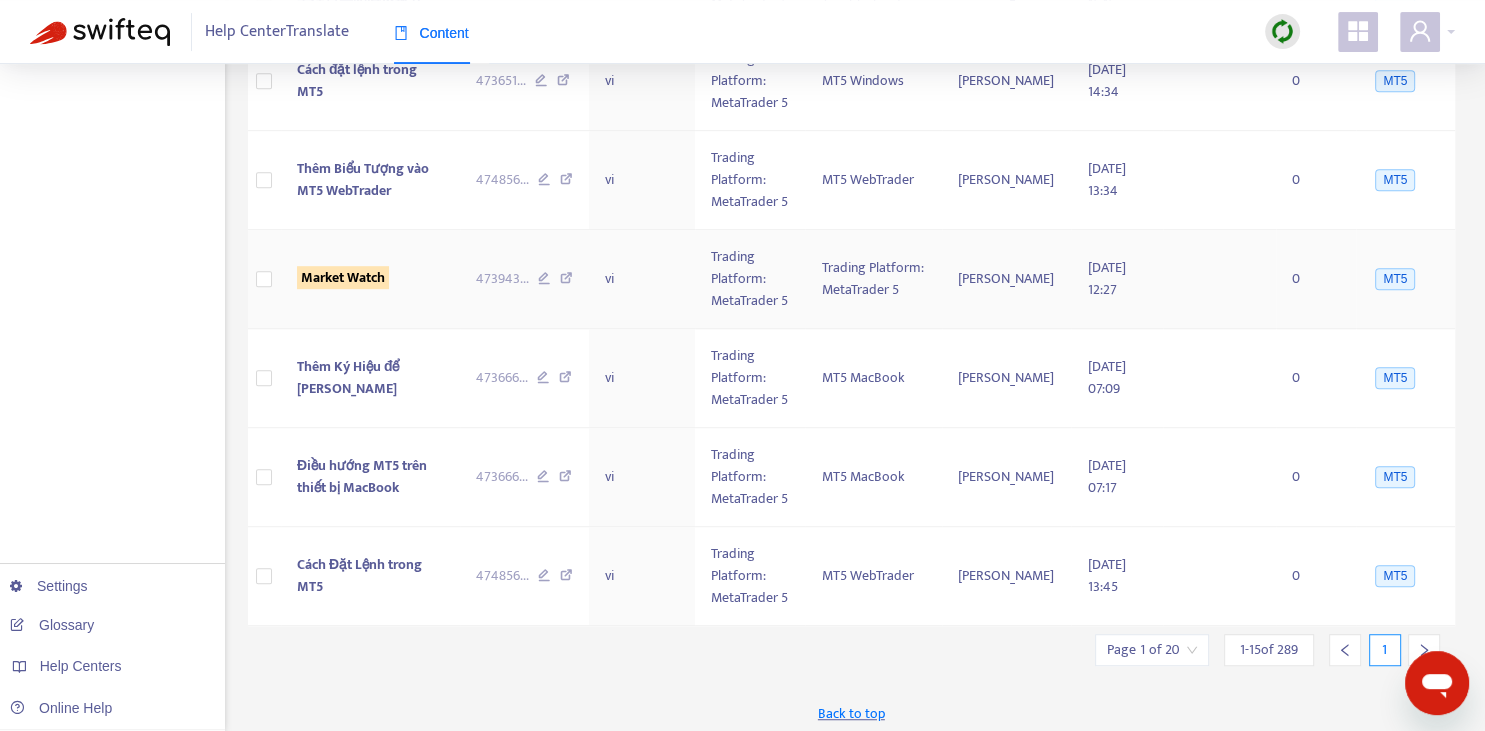 scroll, scrollTop: 1118, scrollLeft: 0, axis: vertical 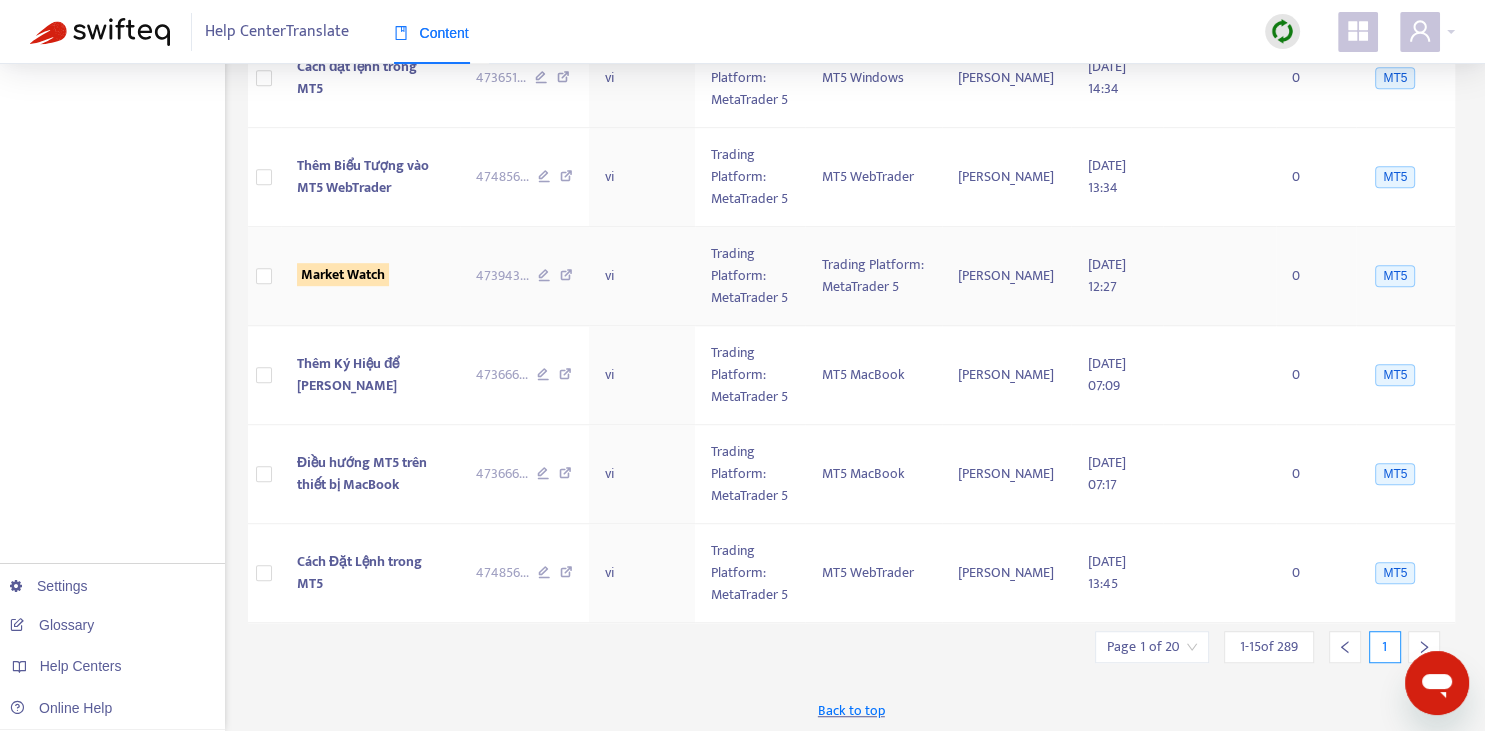 click on "Market Watch" at bounding box center (343, 274) 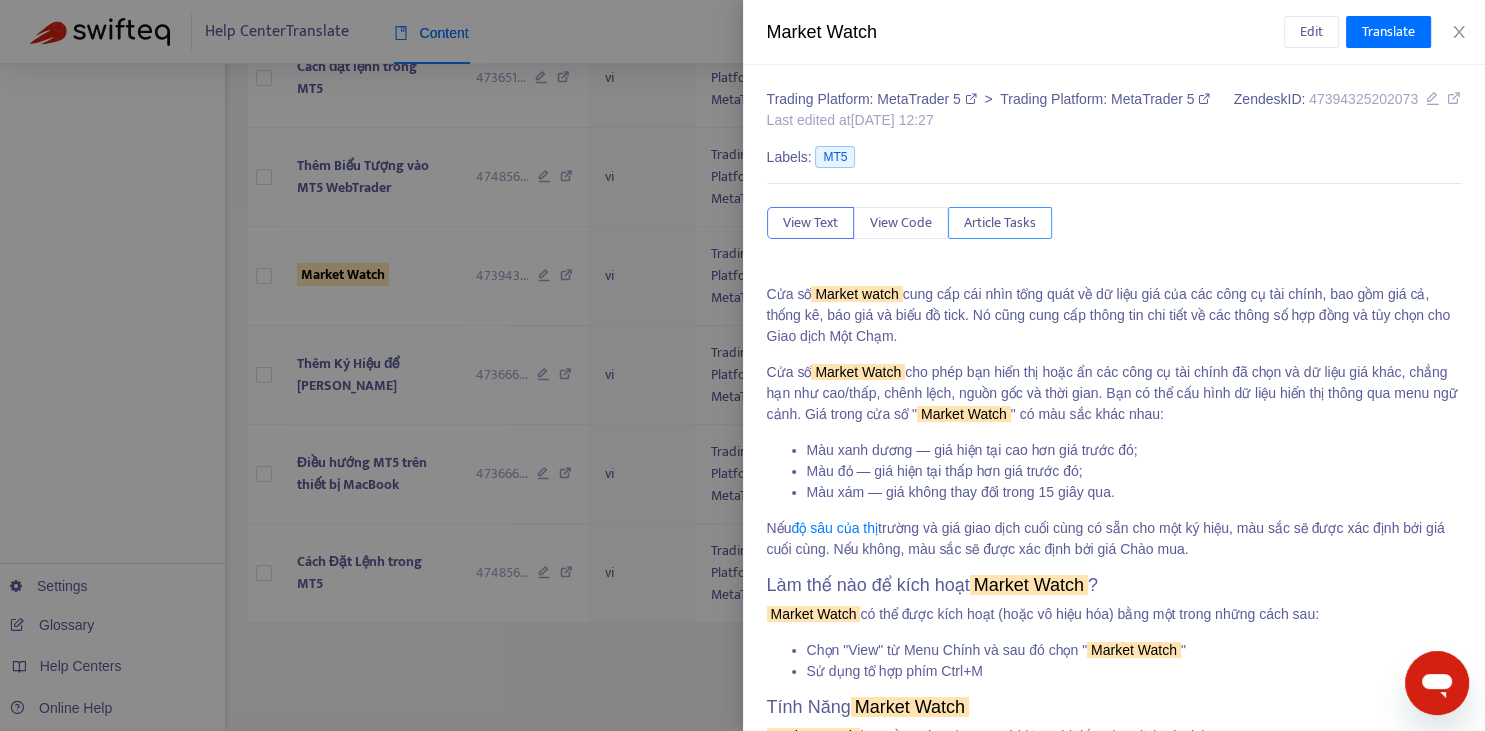 click on "Article Tasks" at bounding box center [1000, 223] 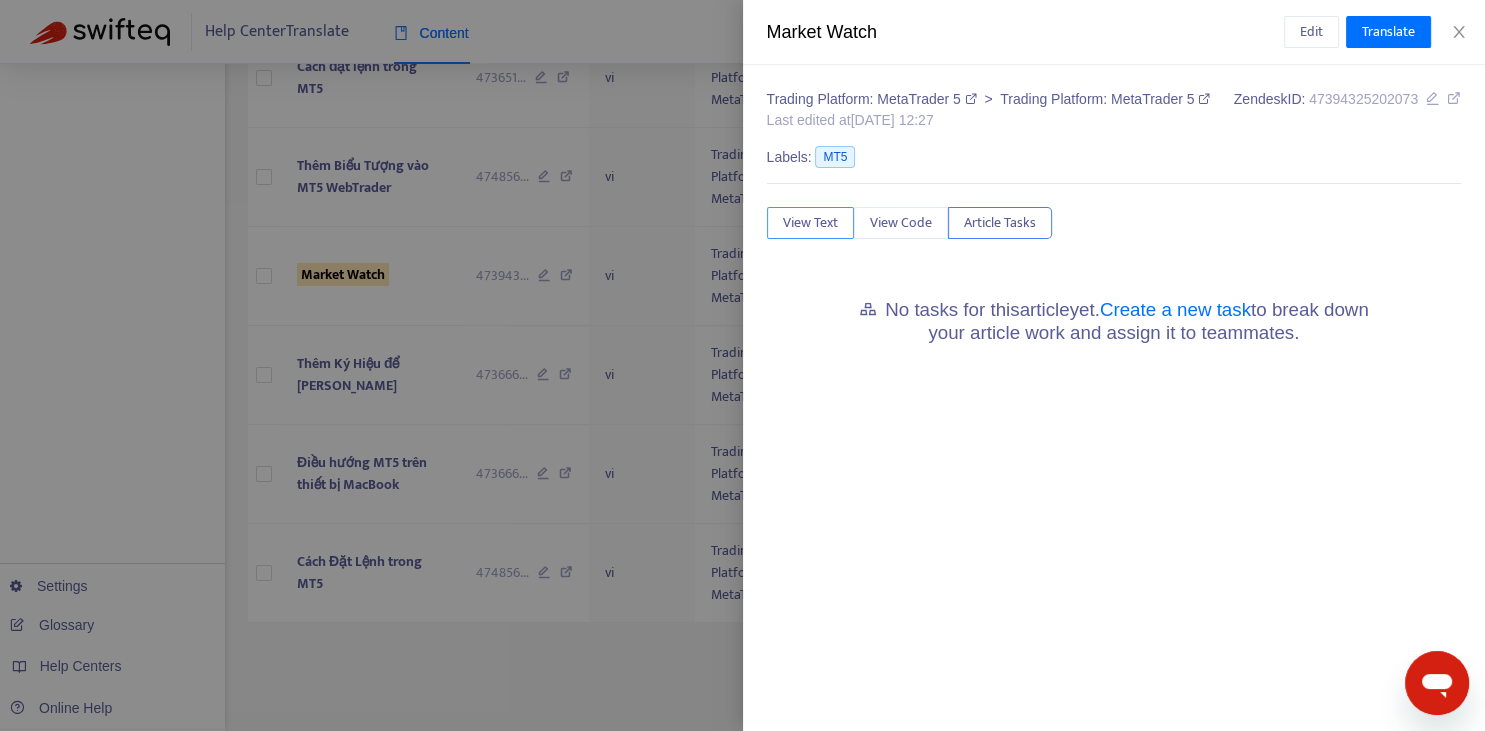 click on "View Text" at bounding box center [810, 223] 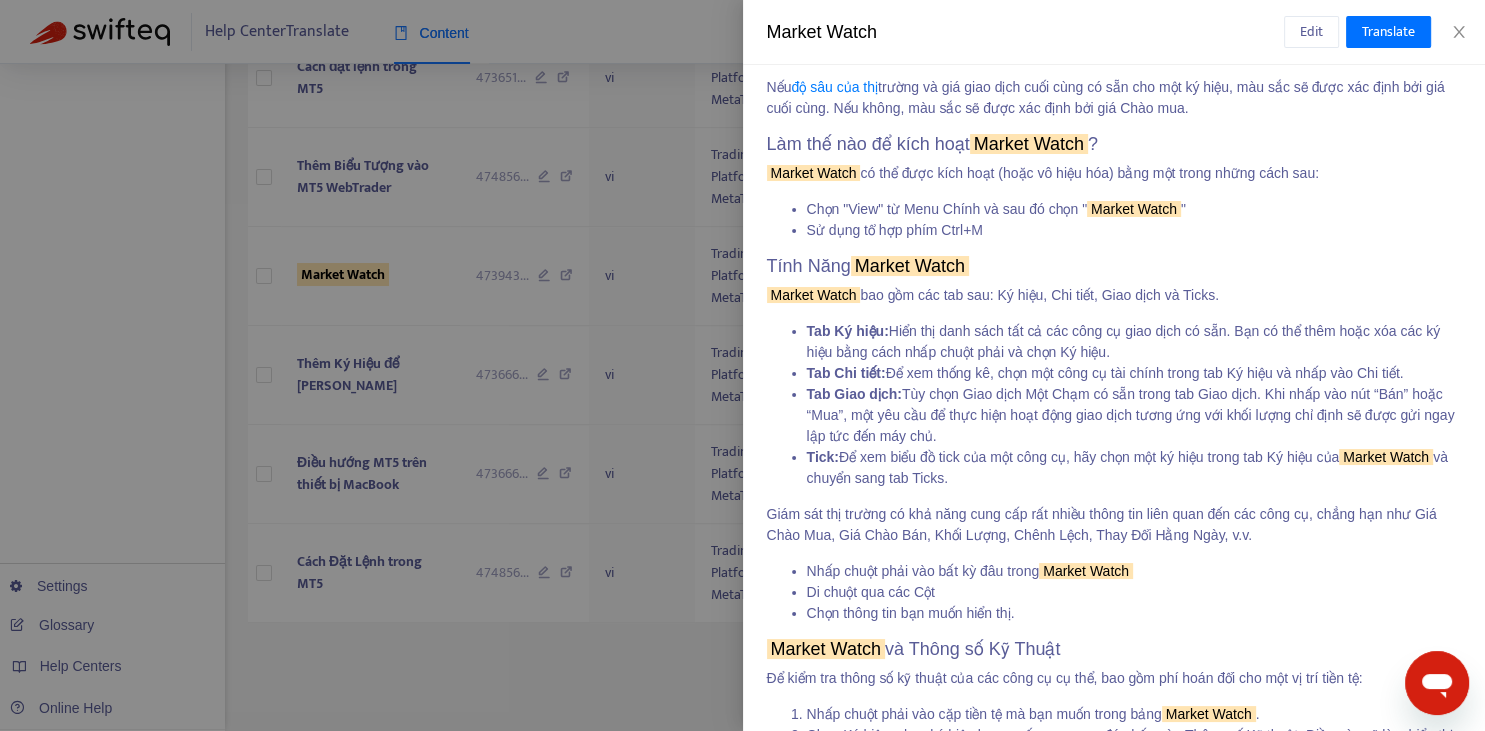 scroll, scrollTop: 524, scrollLeft: 0, axis: vertical 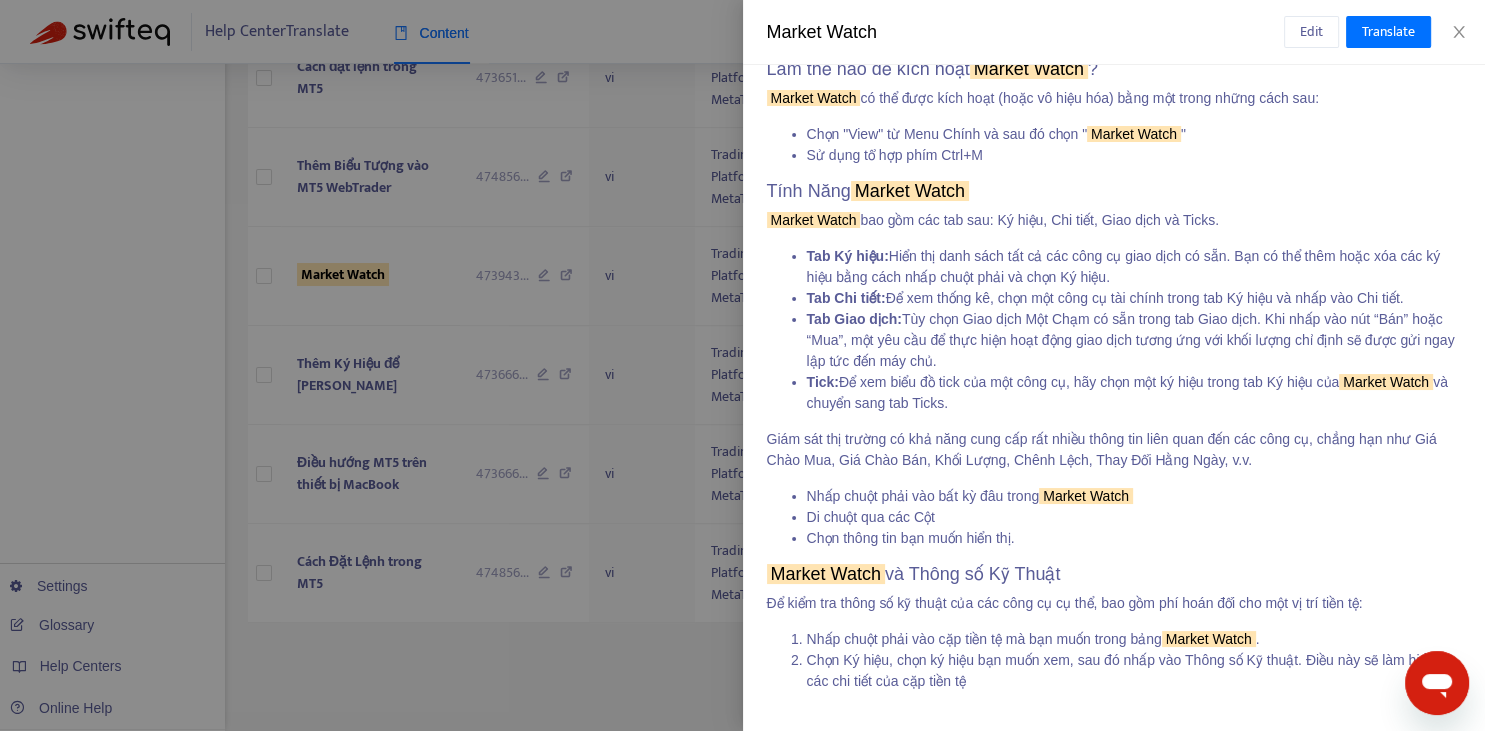 click at bounding box center [742, 365] 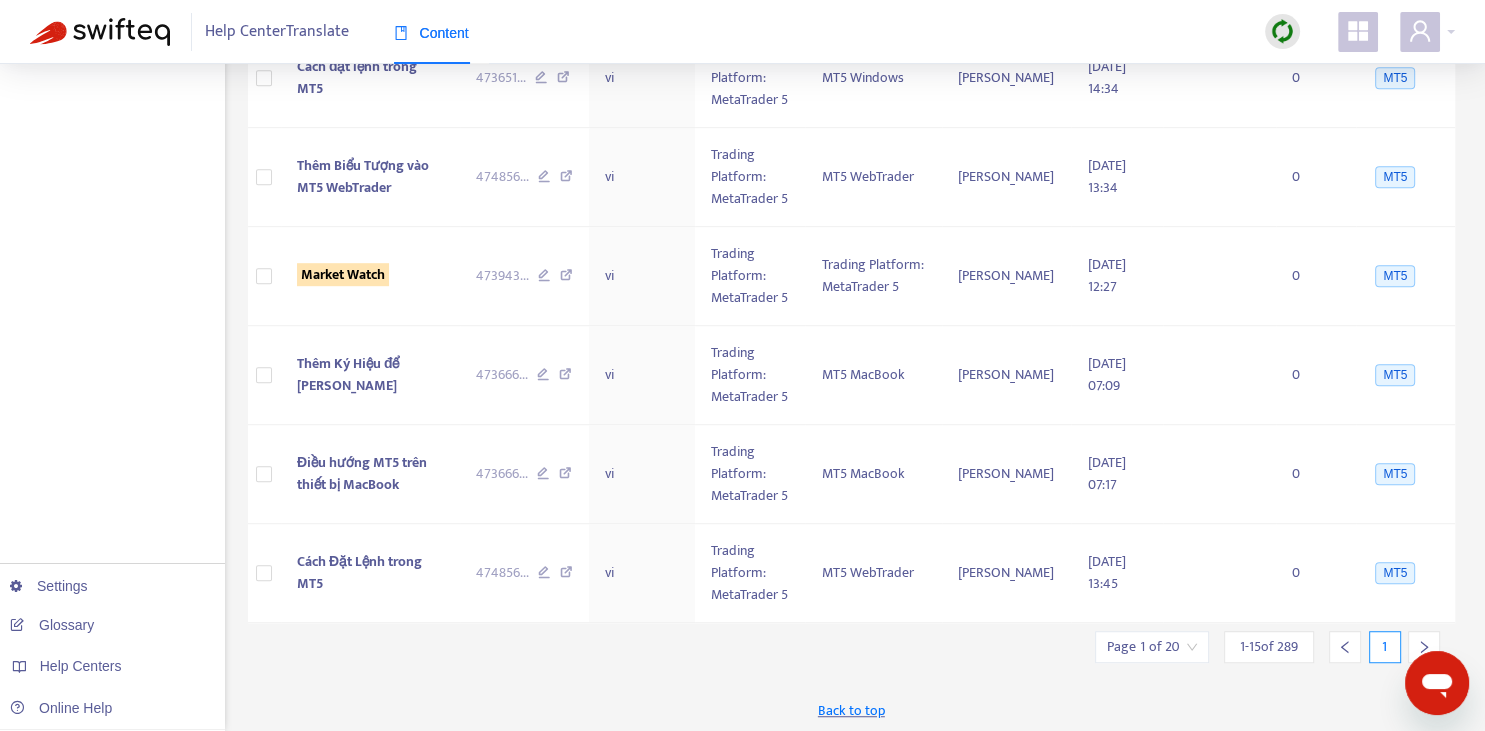 click at bounding box center [1424, 647] 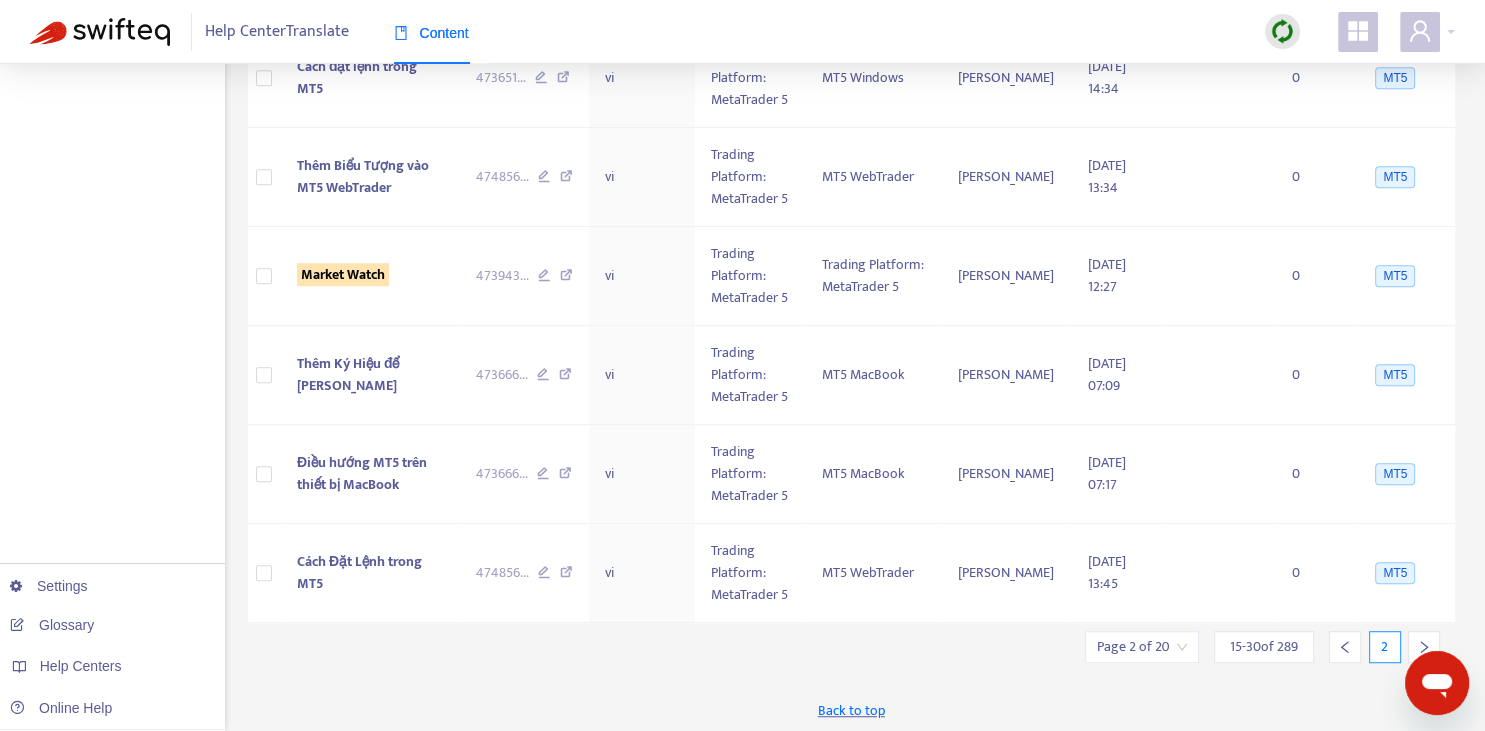 click 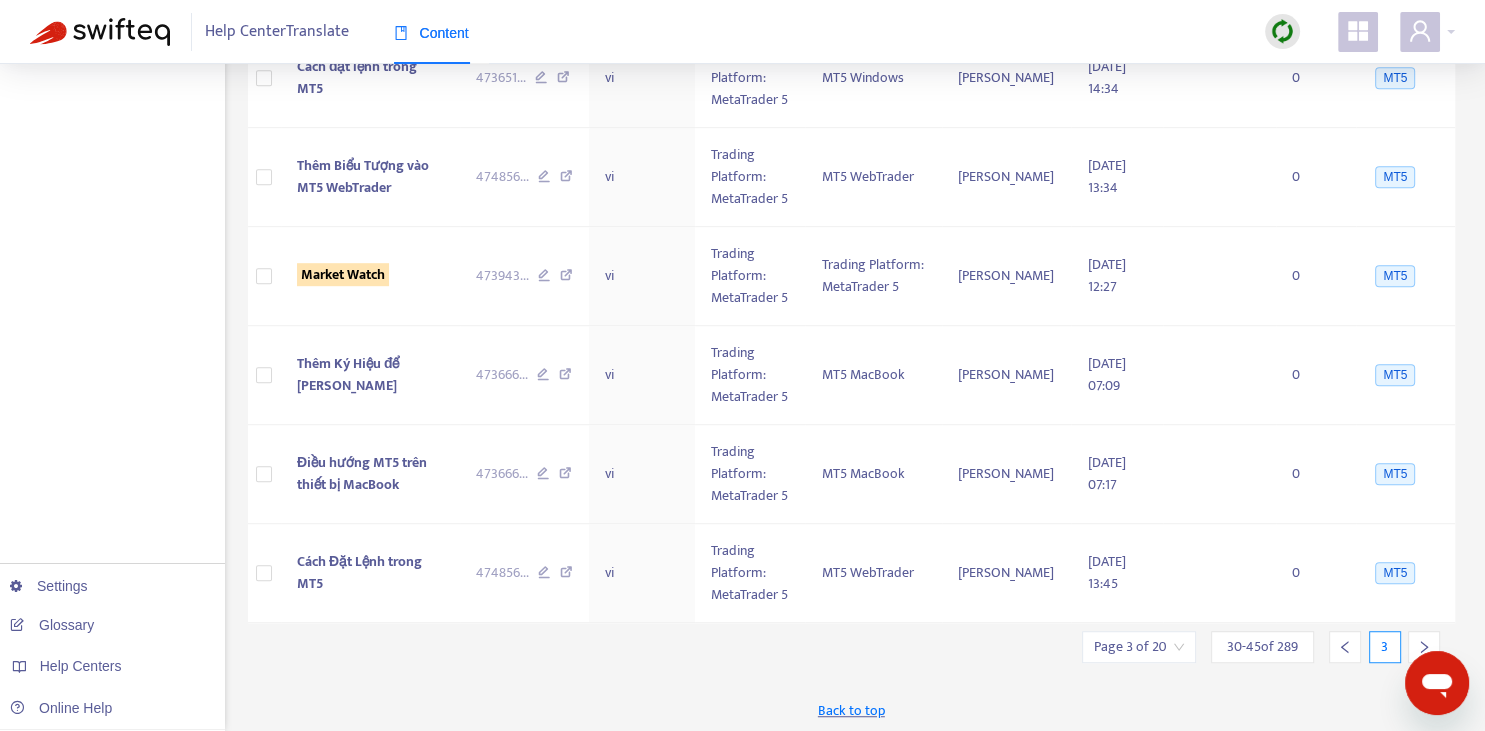 click at bounding box center (1424, 647) 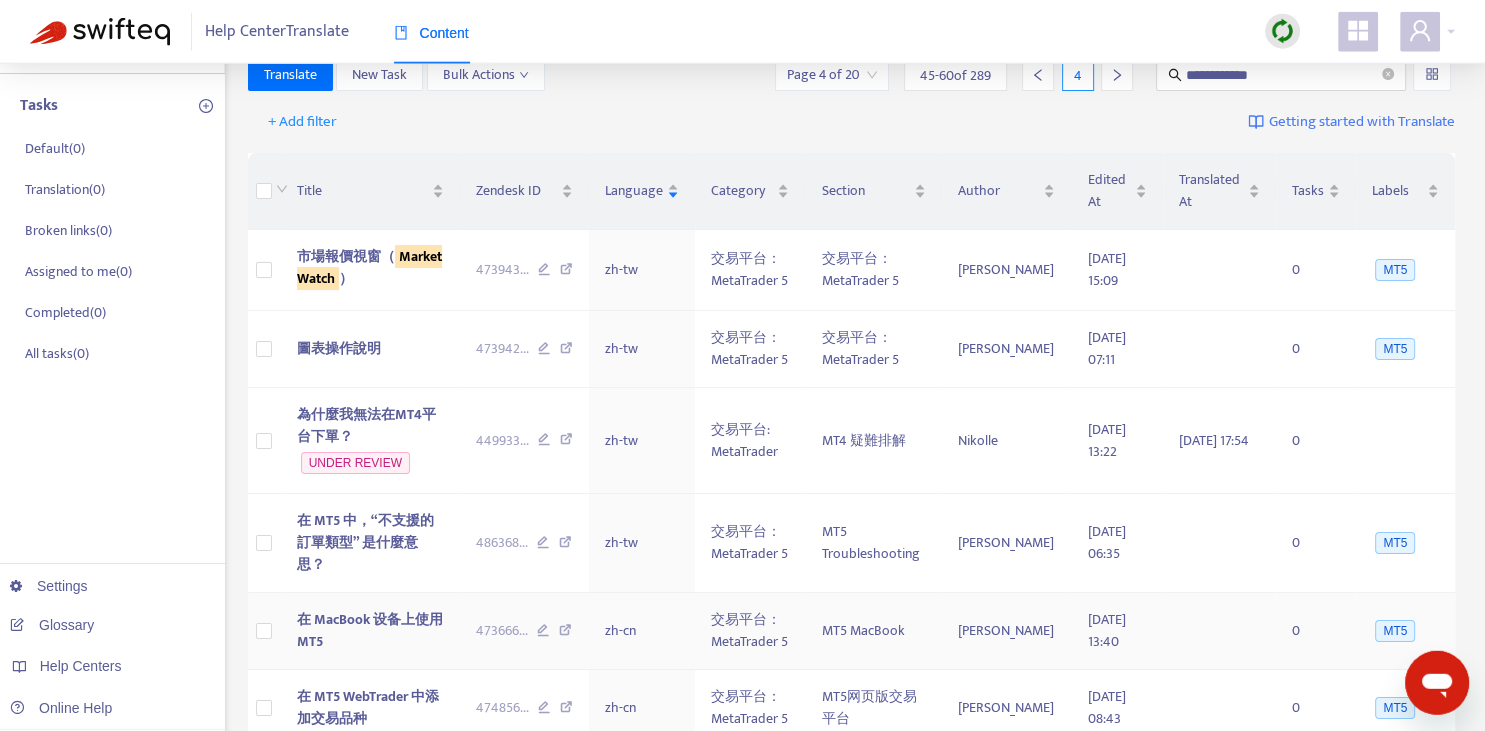 scroll, scrollTop: 0, scrollLeft: 0, axis: both 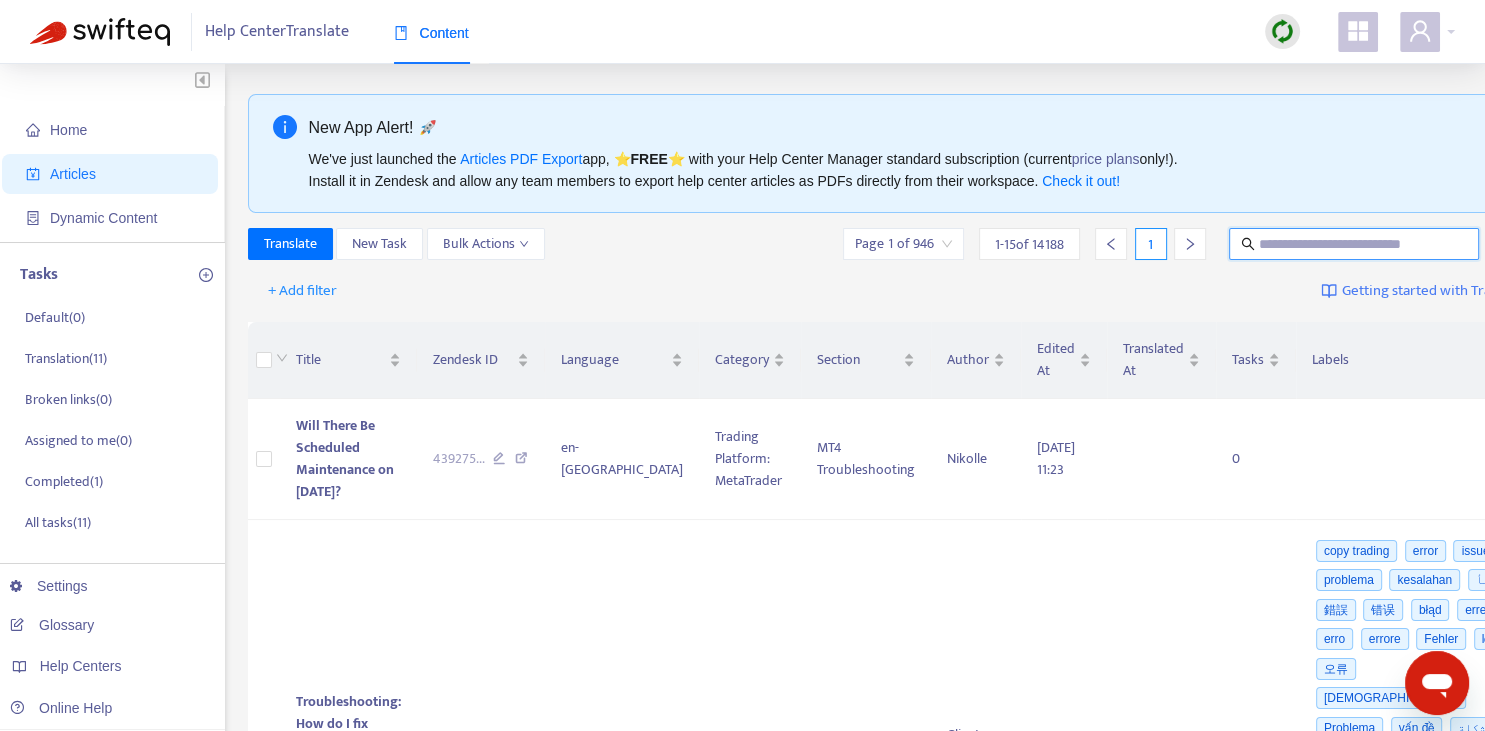 click at bounding box center (1355, 244) 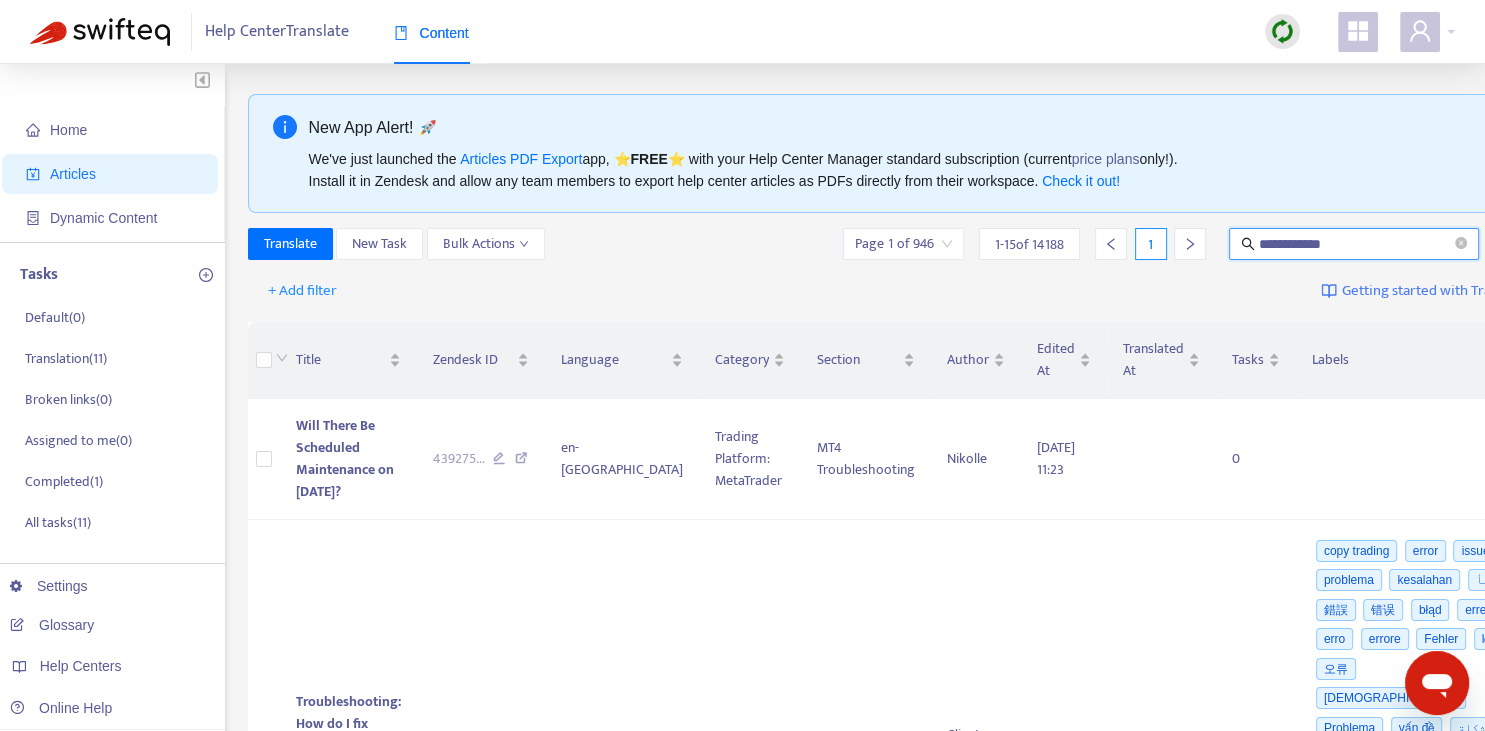 type on "**********" 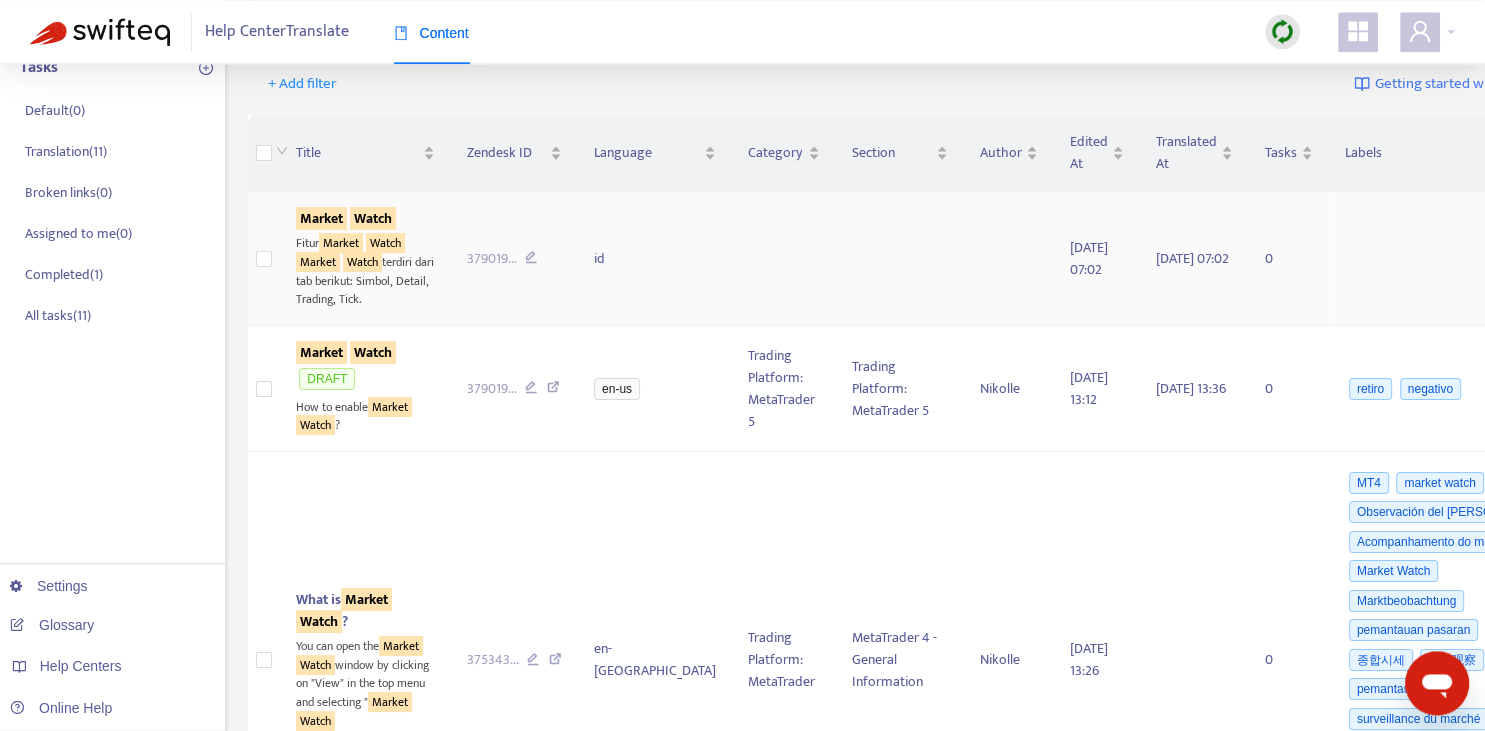 scroll, scrollTop: 211, scrollLeft: 0, axis: vertical 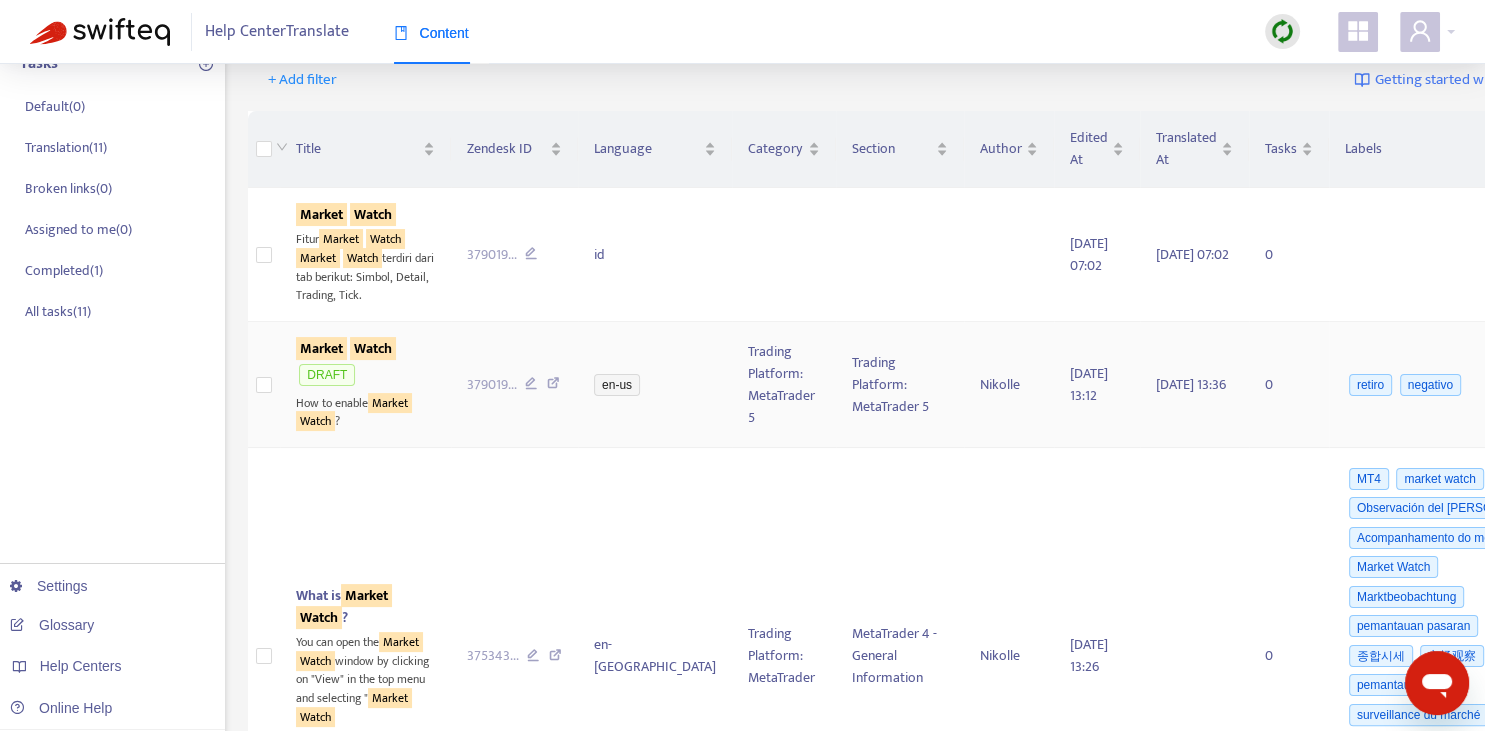 click on "Market" at bounding box center (321, 348) 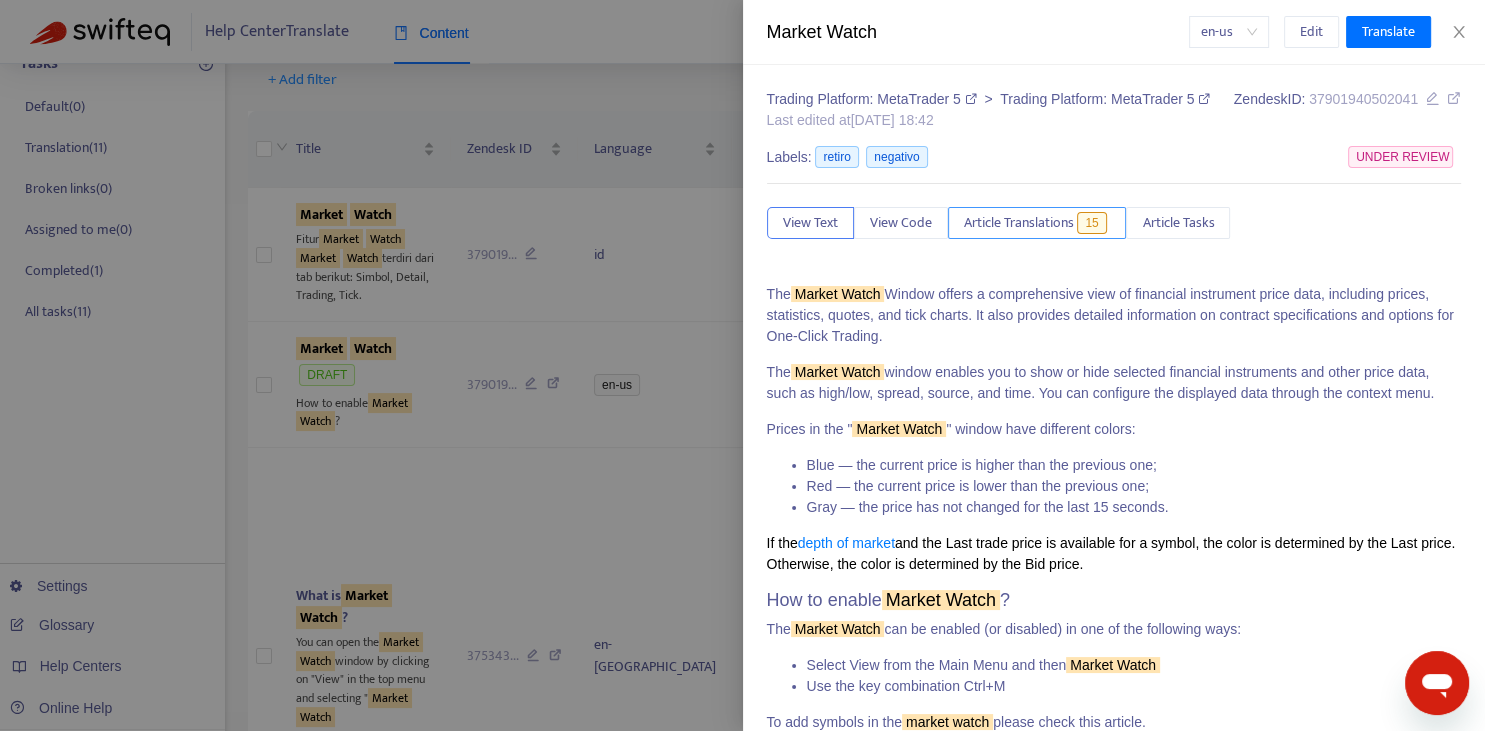 click on "Article Translations" at bounding box center [1019, 223] 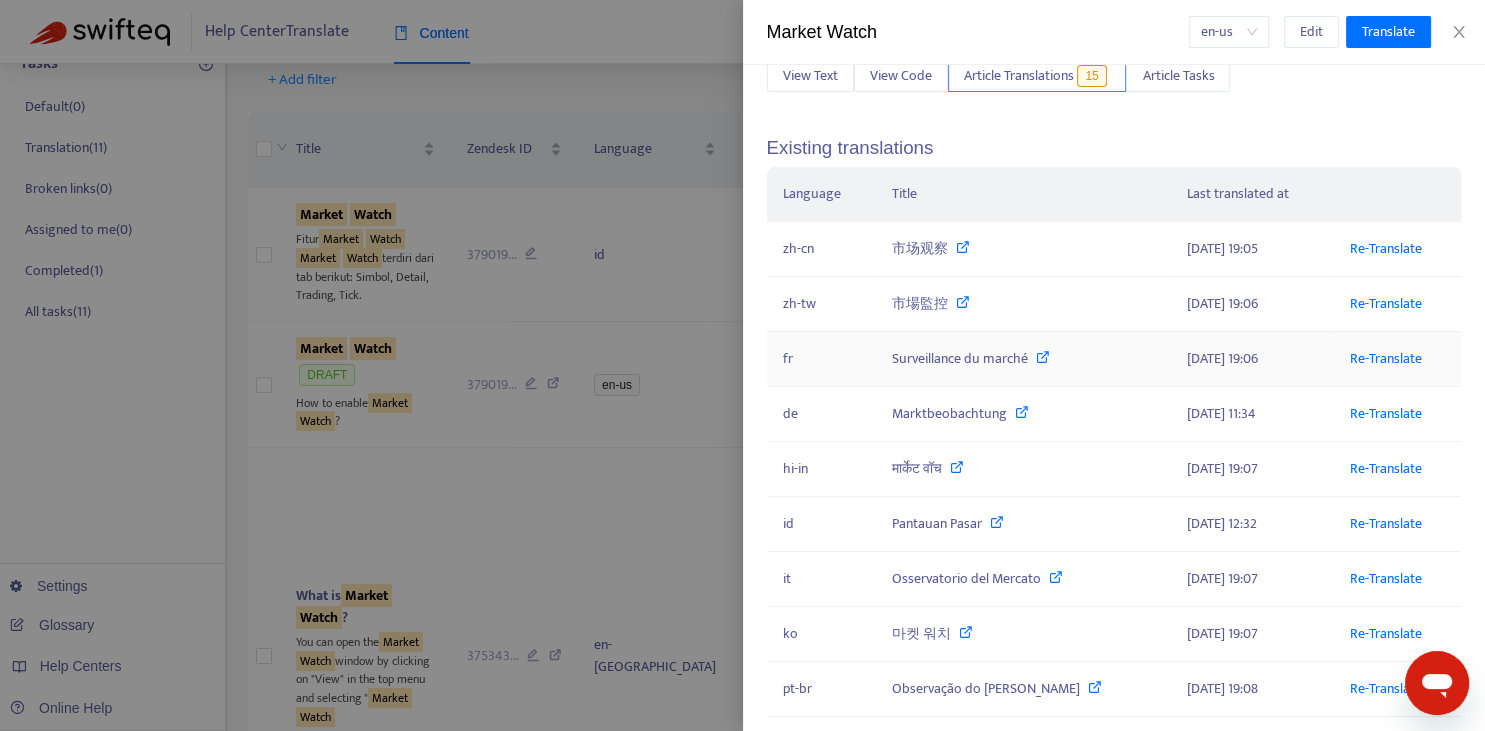 scroll, scrollTop: 220, scrollLeft: 0, axis: vertical 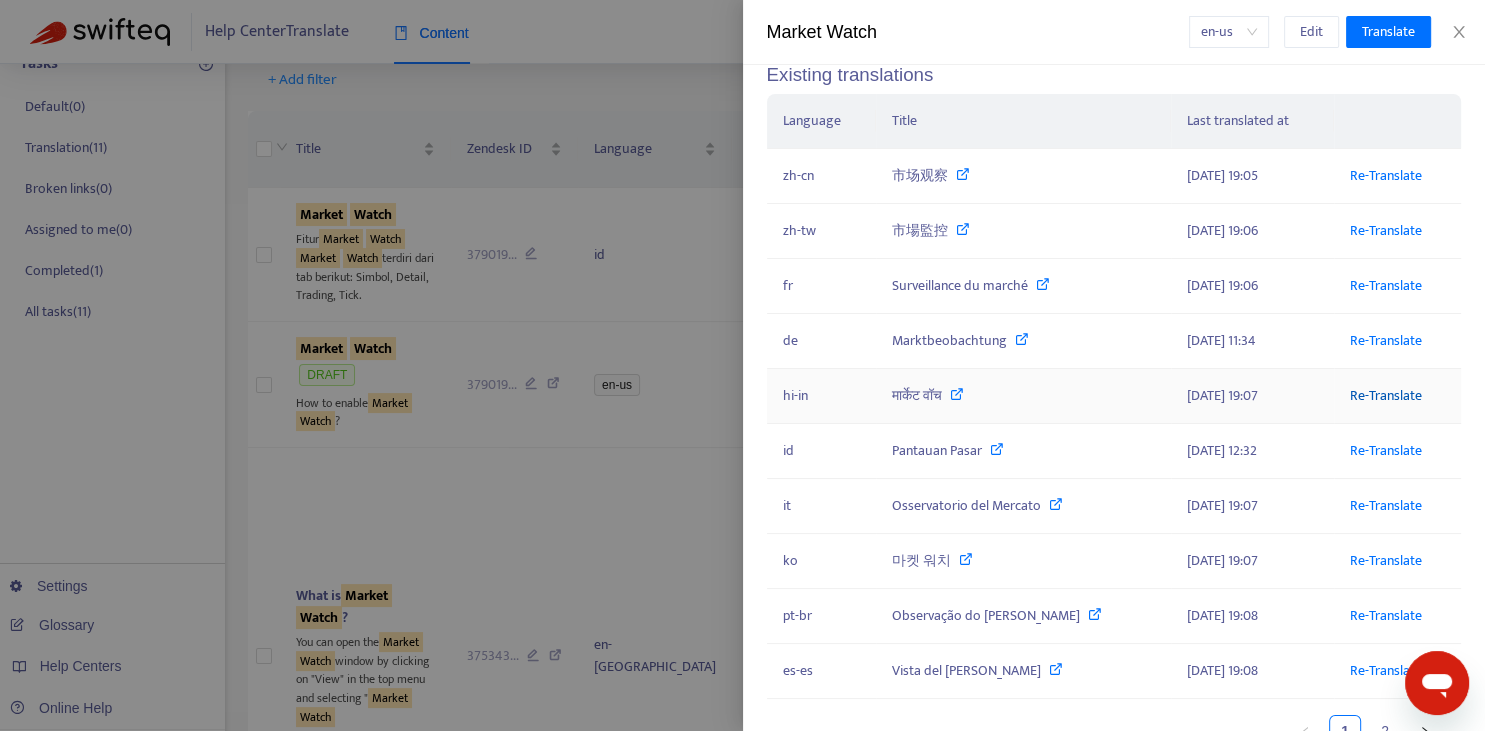 click on "Re-Translate" at bounding box center [1386, 395] 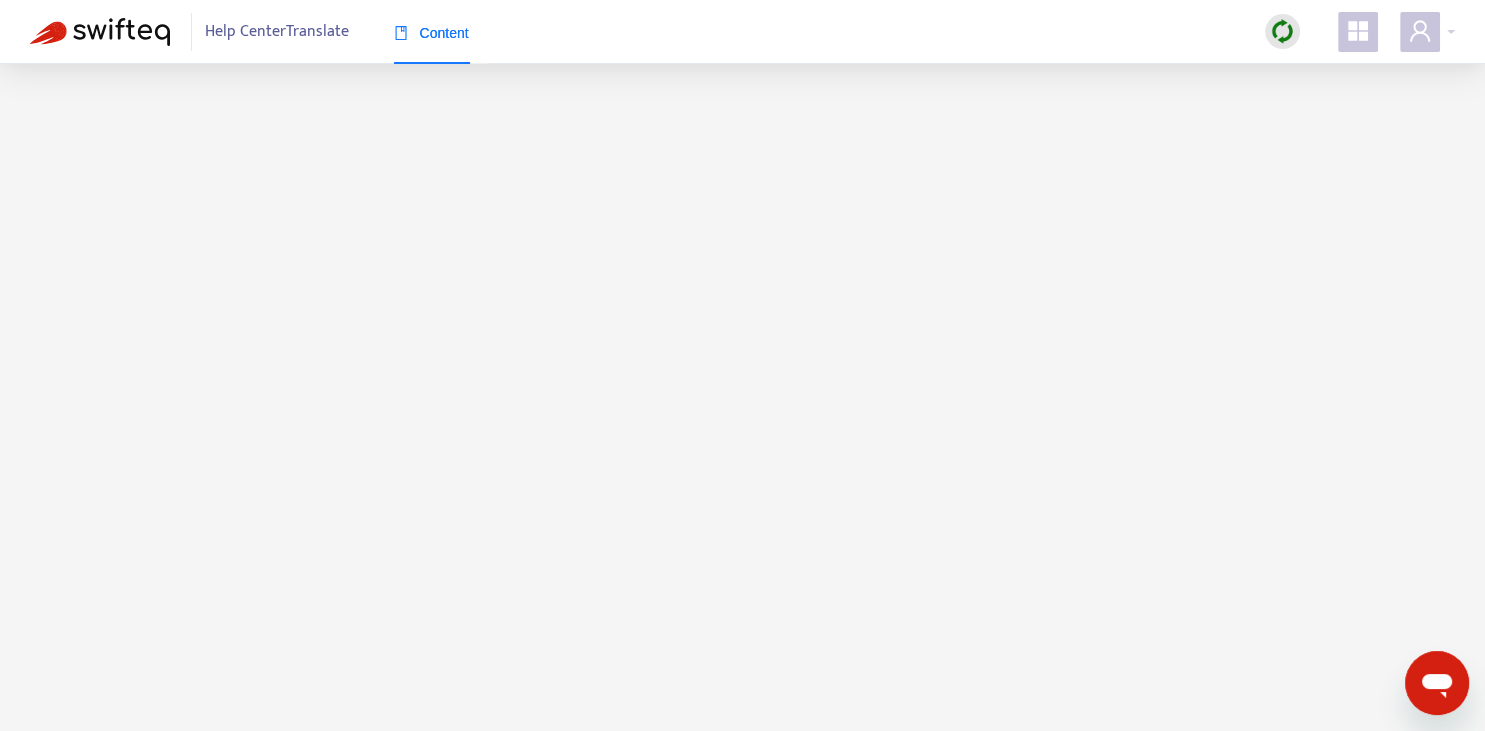 scroll, scrollTop: 0, scrollLeft: 0, axis: both 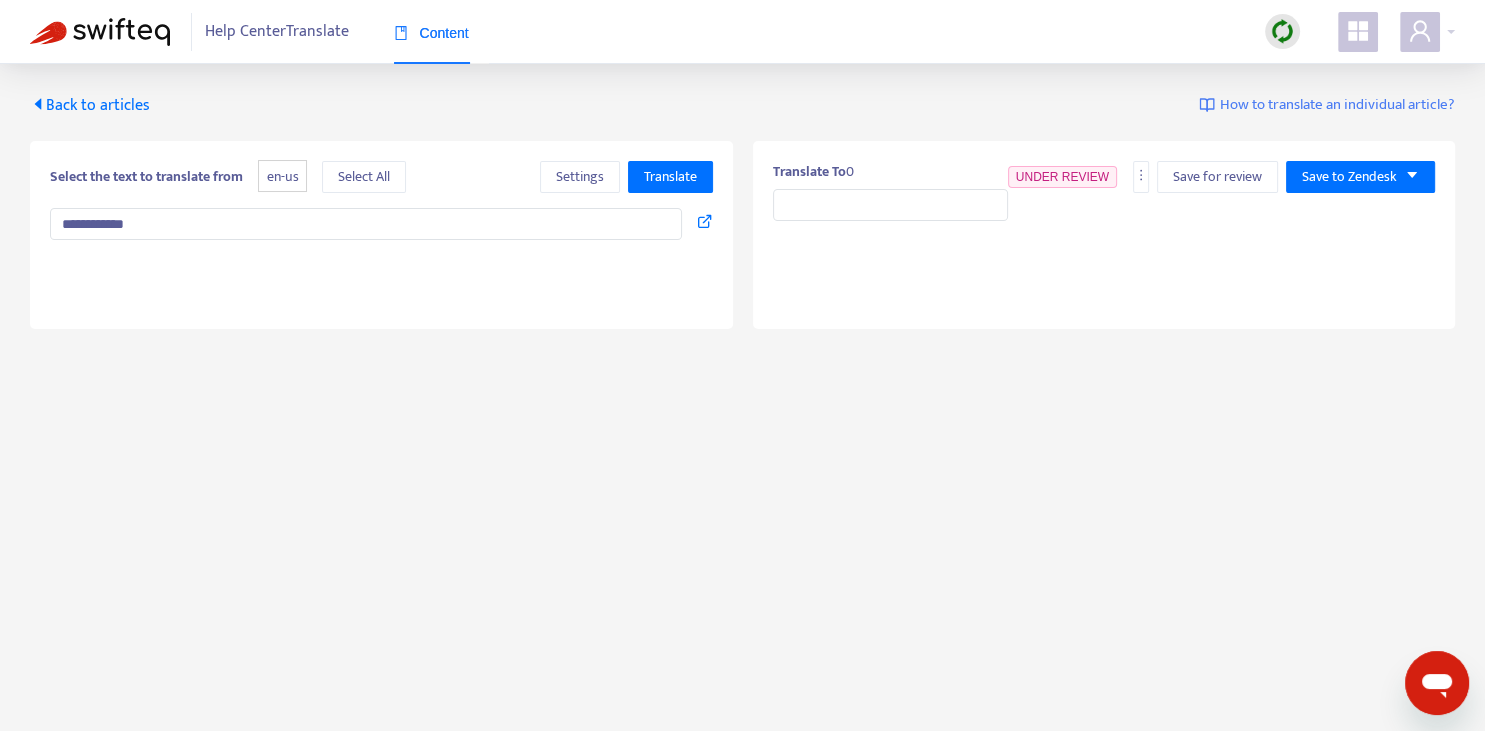 type on "**********" 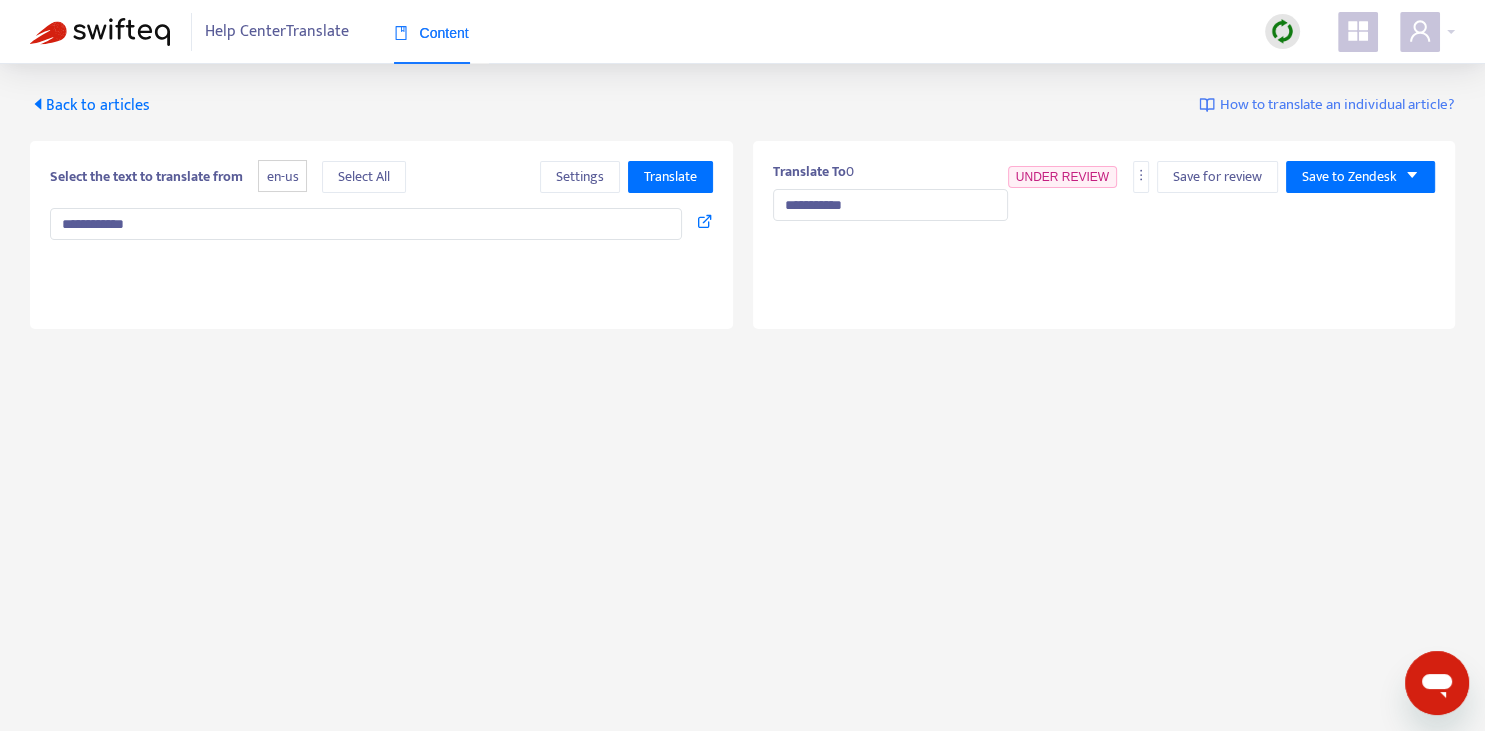 type on "**********" 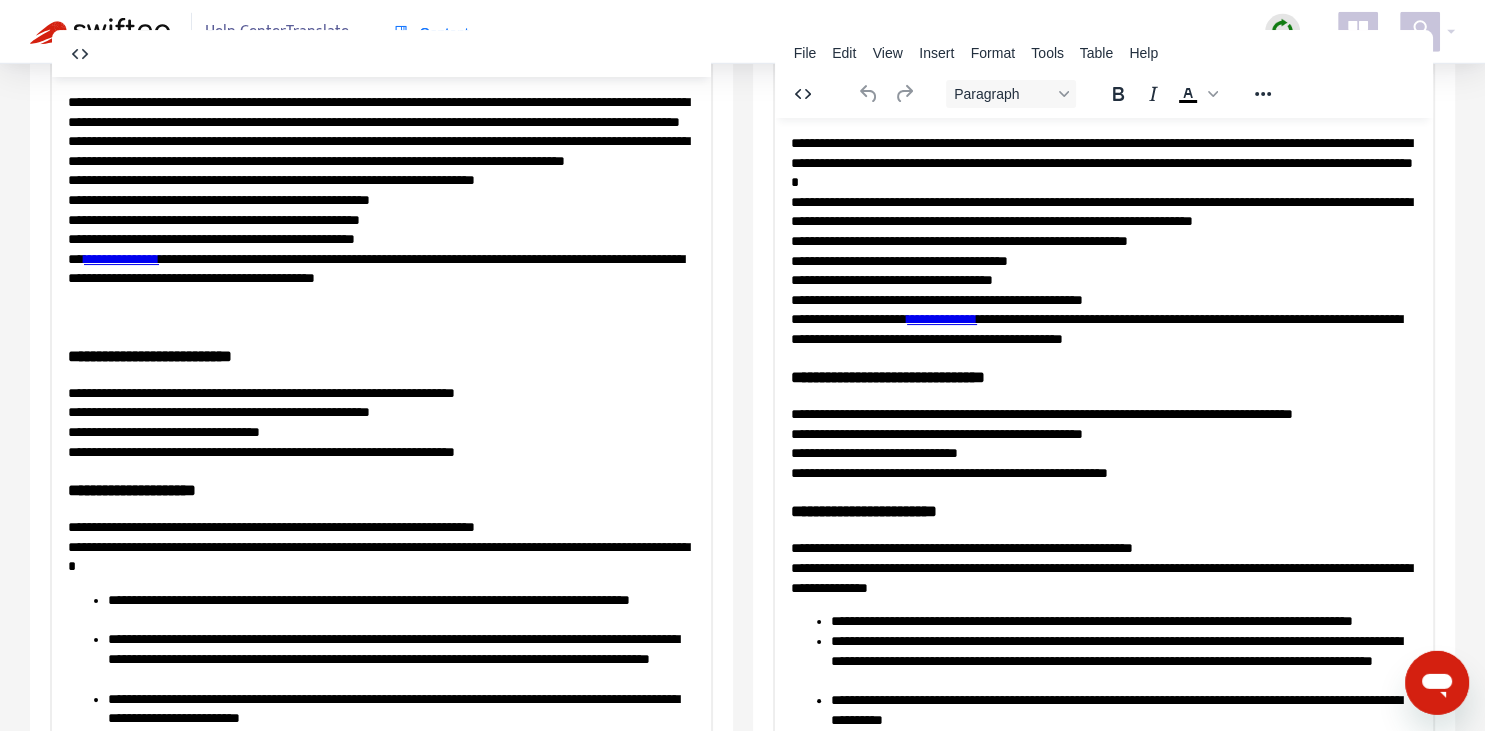scroll, scrollTop: 343, scrollLeft: 0, axis: vertical 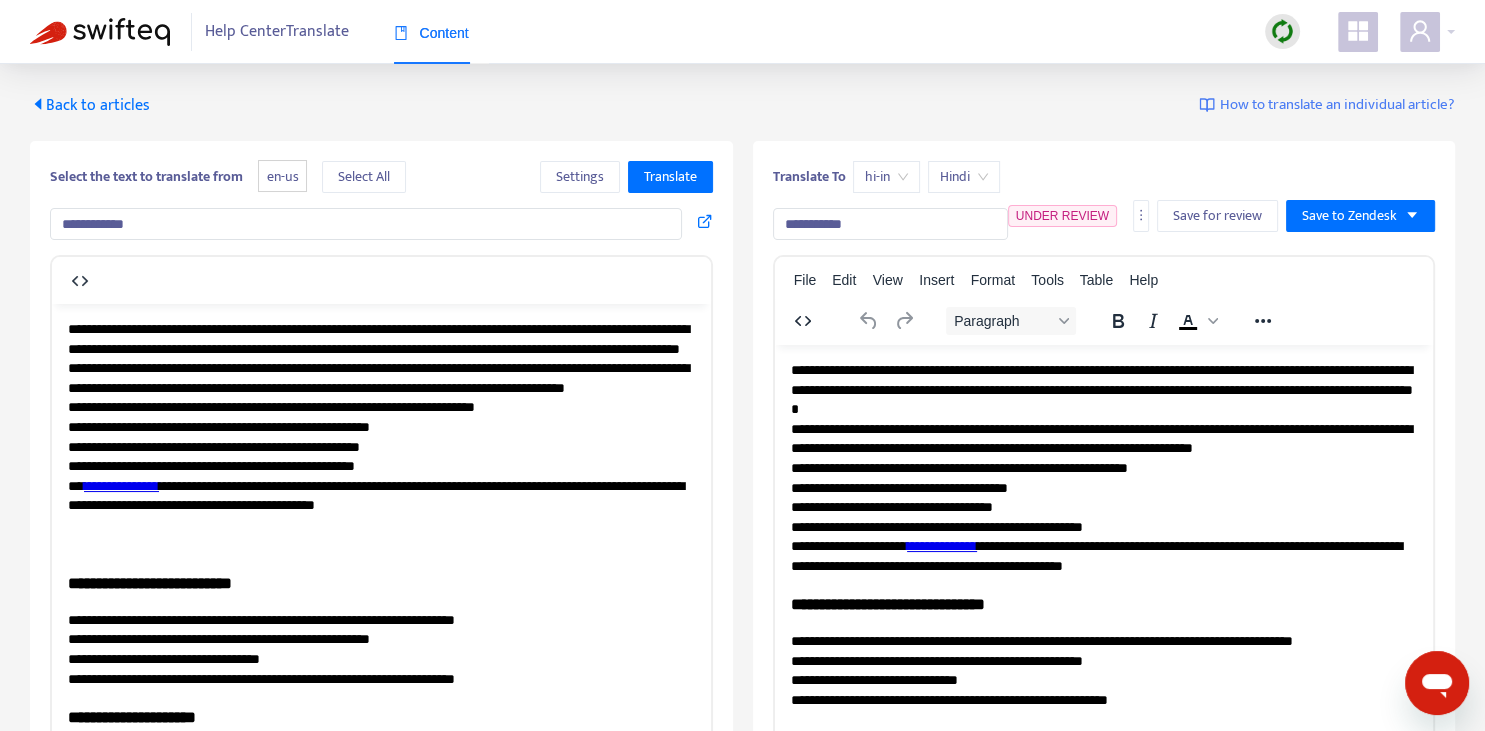 click on "**********" at bounding box center [1103, 468] 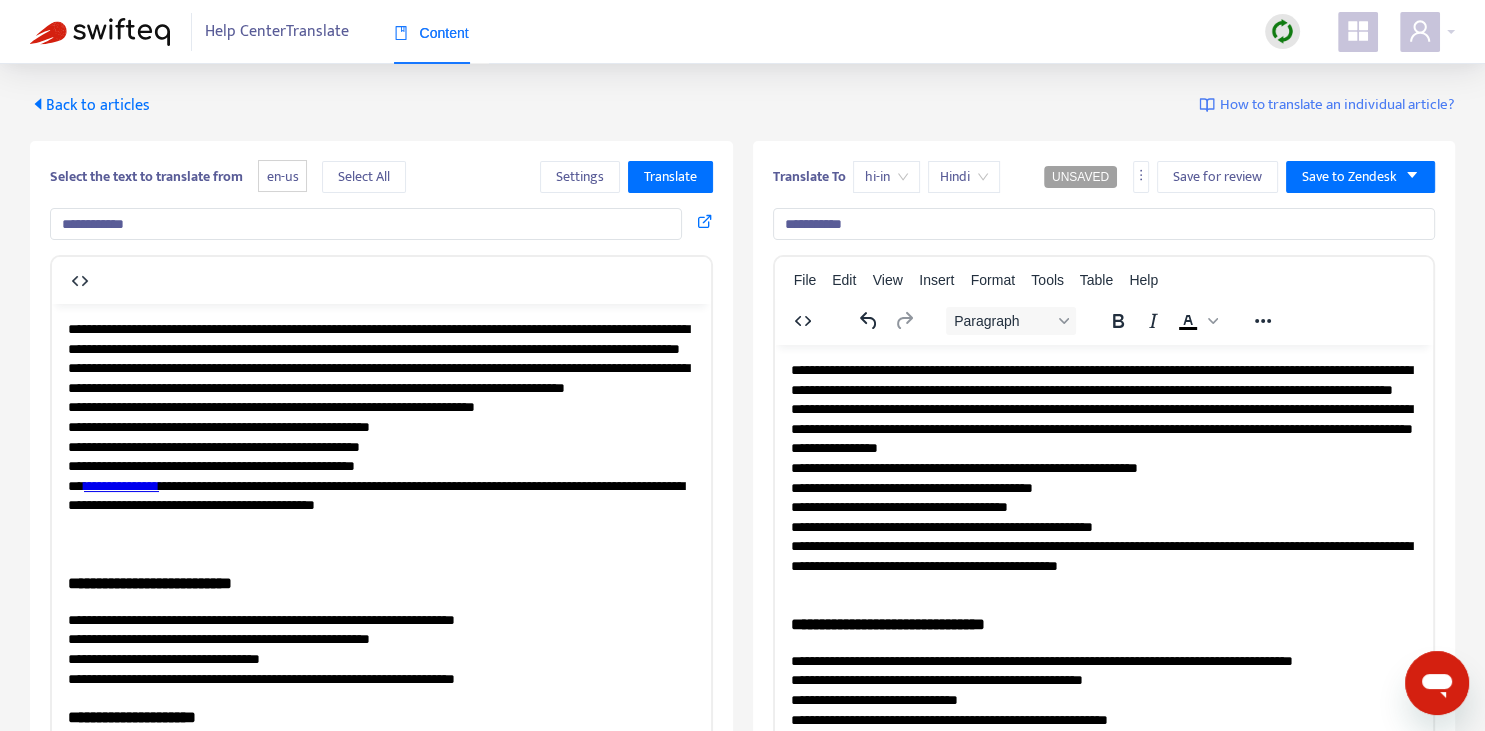 click on "**********" at bounding box center (121, 485) 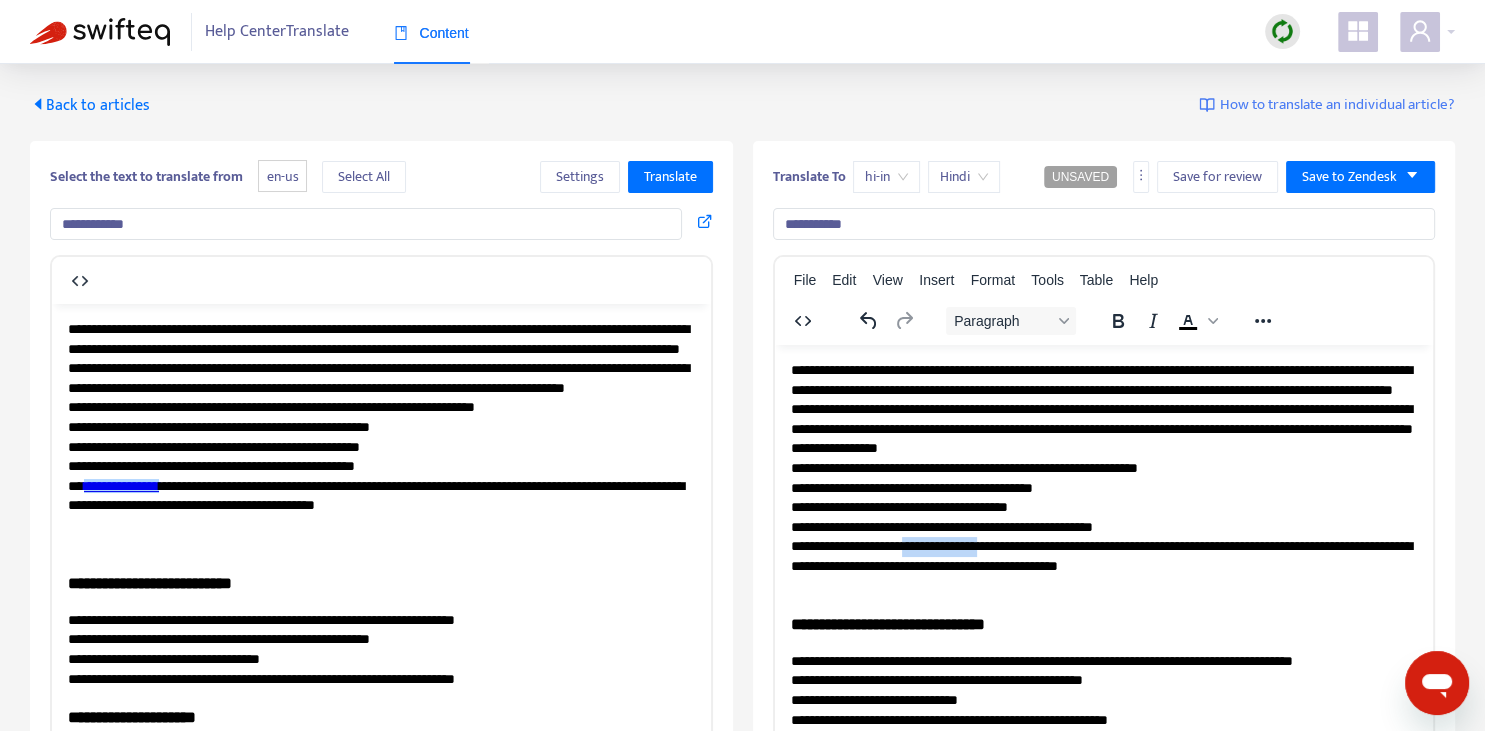 drag, startPoint x: 930, startPoint y: 567, endPoint x: 1032, endPoint y: 561, distance: 102.176315 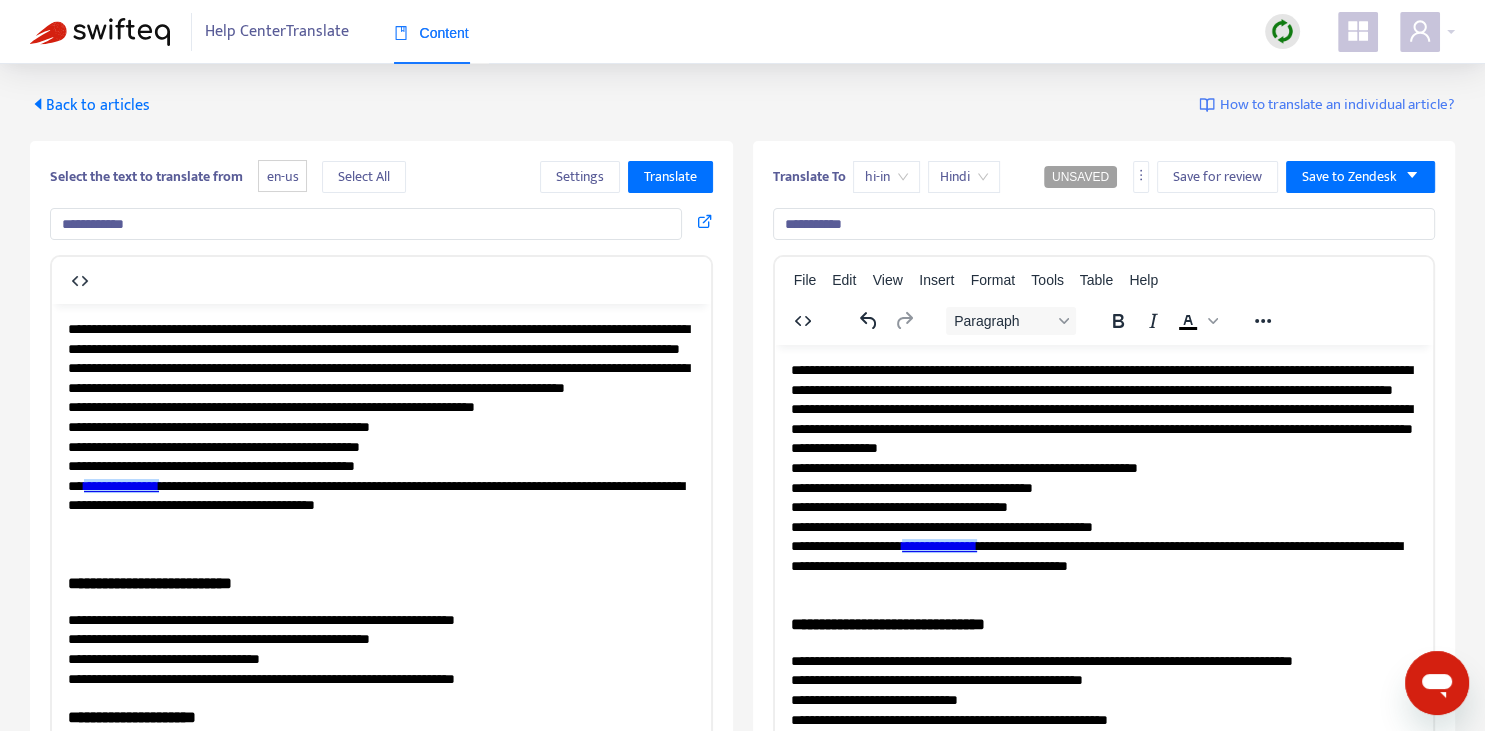 click on "**********" at bounding box center (1103, 477) 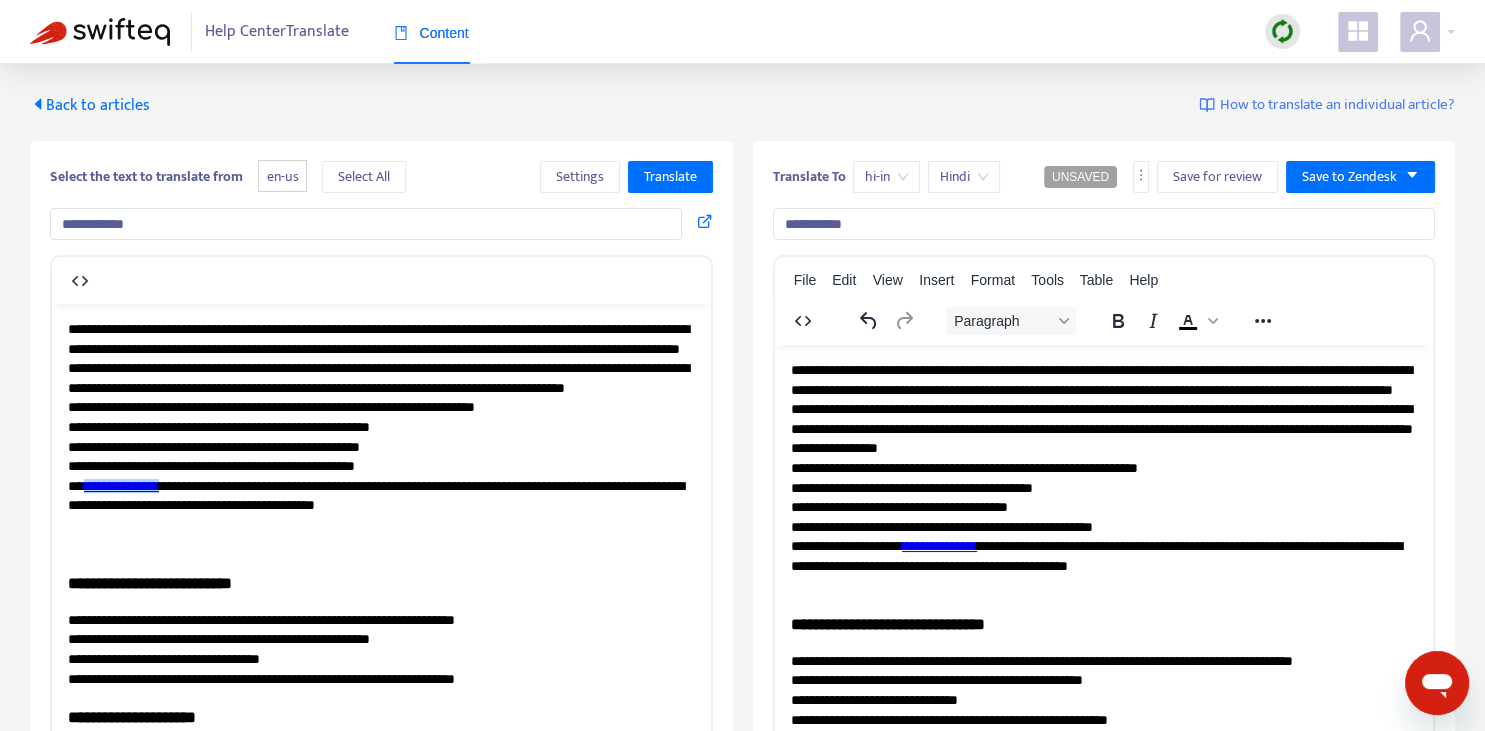 click on "**********" at bounding box center (1103, 477) 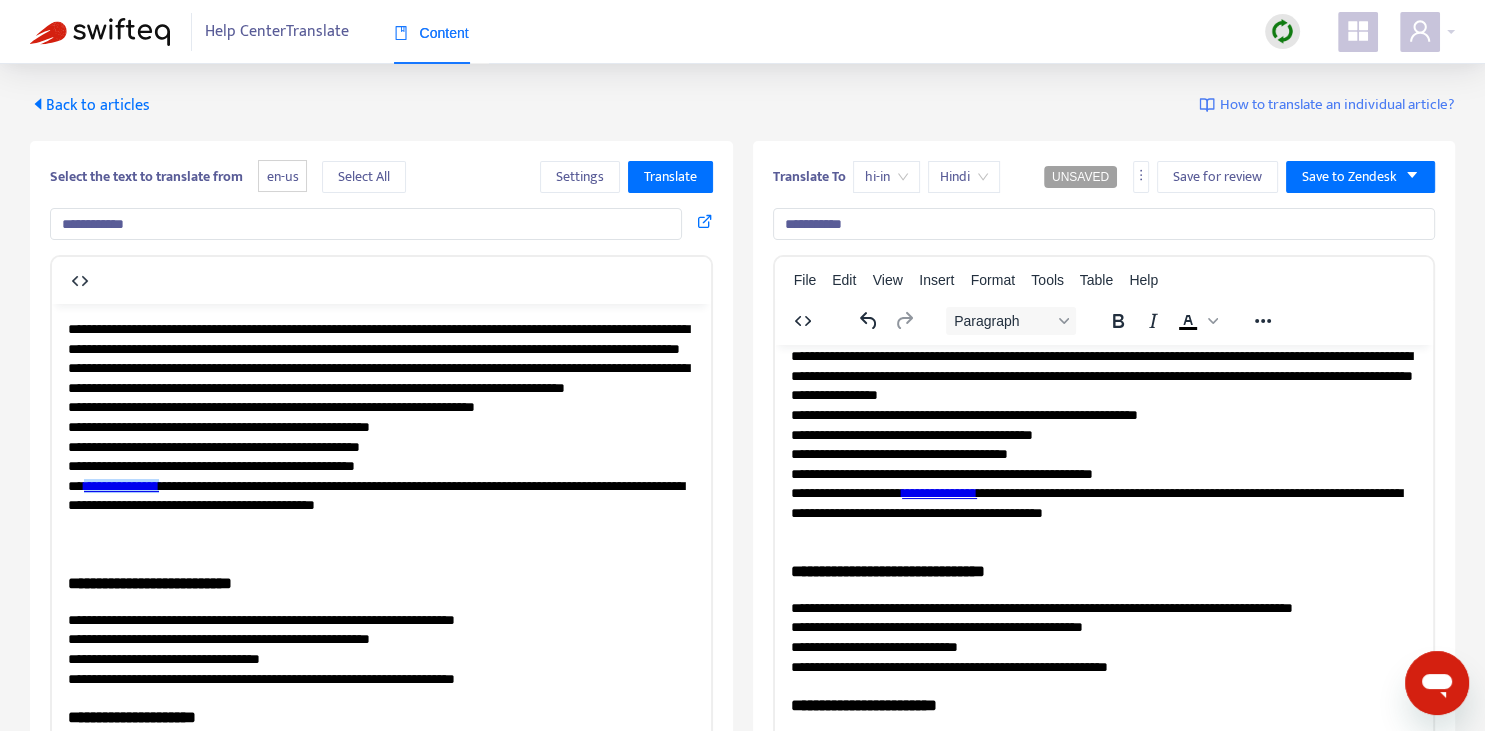 scroll, scrollTop: 140, scrollLeft: 0, axis: vertical 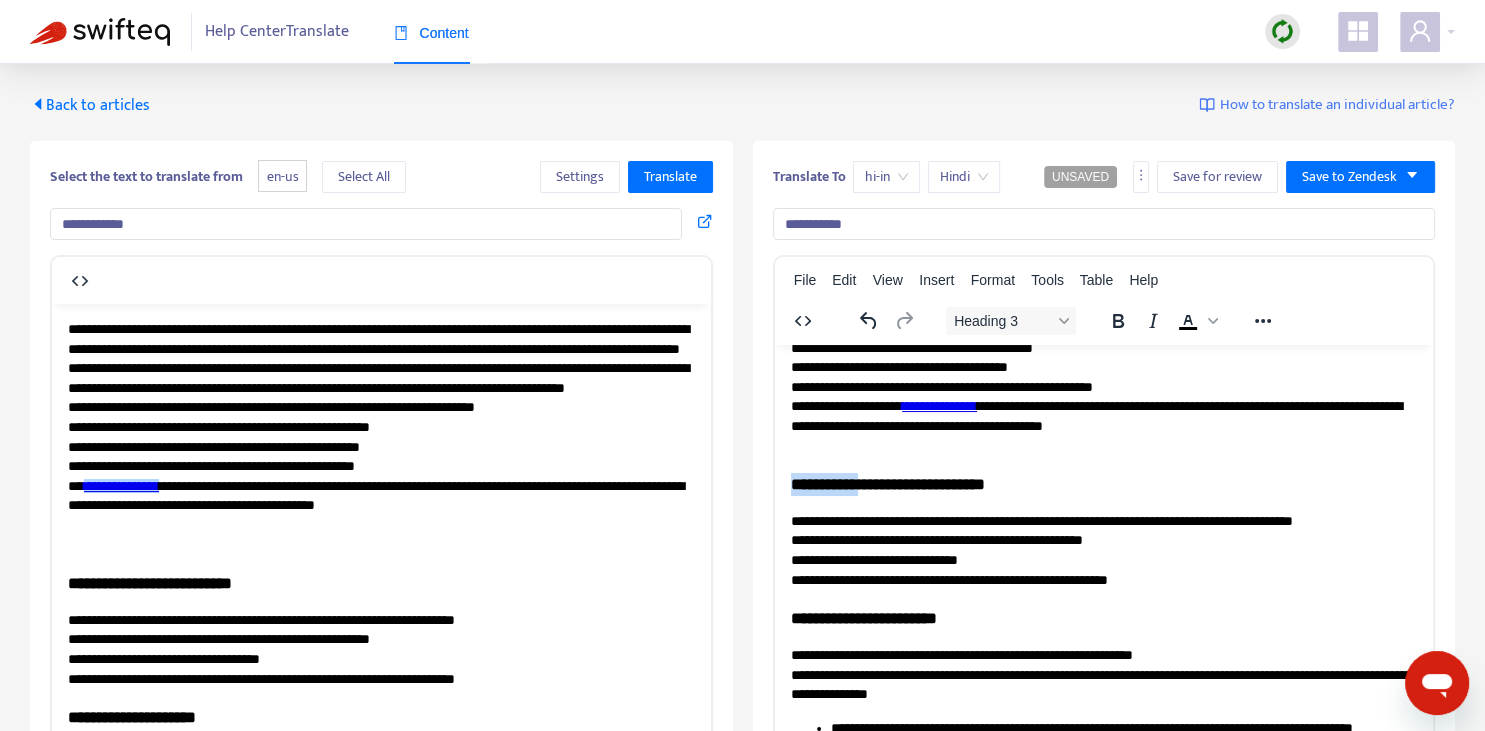 drag, startPoint x: 790, startPoint y: 477, endPoint x: 860, endPoint y: 482, distance: 70.178345 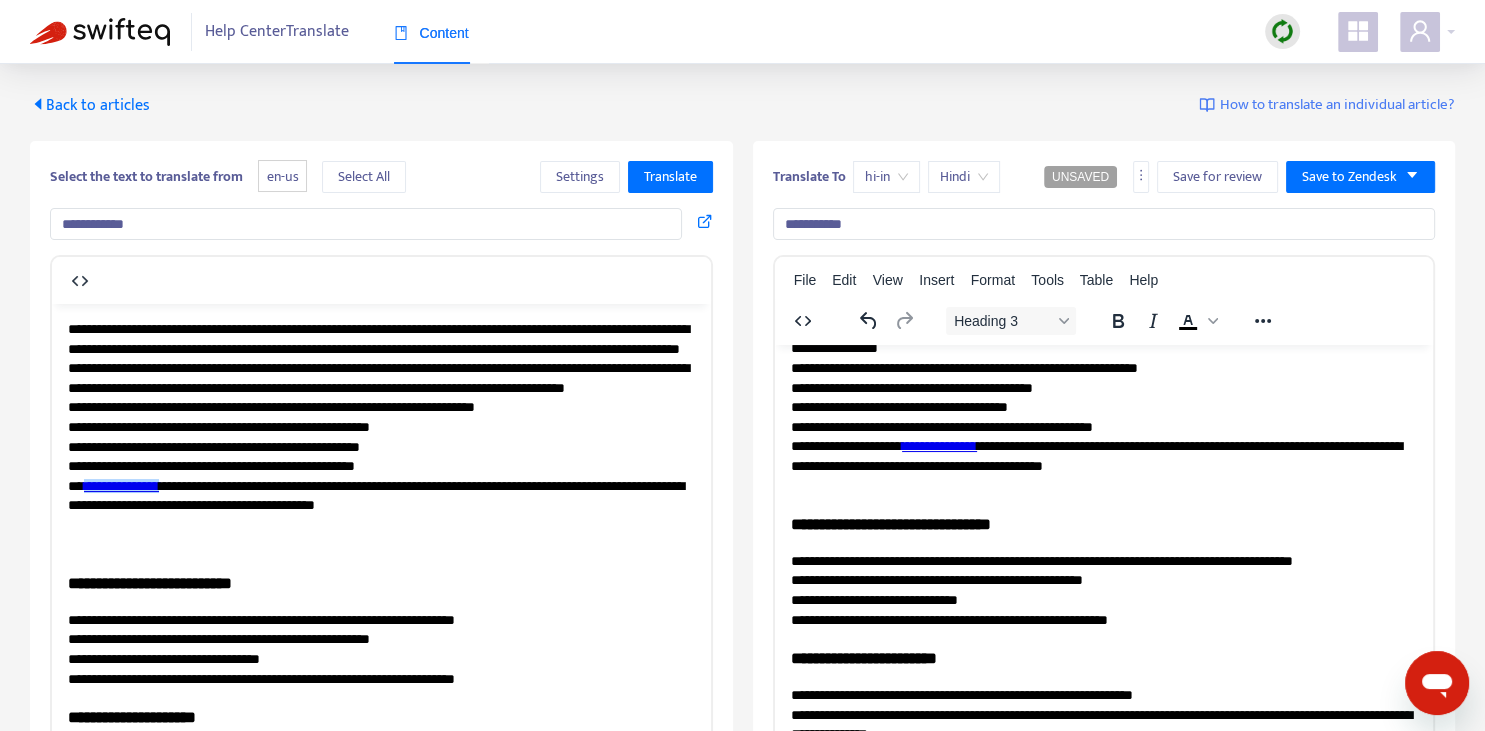 scroll, scrollTop: 70, scrollLeft: 0, axis: vertical 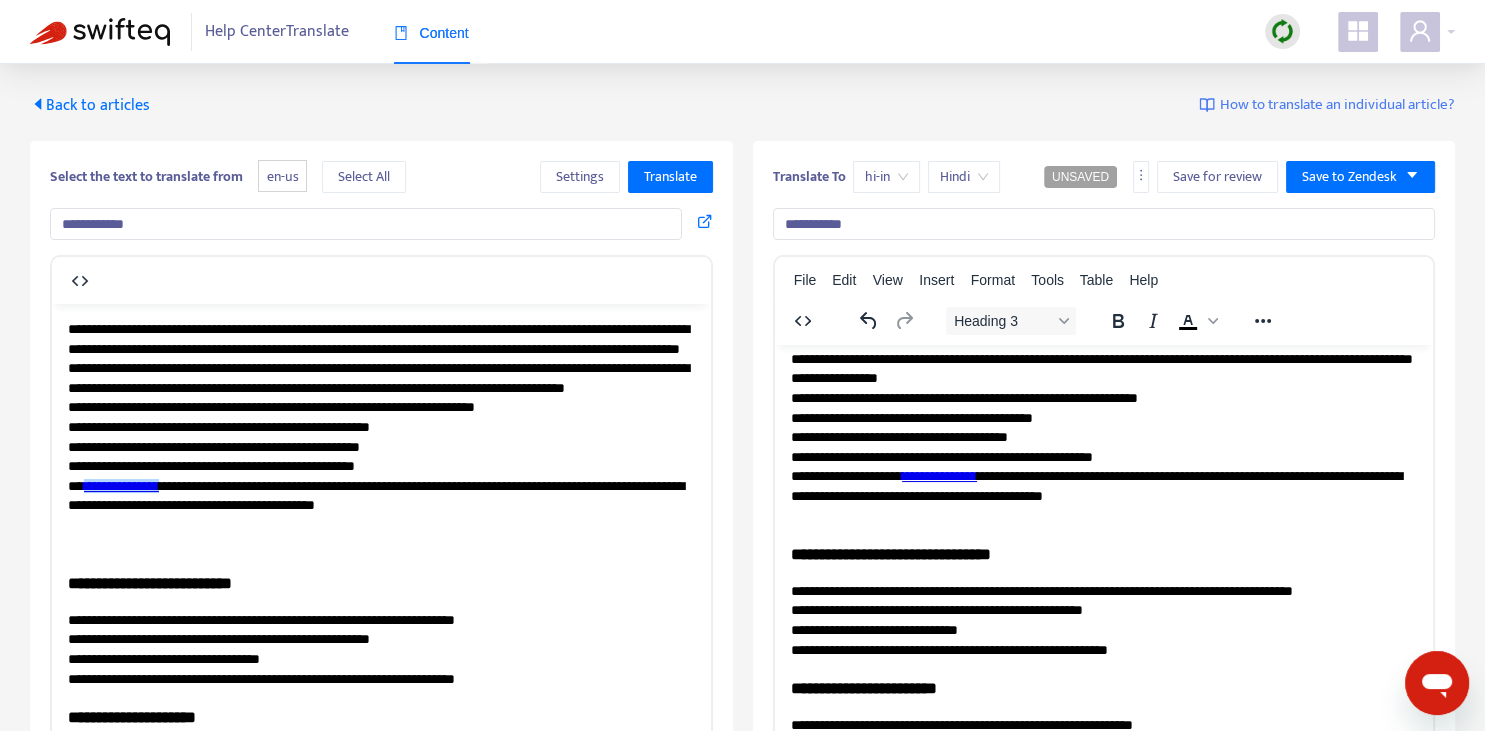 click on "**********" at bounding box center (1104, 224) 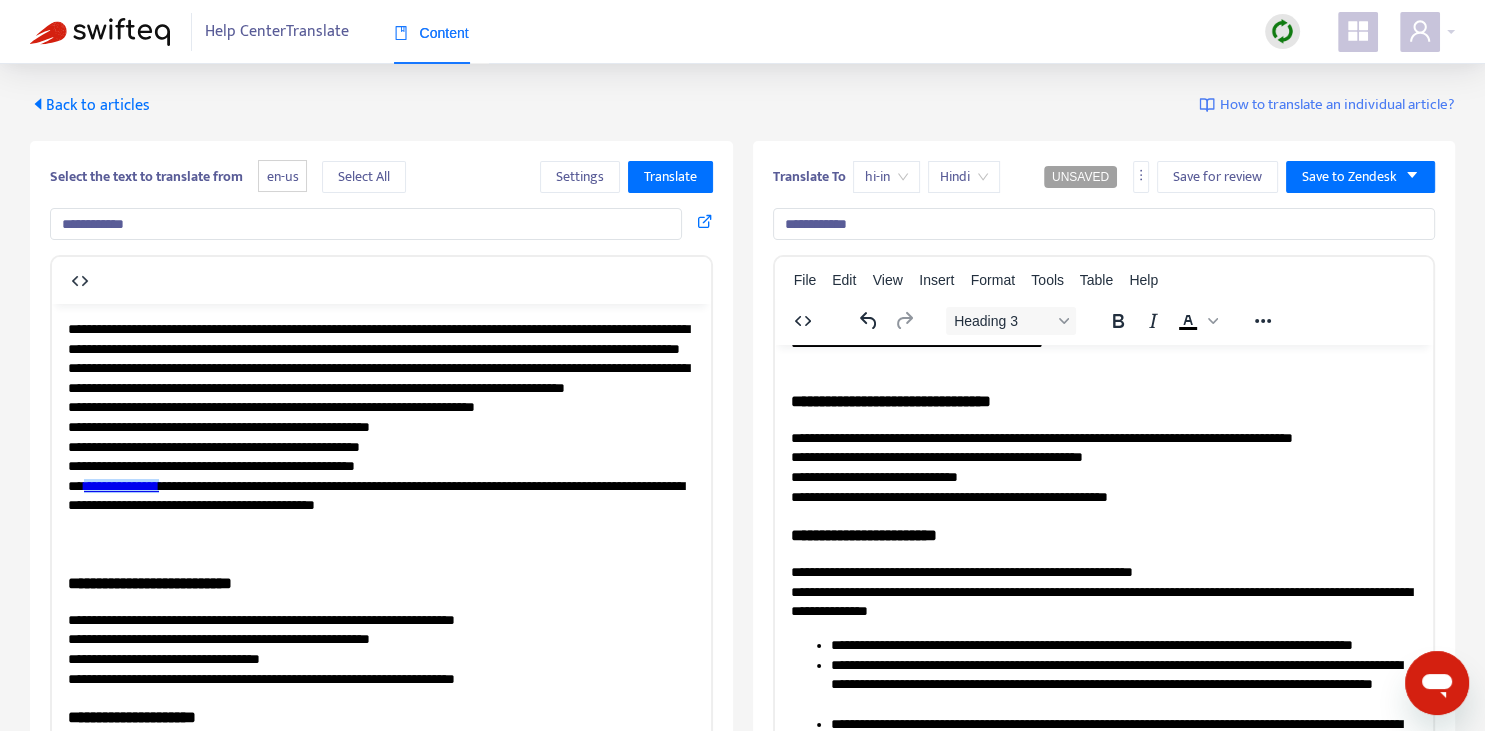 scroll, scrollTop: 244, scrollLeft: 0, axis: vertical 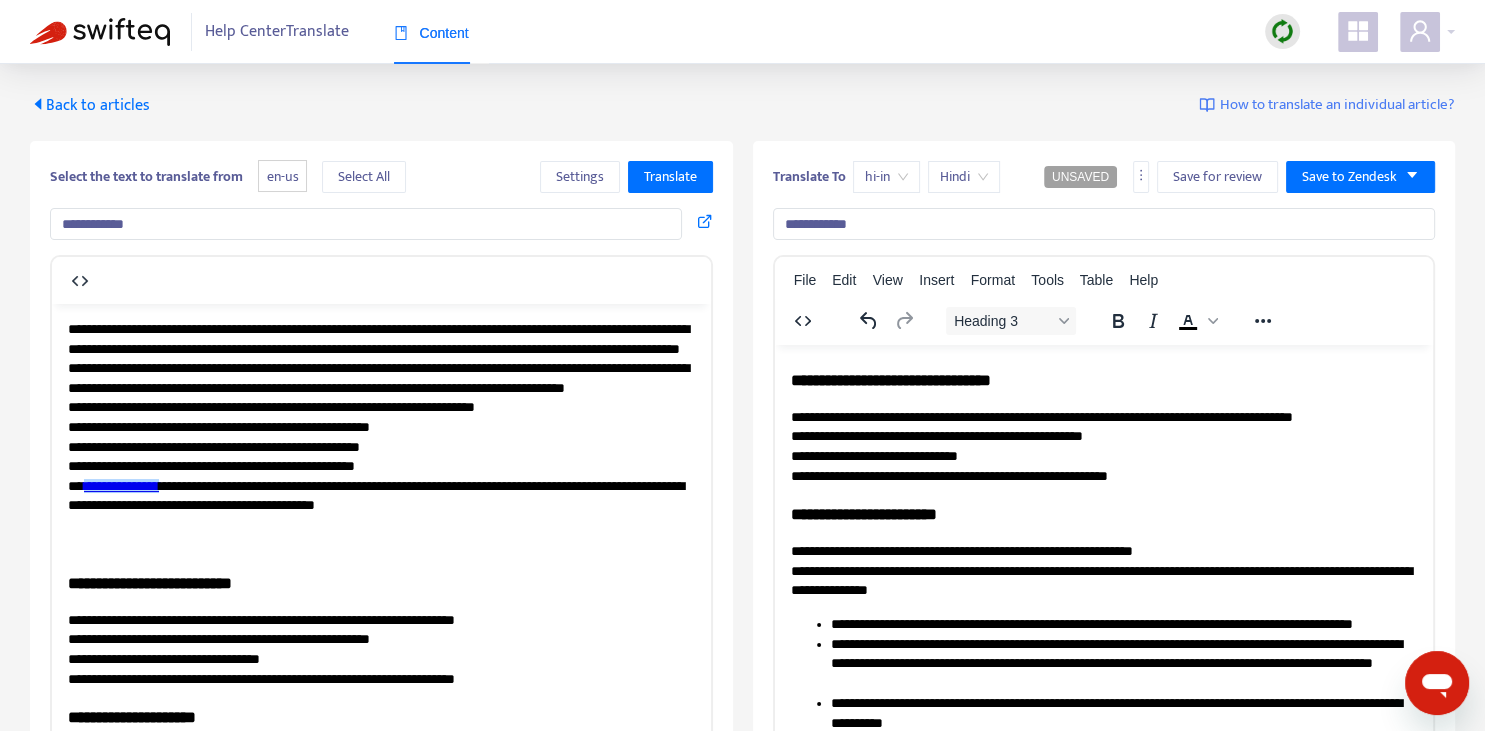 type on "**********" 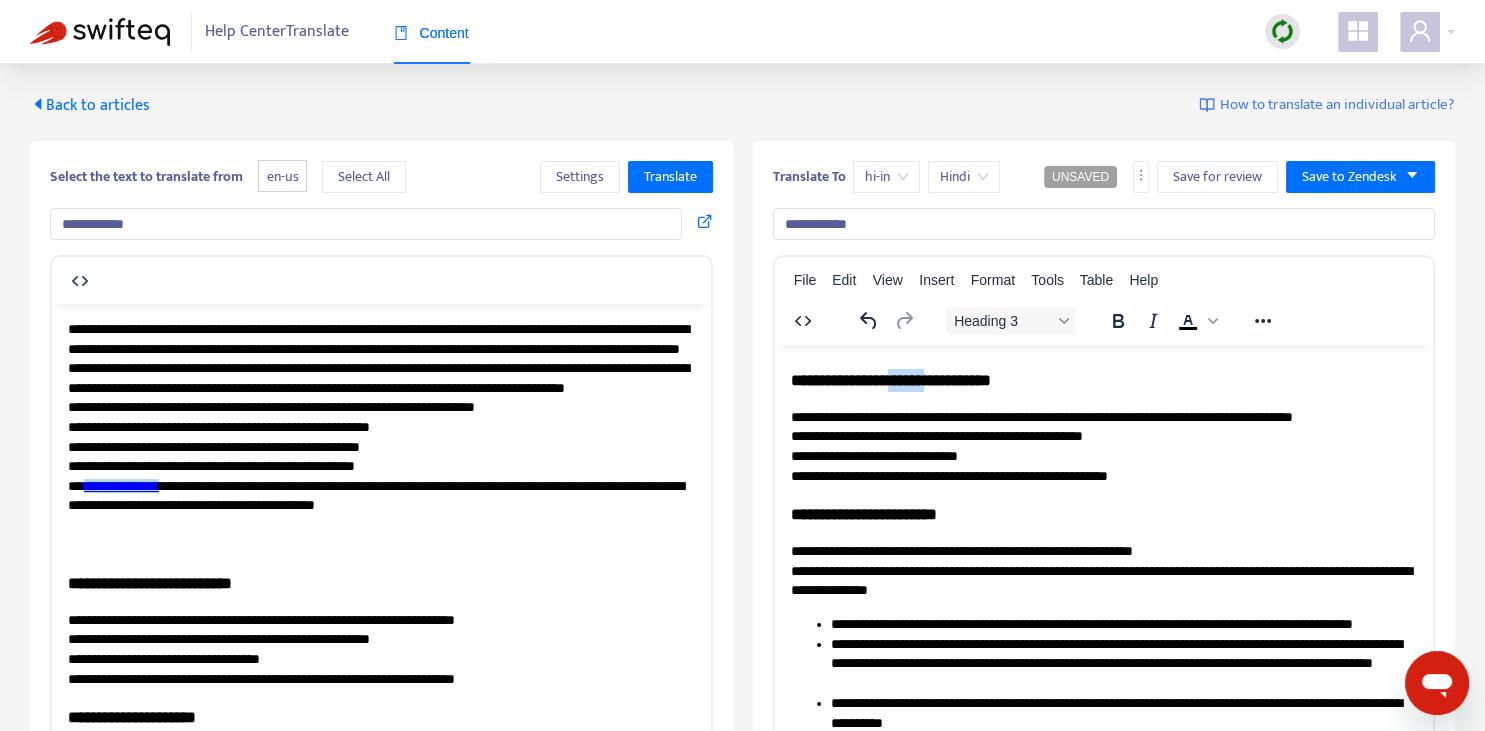 drag, startPoint x: 930, startPoint y: 377, endPoint x: 969, endPoint y: 378, distance: 39.012817 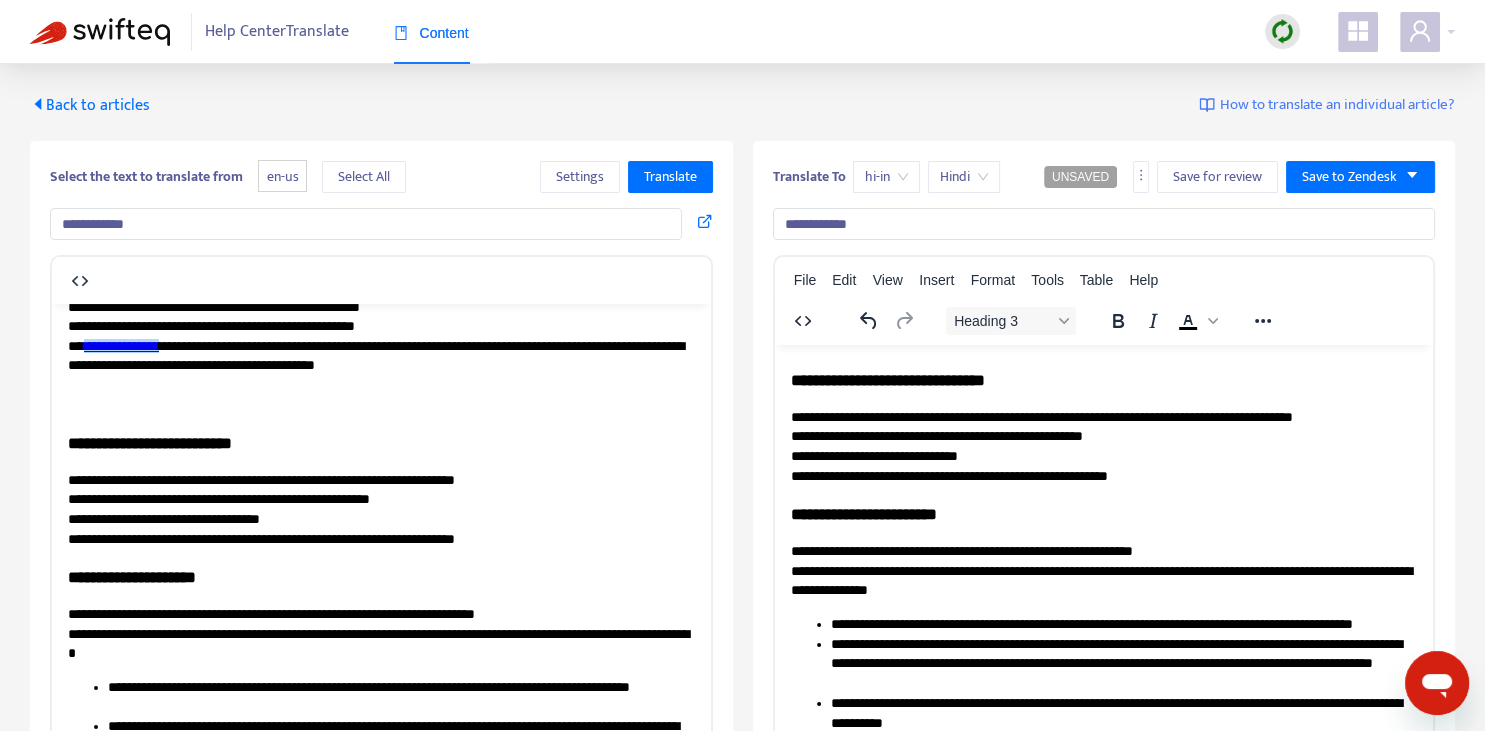 click on "**********" at bounding box center (381, 637) 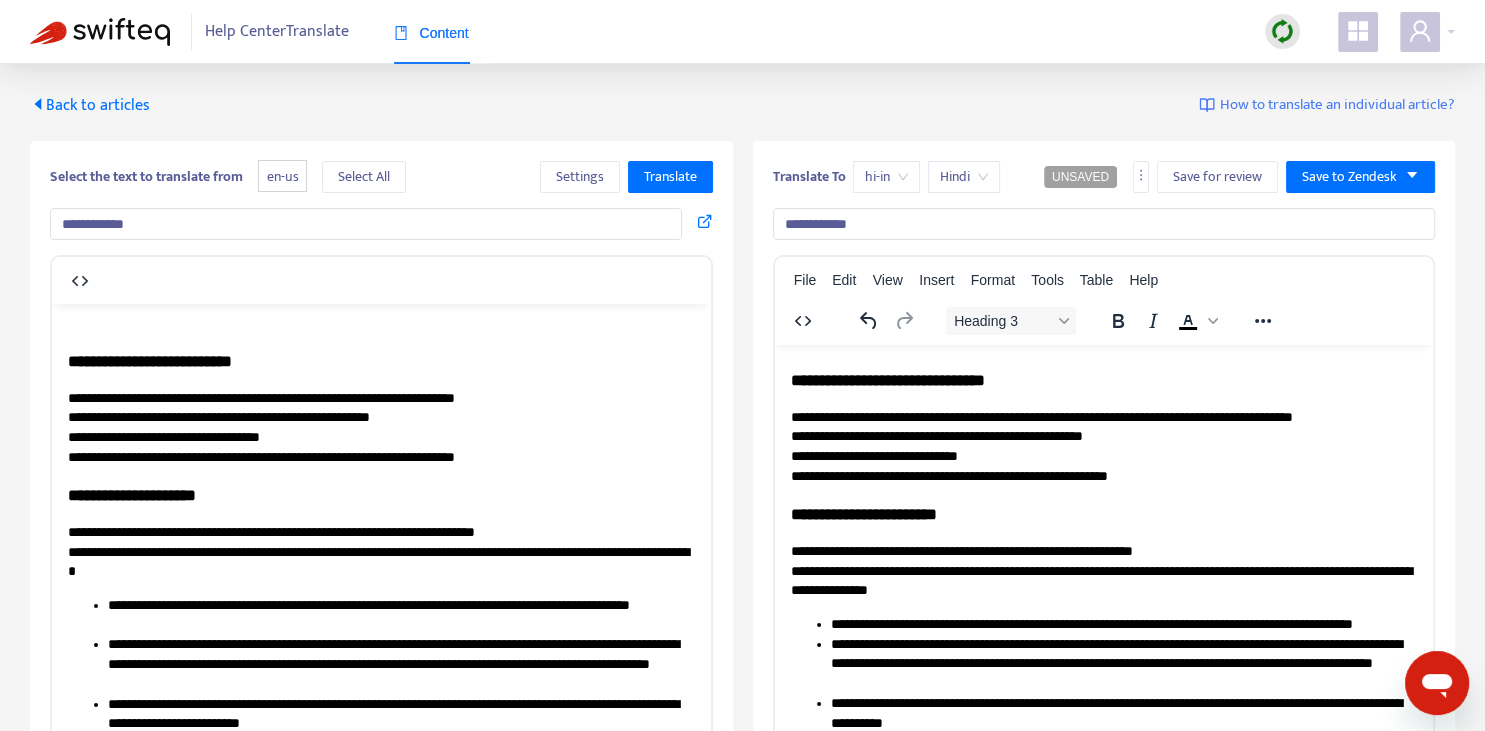 scroll, scrollTop: 223, scrollLeft: 0, axis: vertical 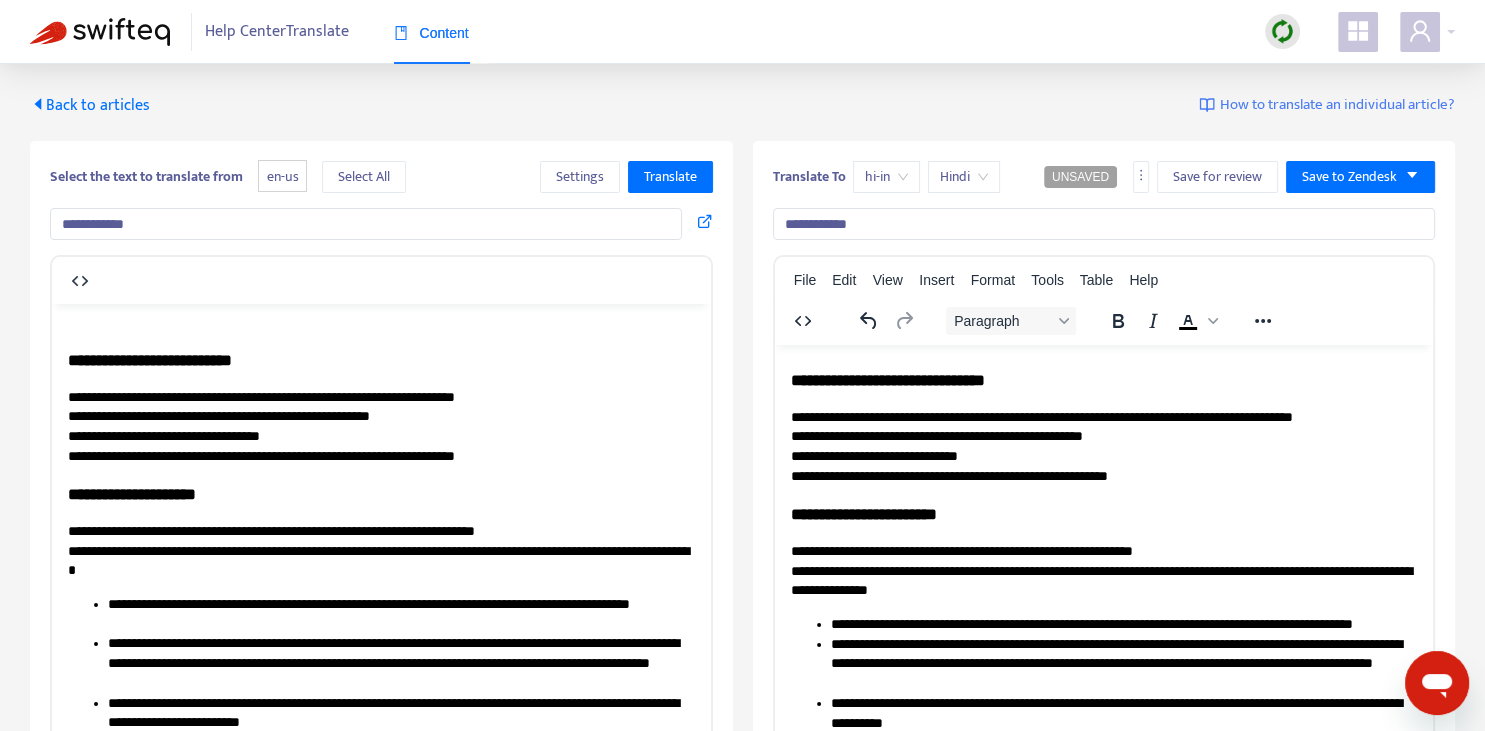 click on "**********" at bounding box center [1103, 446] 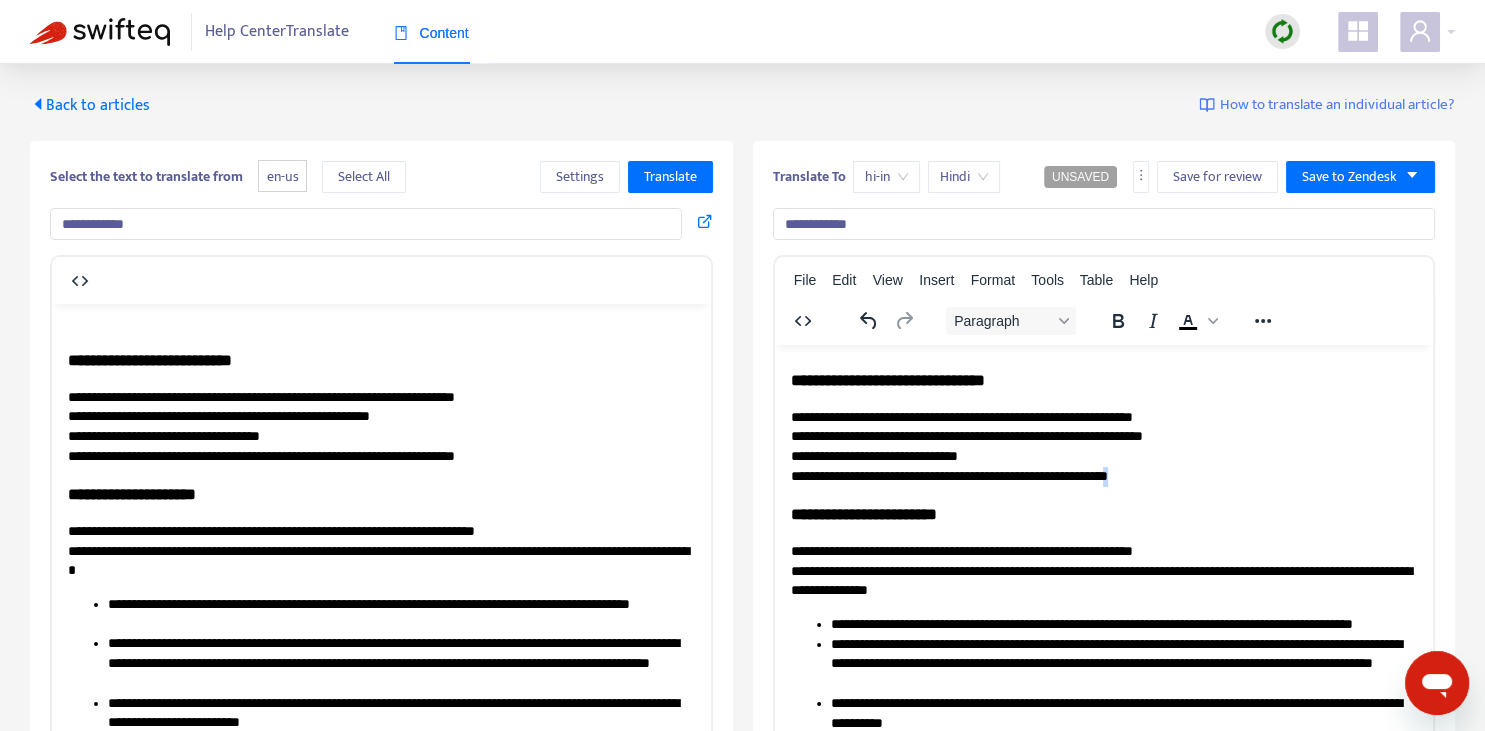 copy on "*" 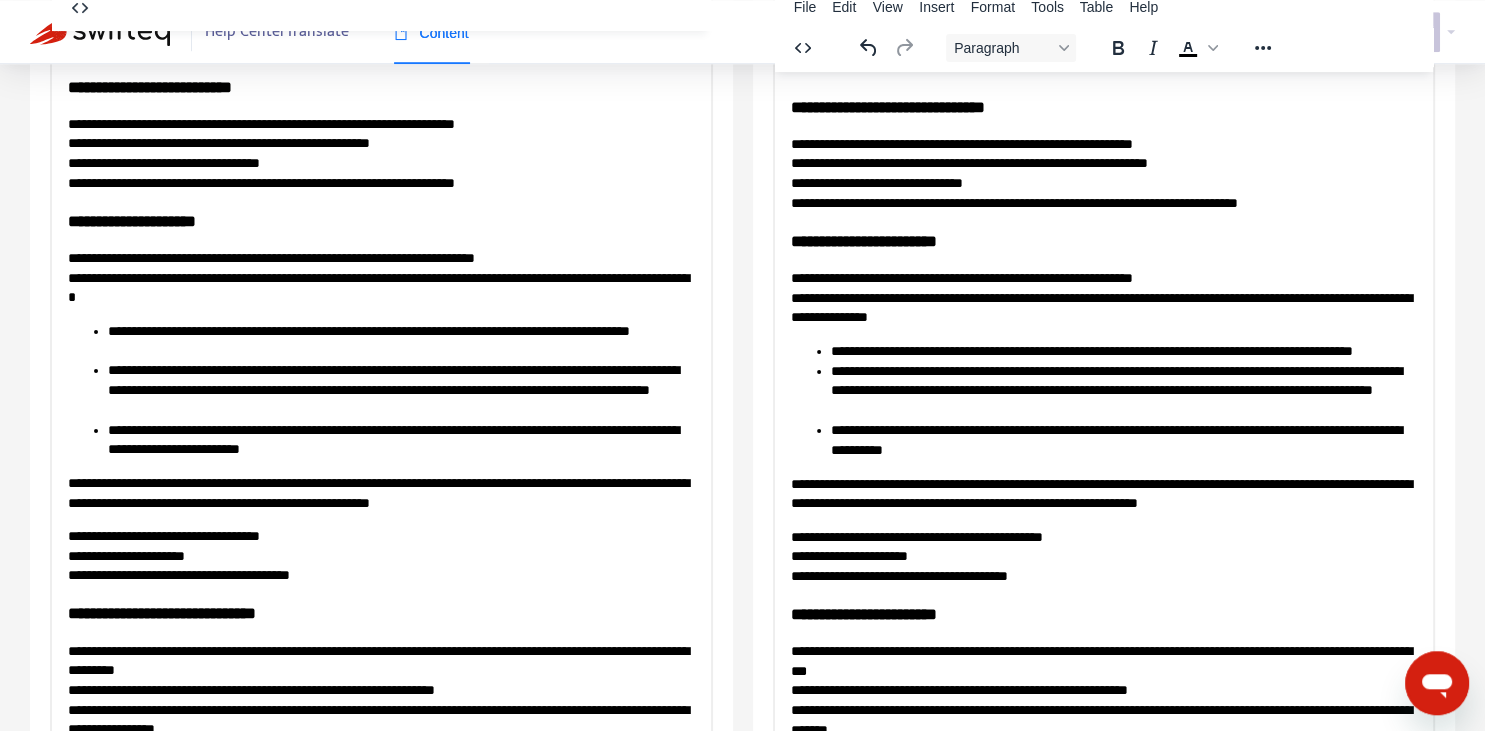 scroll, scrollTop: 281, scrollLeft: 0, axis: vertical 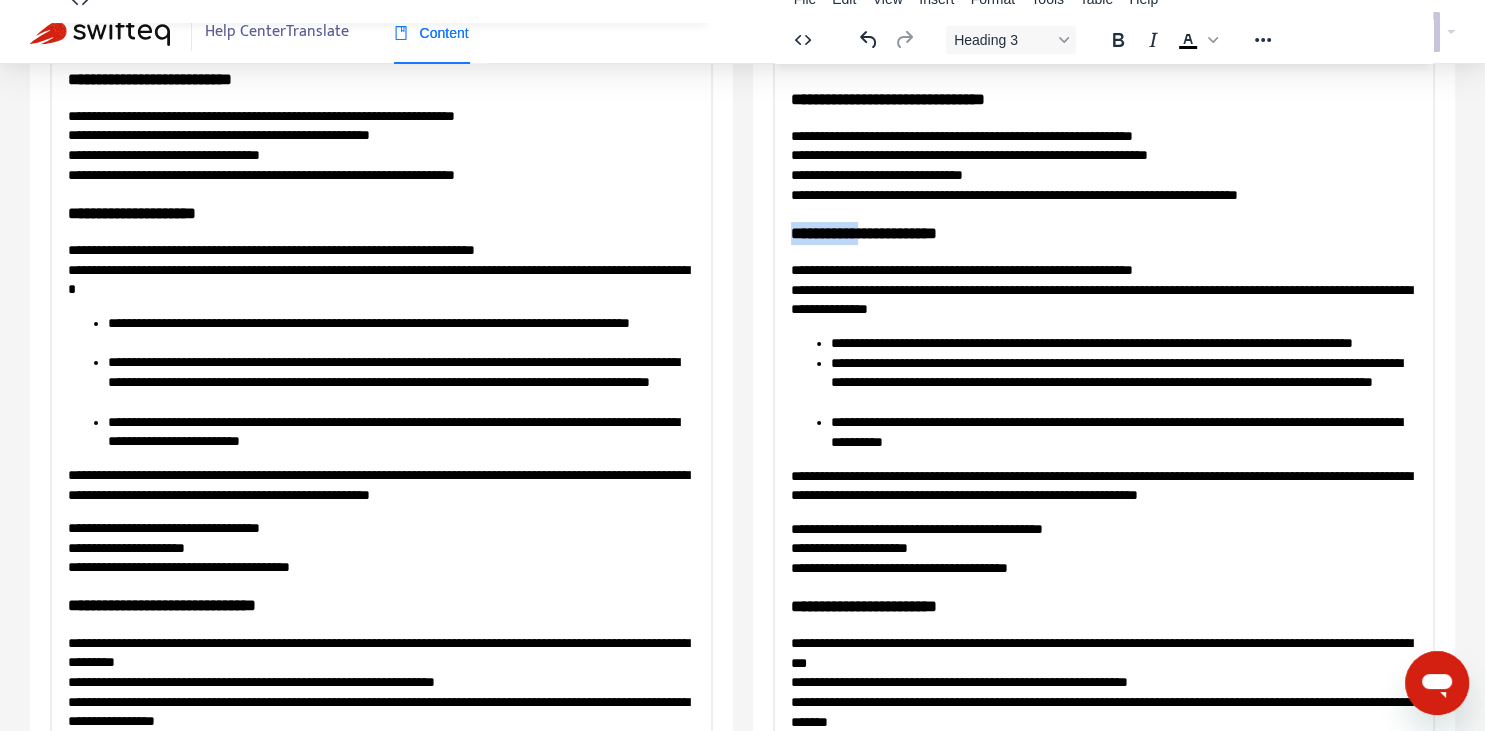 drag, startPoint x: 798, startPoint y: 238, endPoint x: 860, endPoint y: 241, distance: 62.072536 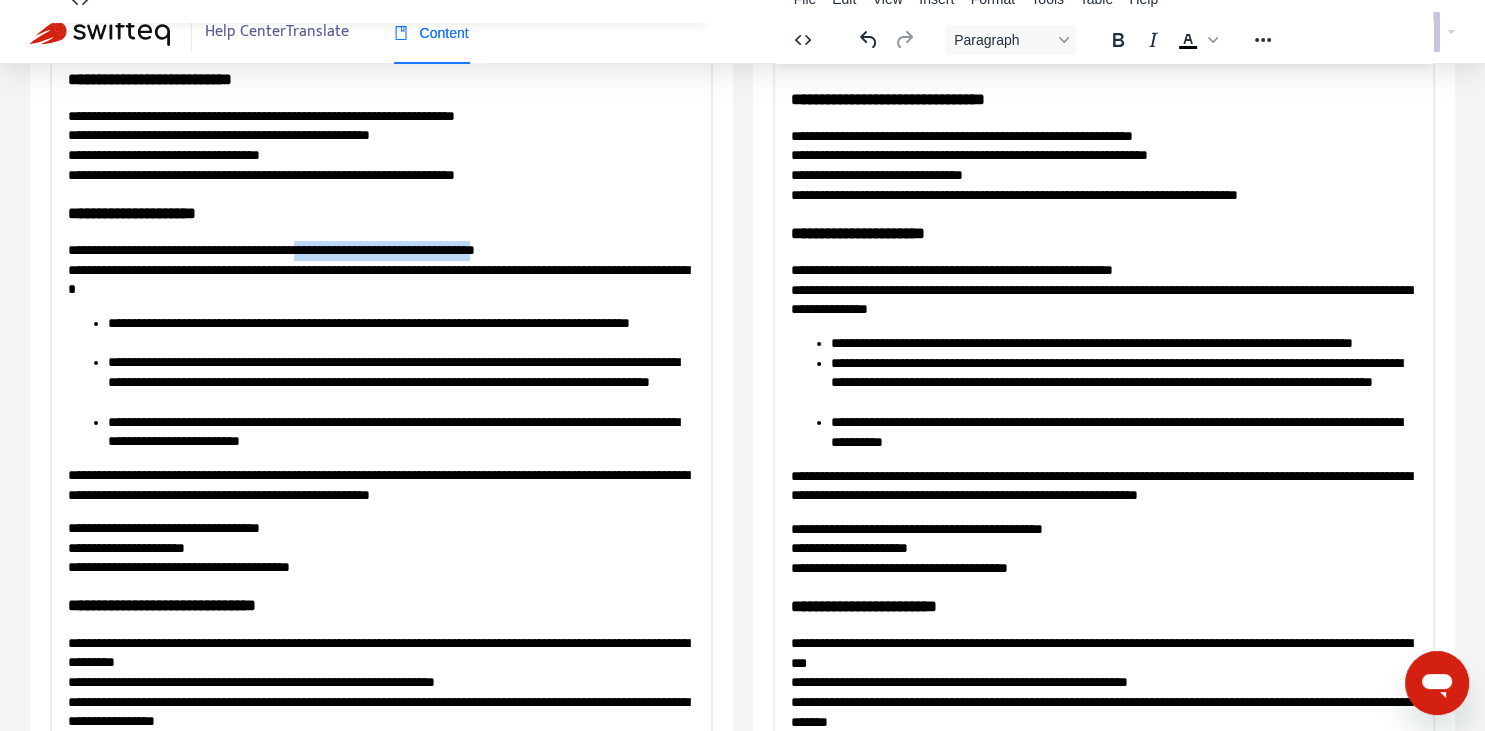 drag, startPoint x: 348, startPoint y: 244, endPoint x: 564, endPoint y: 251, distance: 216.1134 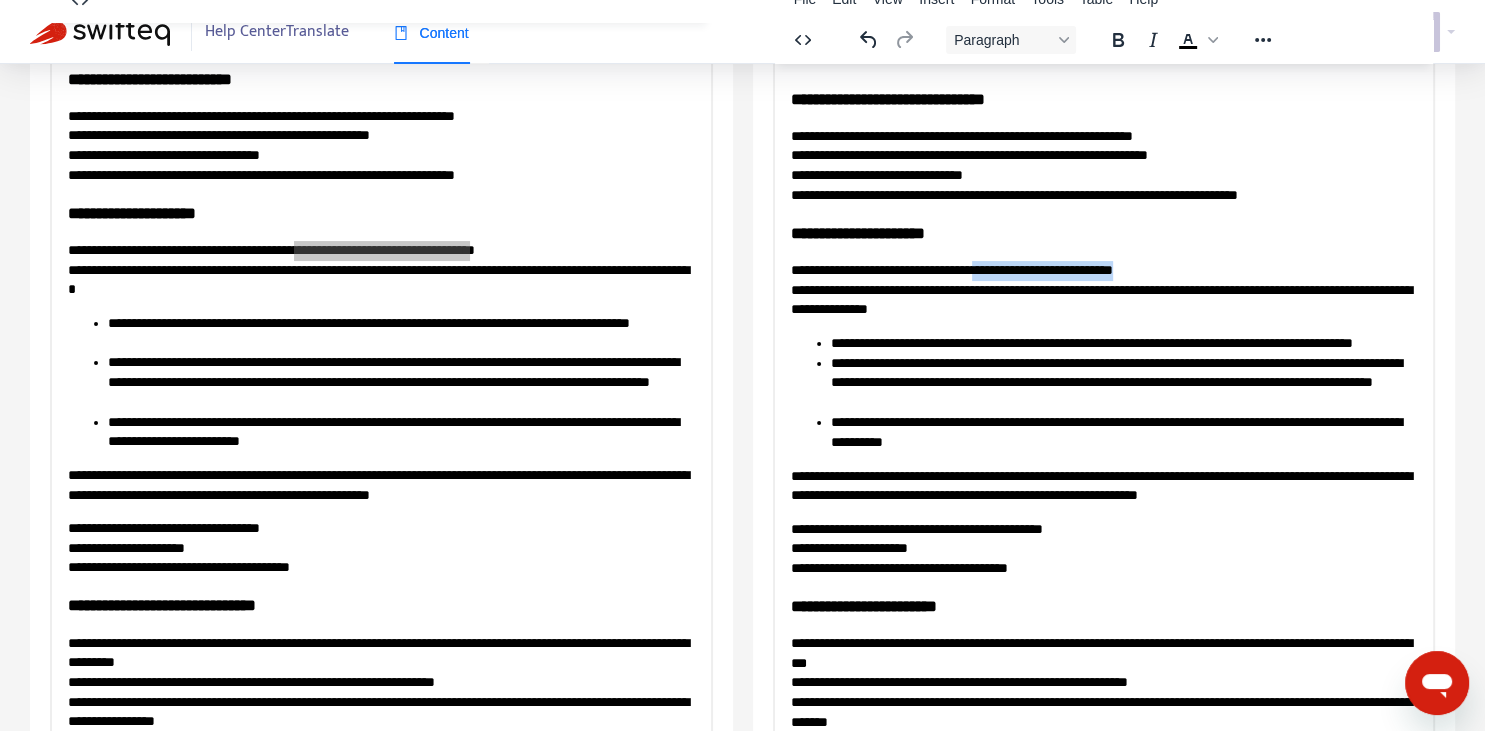 drag, startPoint x: 976, startPoint y: 266, endPoint x: 1137, endPoint y: 264, distance: 161.01242 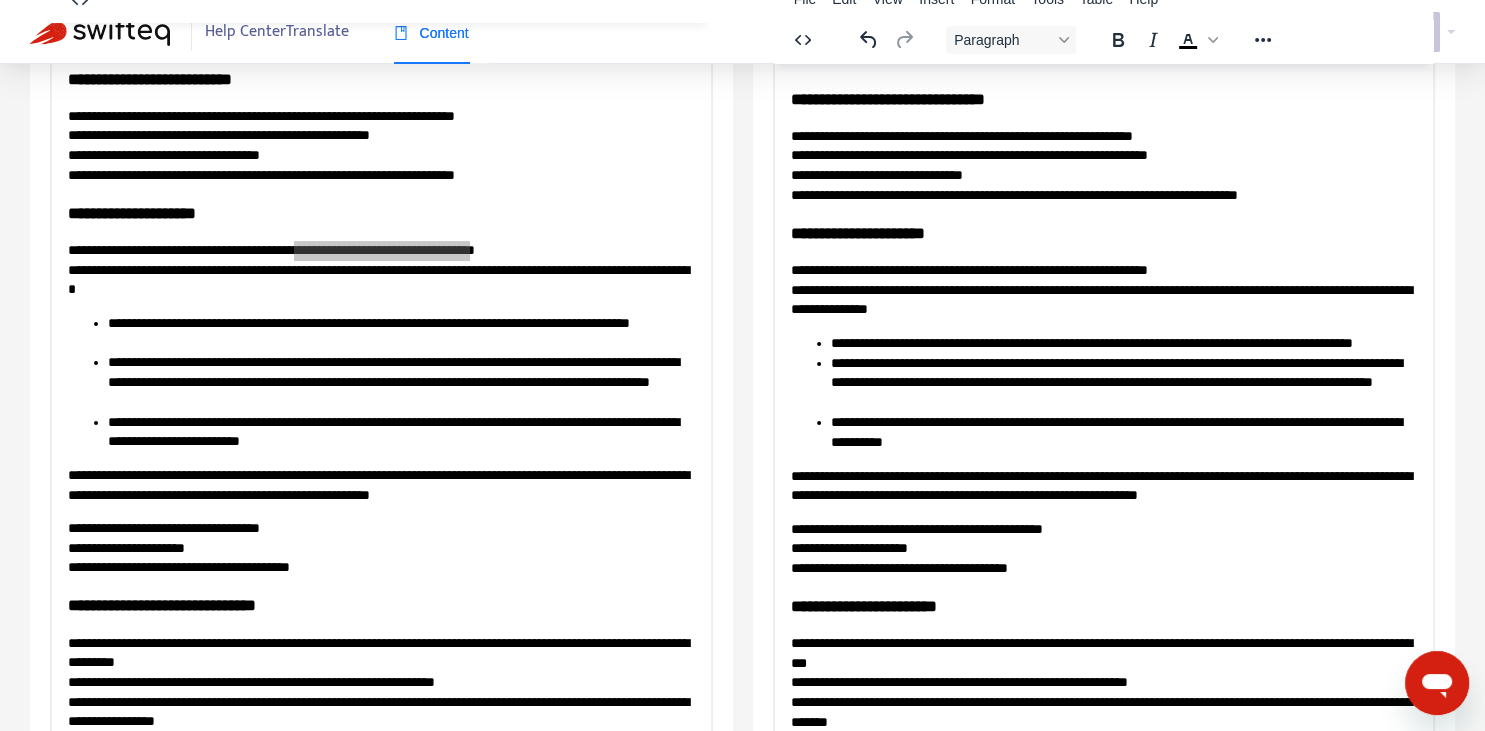 click on "**********" at bounding box center (1103, 289) 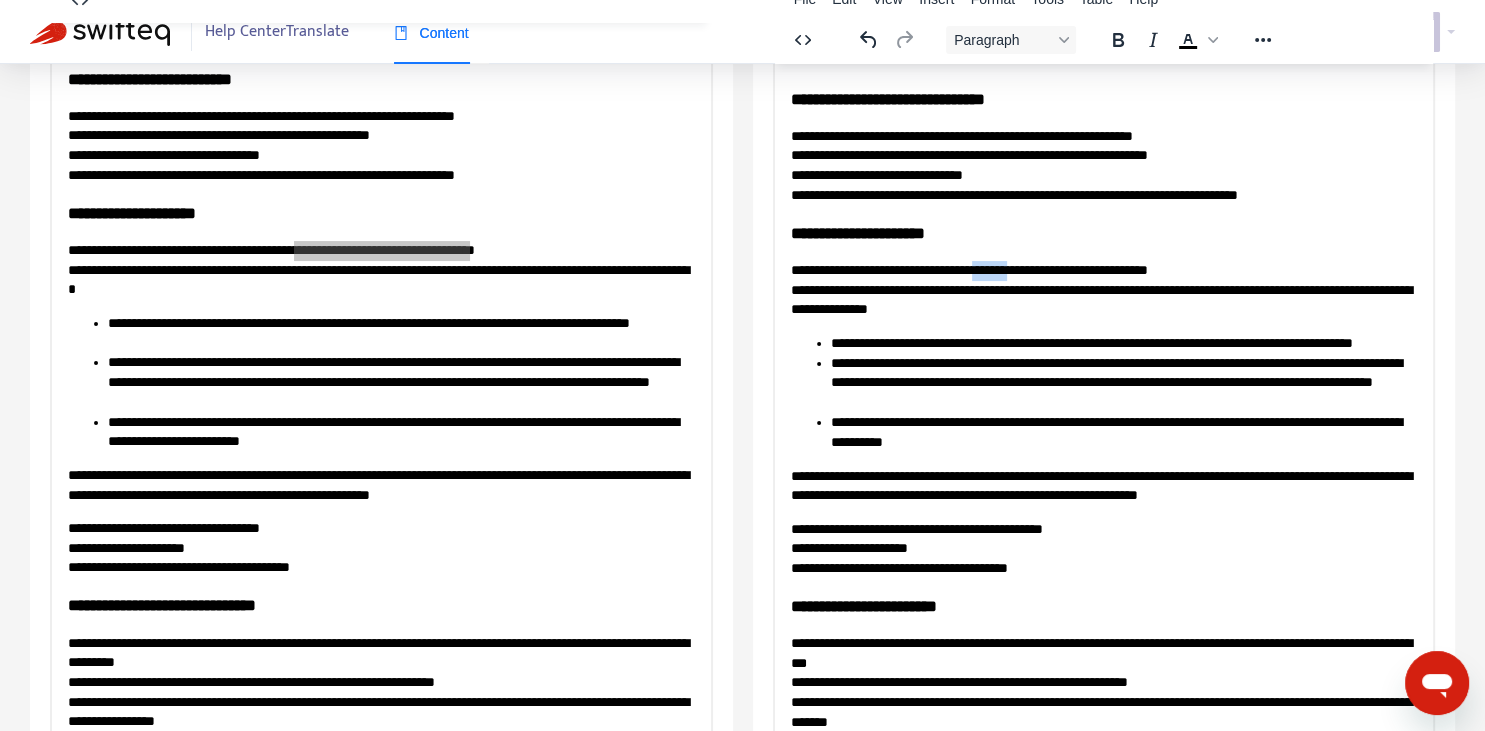 click on "**********" at bounding box center (1103, 289) 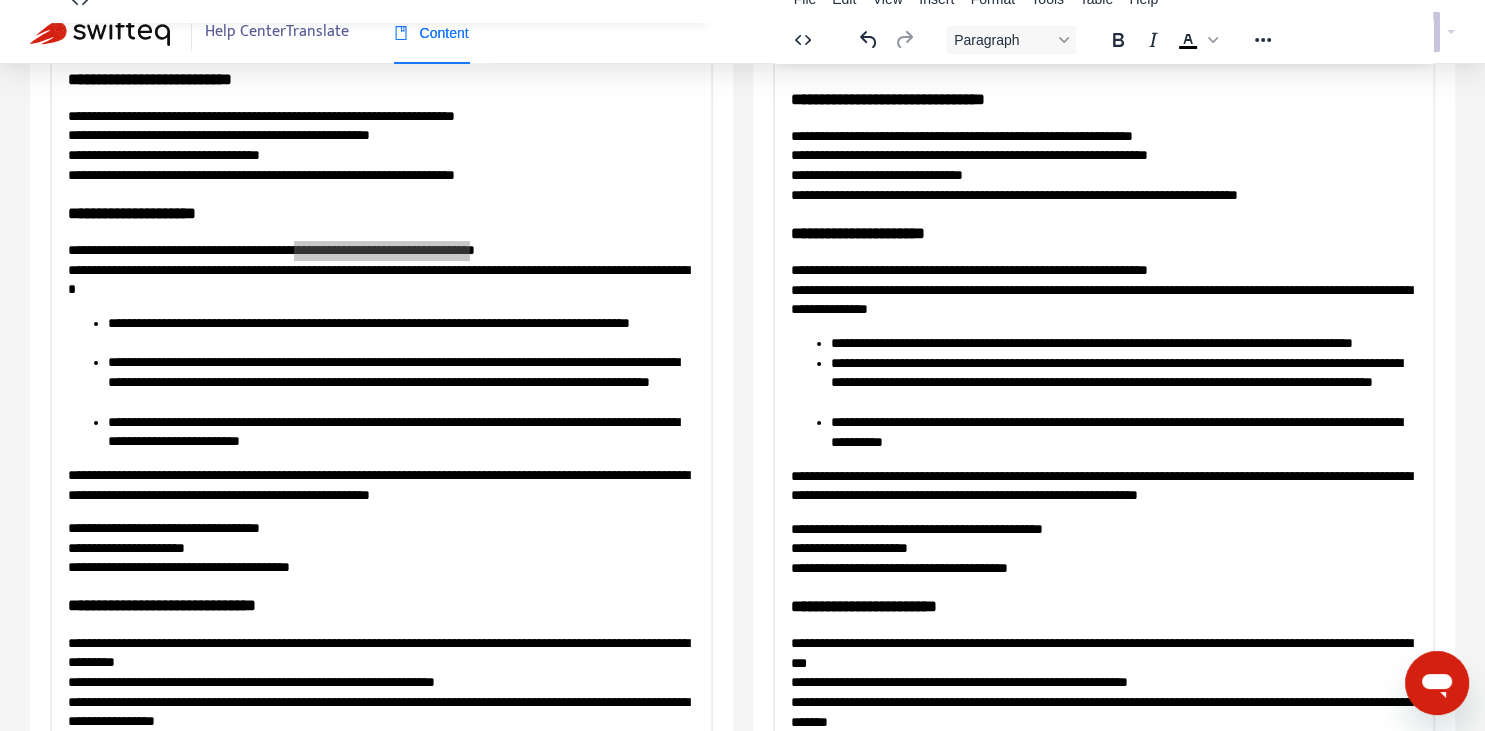 click on "**********" at bounding box center (1103, 289) 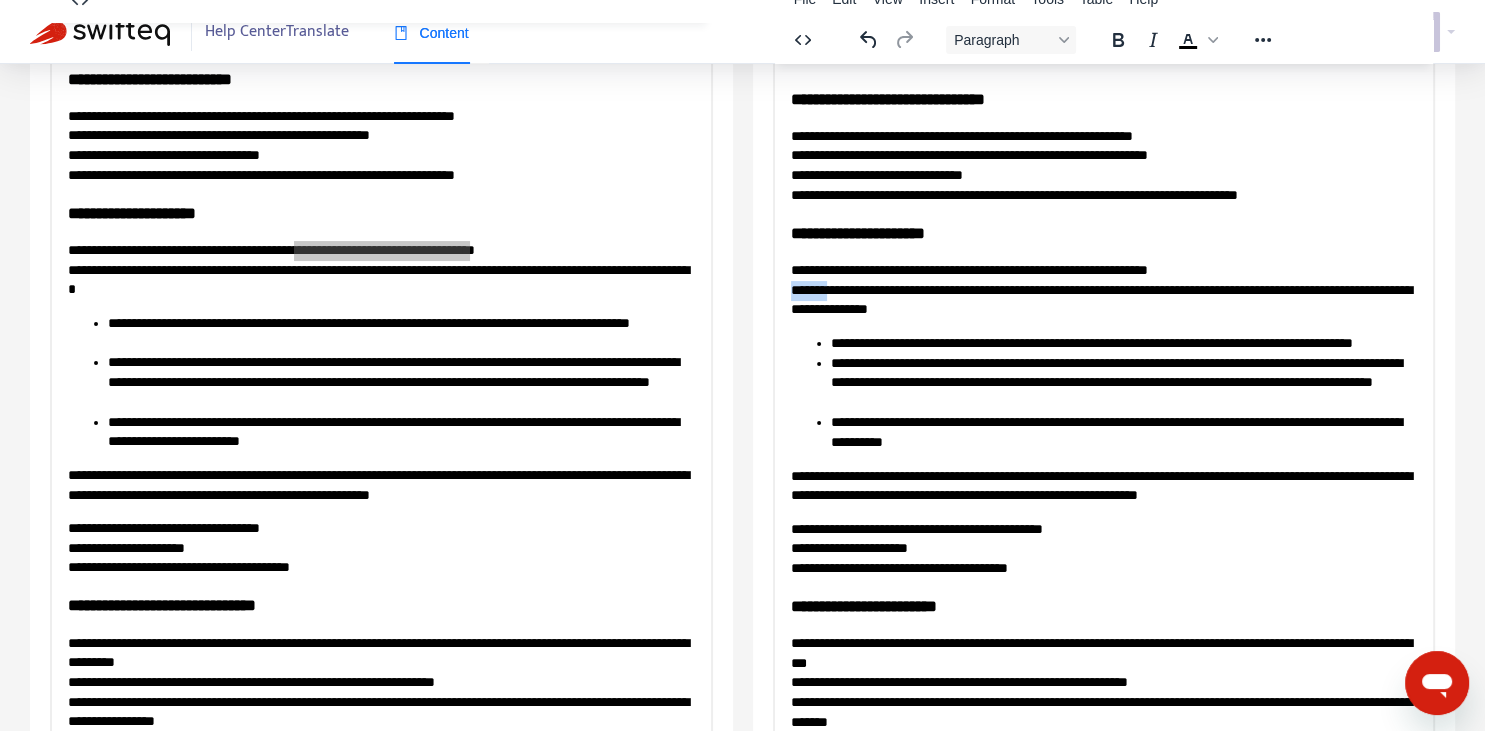 click on "**********" at bounding box center (1103, 289) 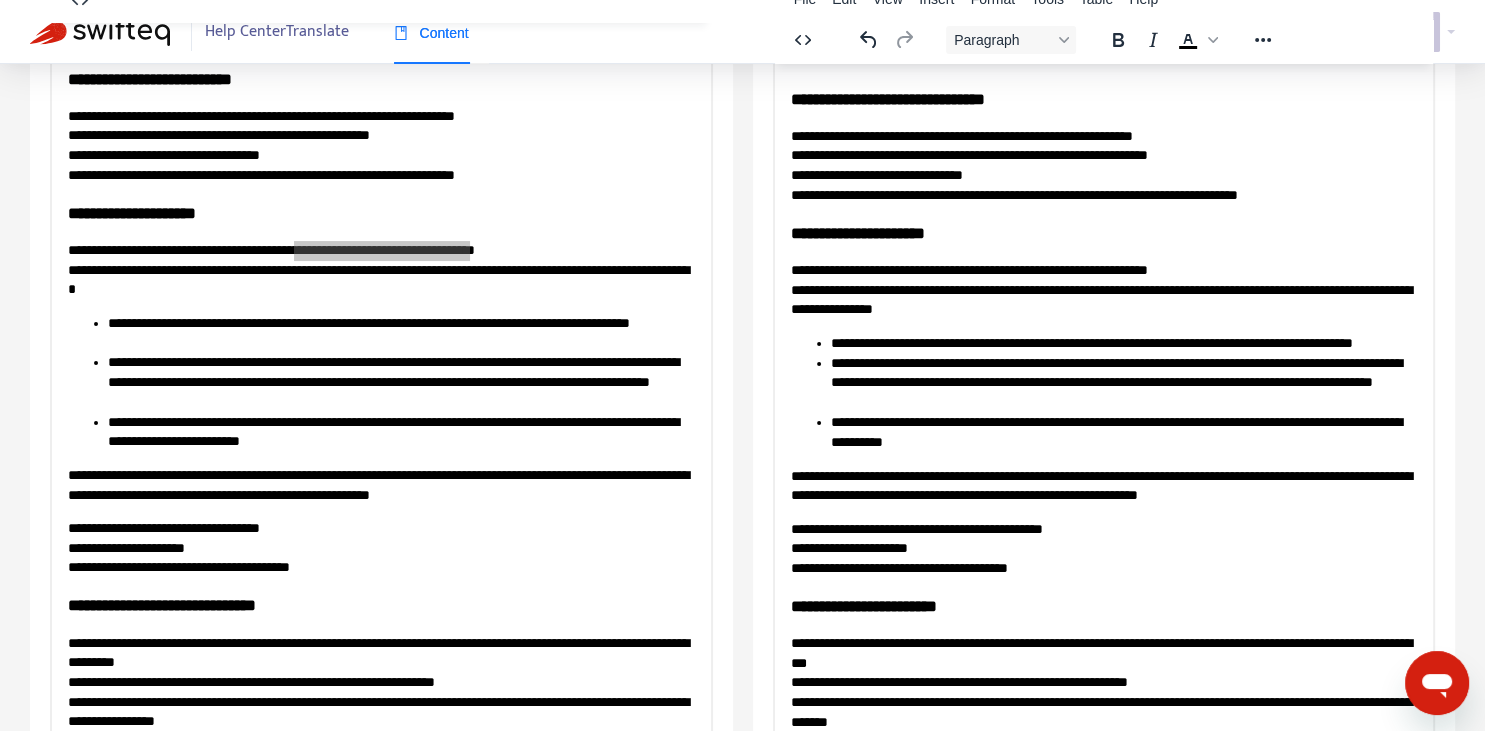 click on "**********" at bounding box center [1103, 289] 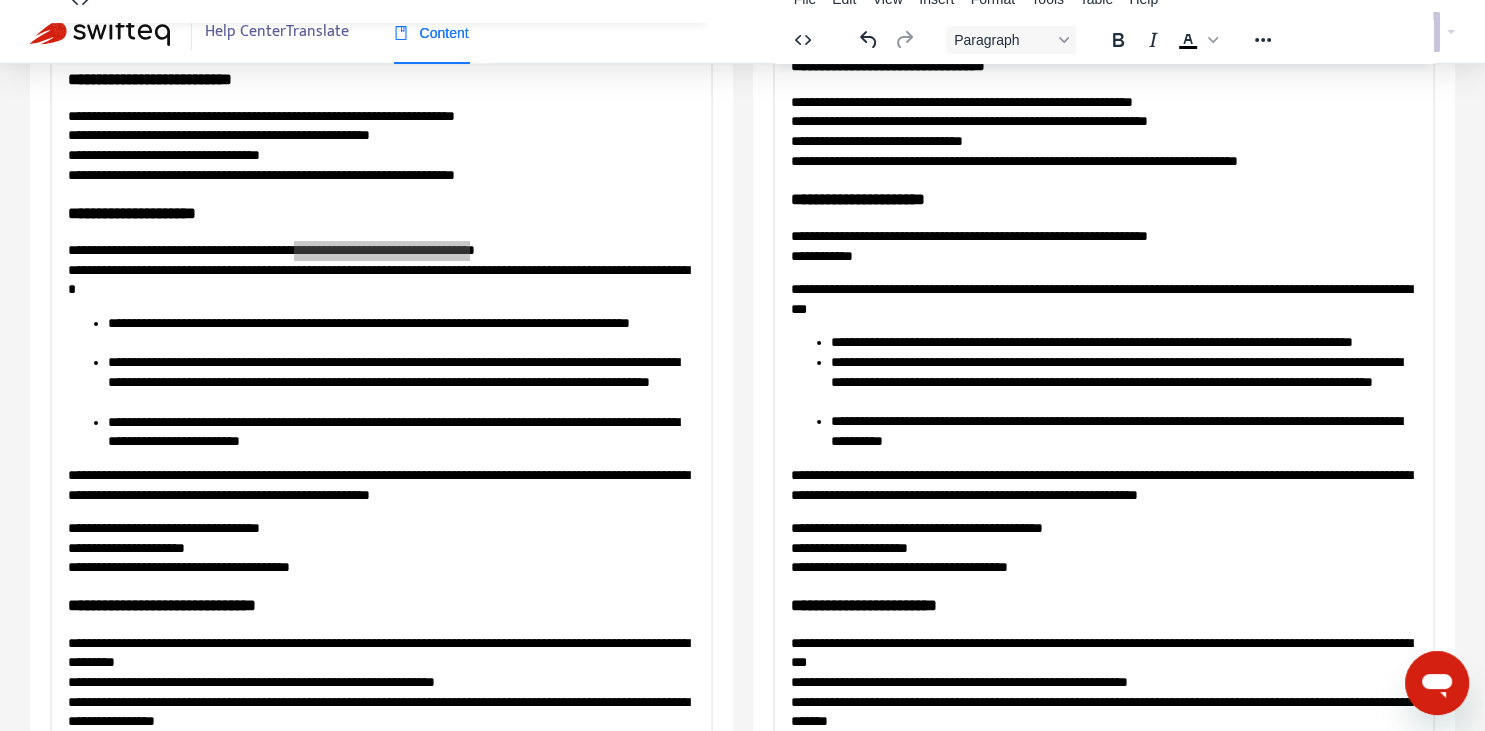 scroll, scrollTop: 343, scrollLeft: 0, axis: vertical 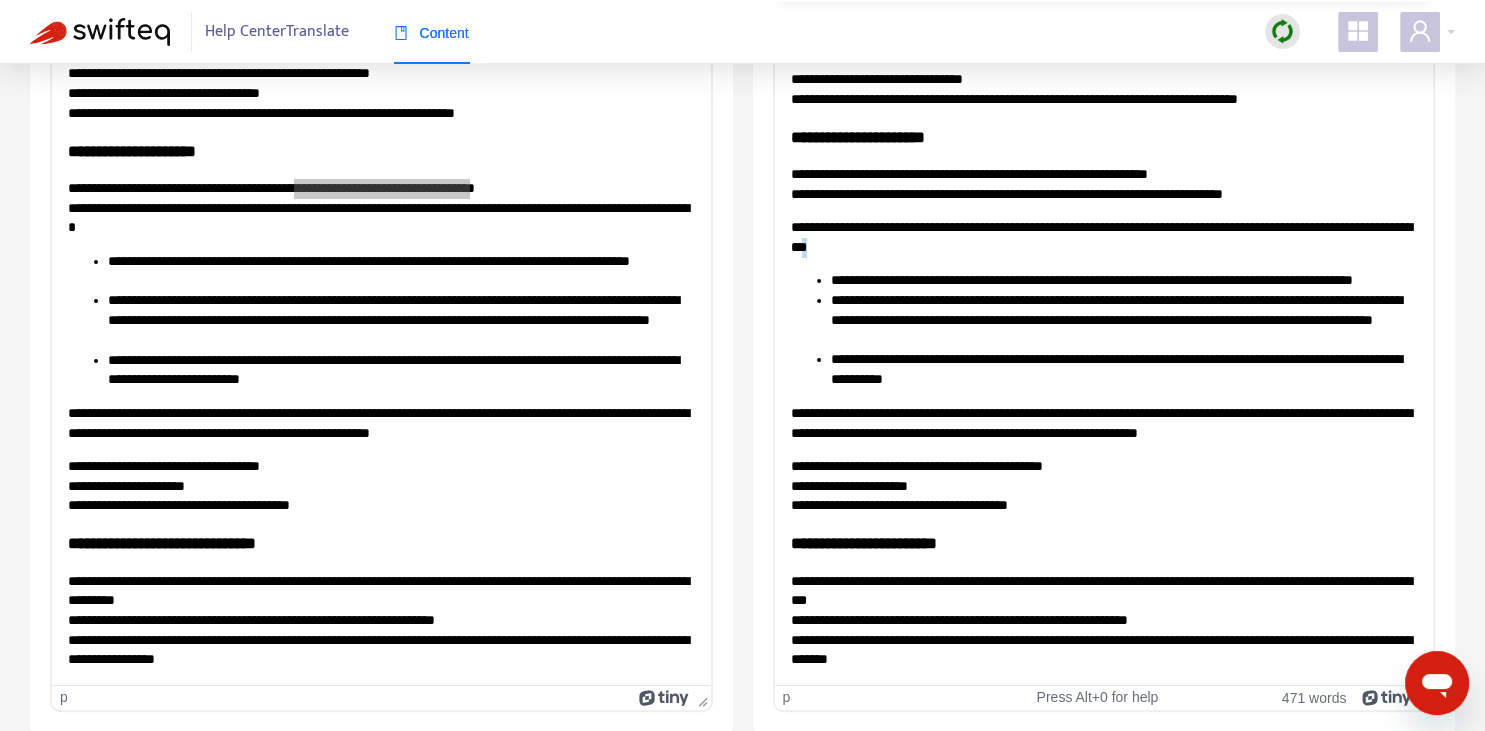 copy on "*" 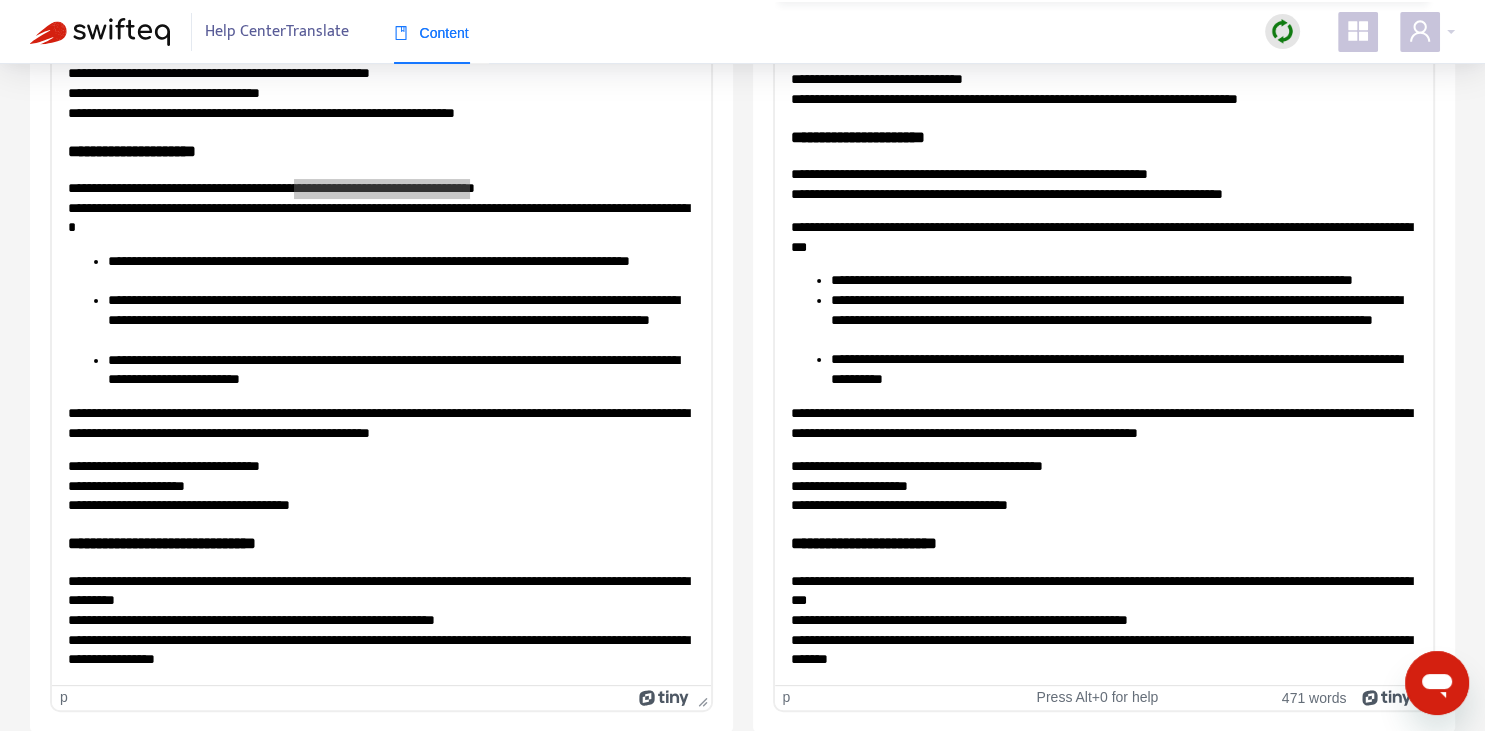 click on "**********" at bounding box center (1103, 183) 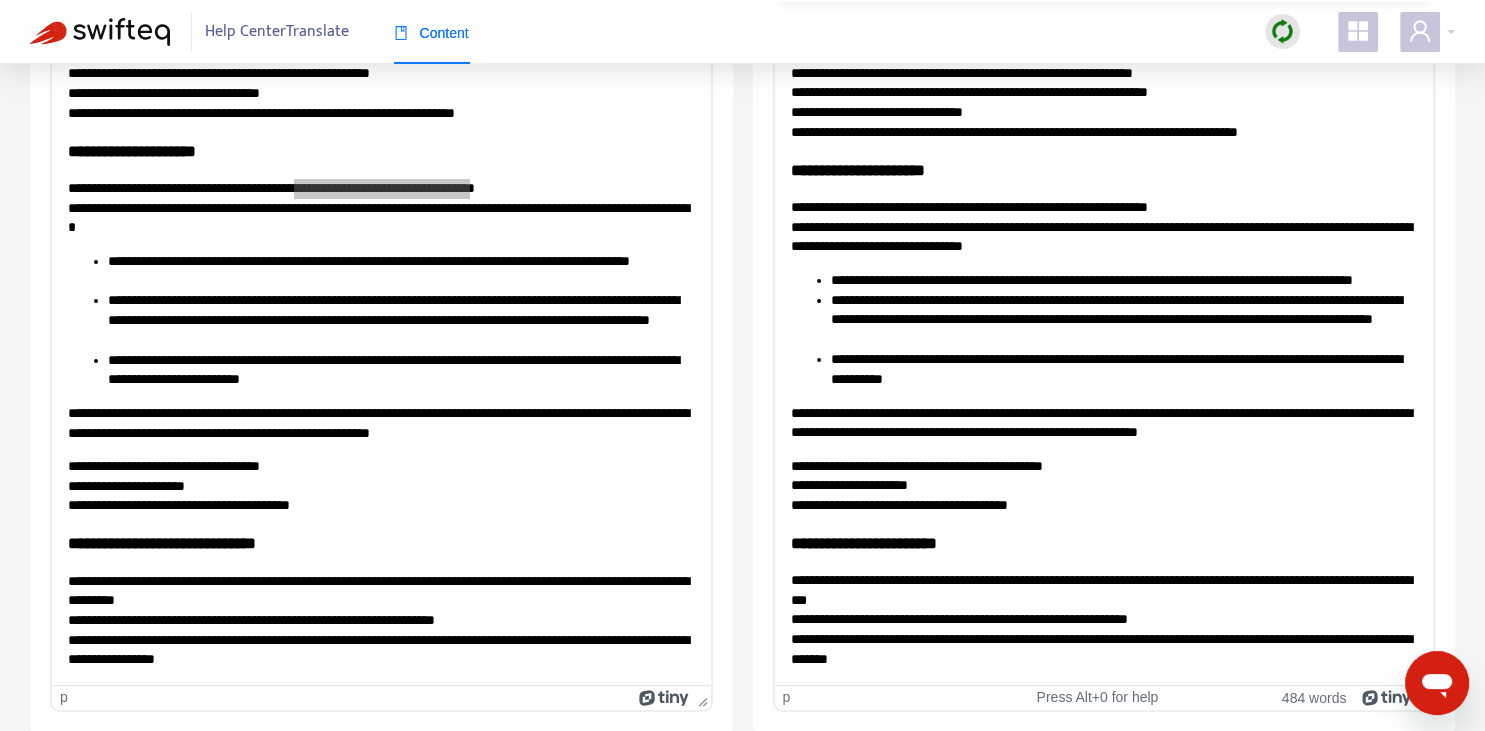 scroll, scrollTop: 244, scrollLeft: 0, axis: vertical 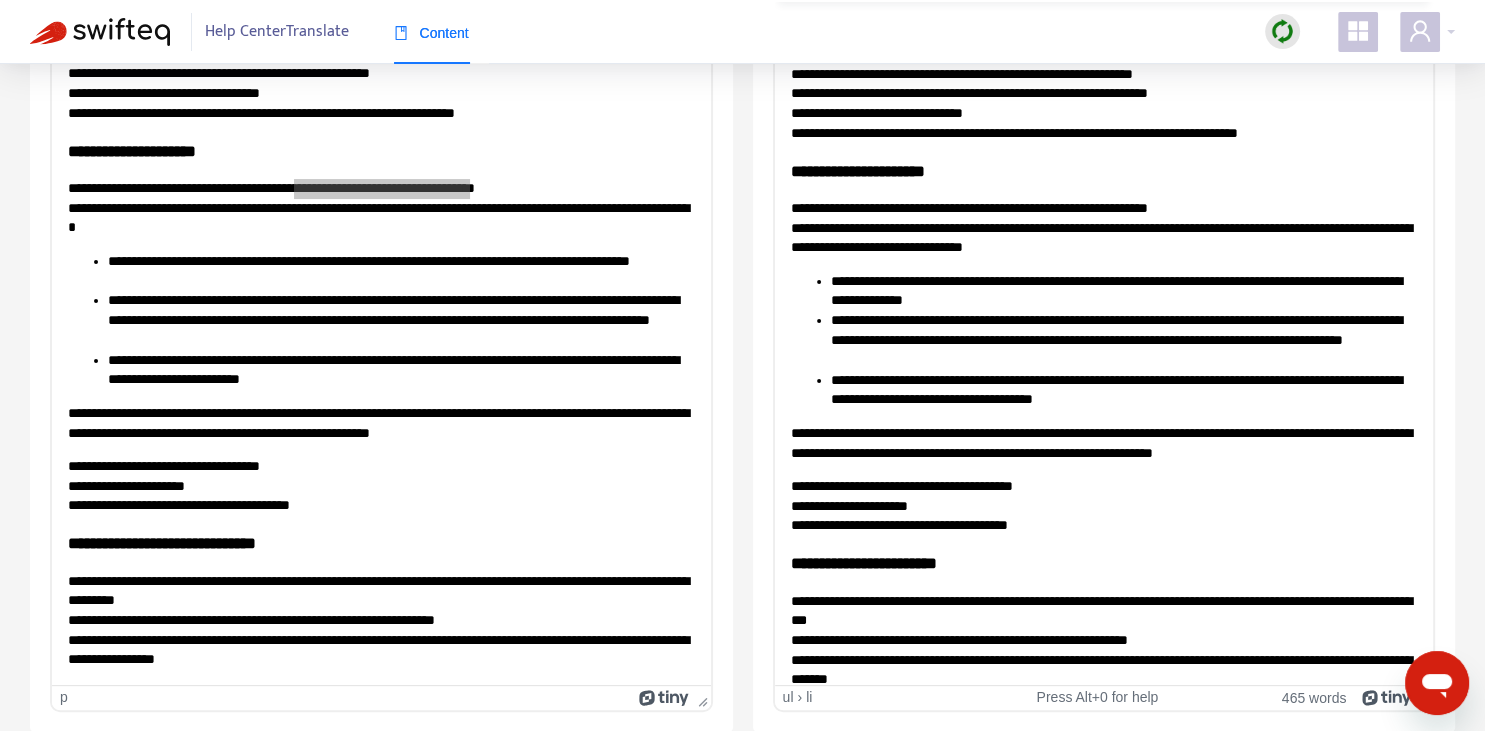 click on "**********" at bounding box center (1123, 390) 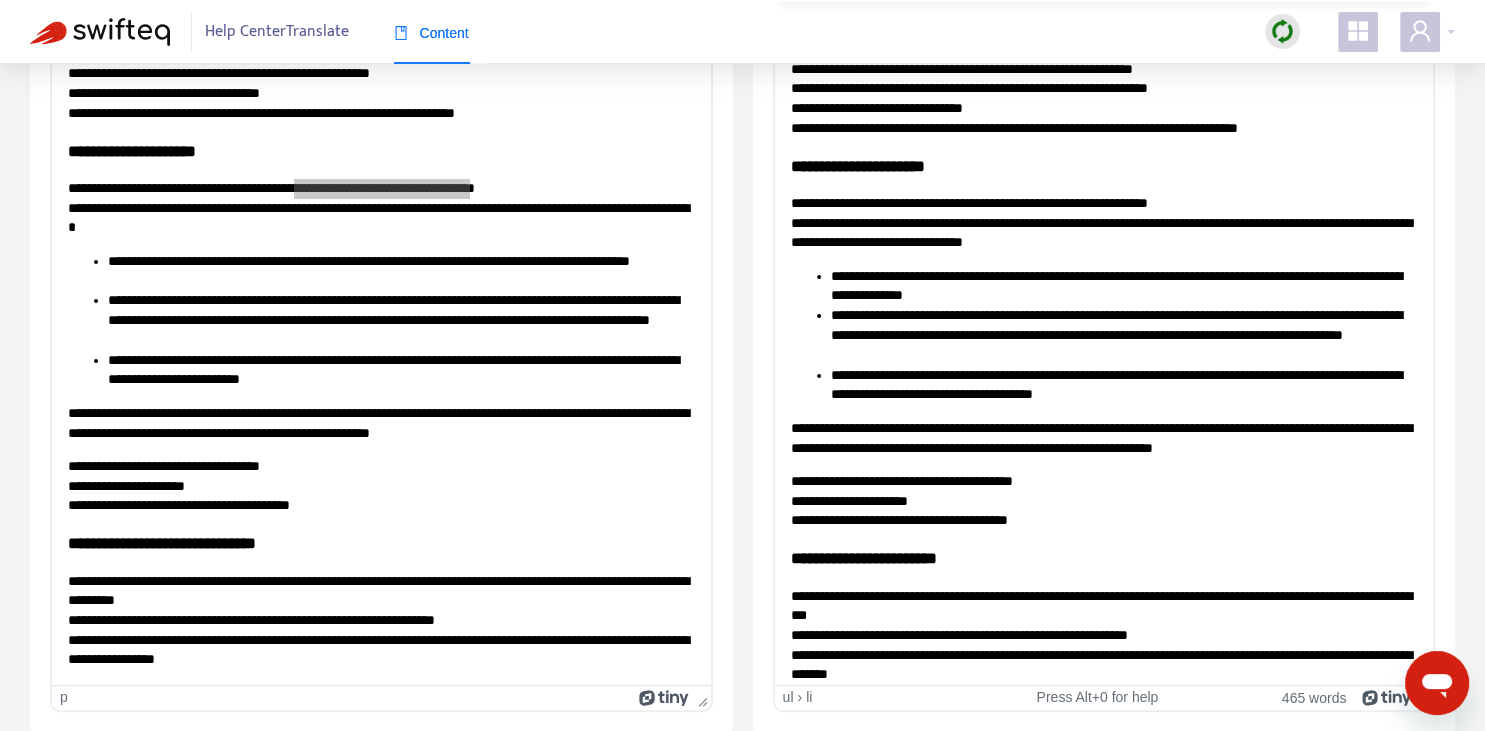scroll, scrollTop: 264, scrollLeft: 0, axis: vertical 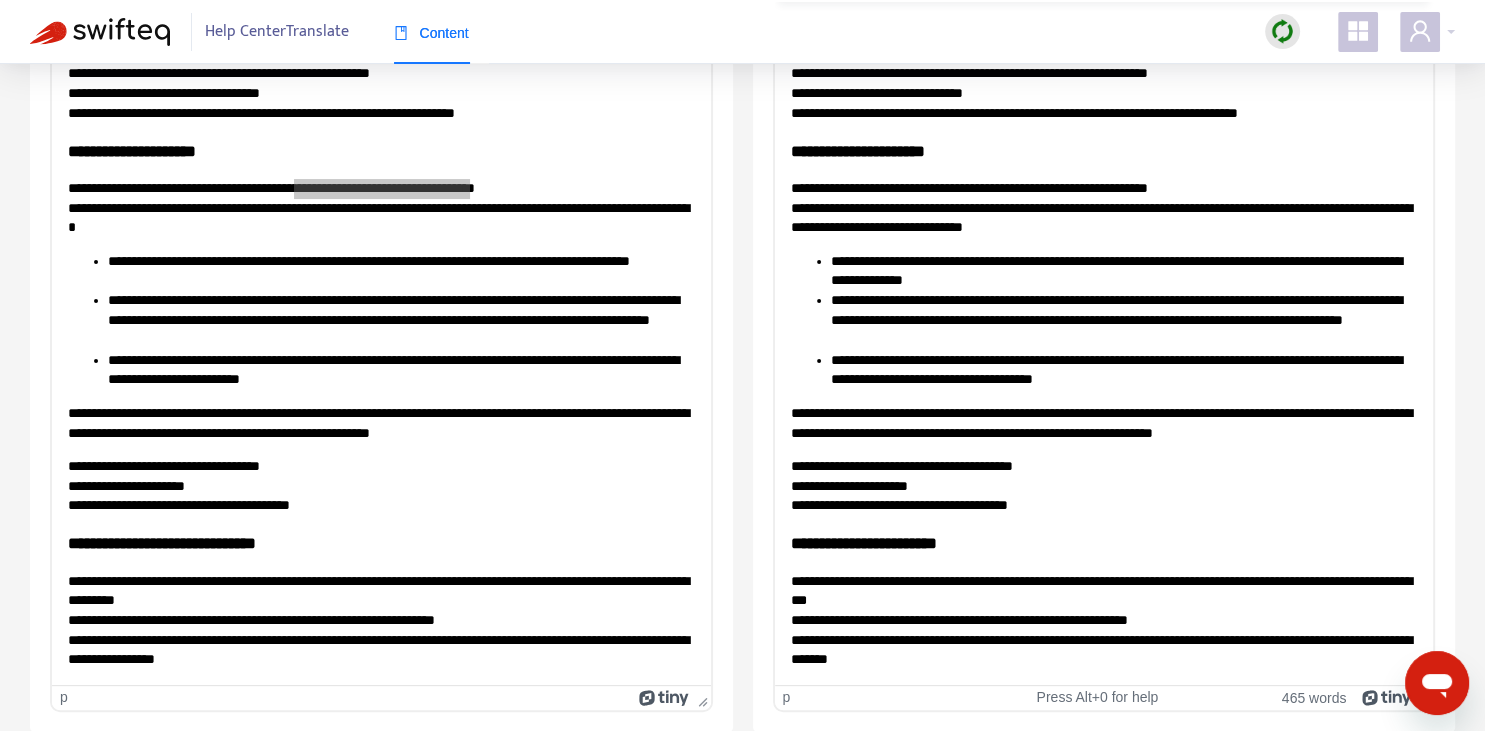 click on "**********" at bounding box center [1103, 485] 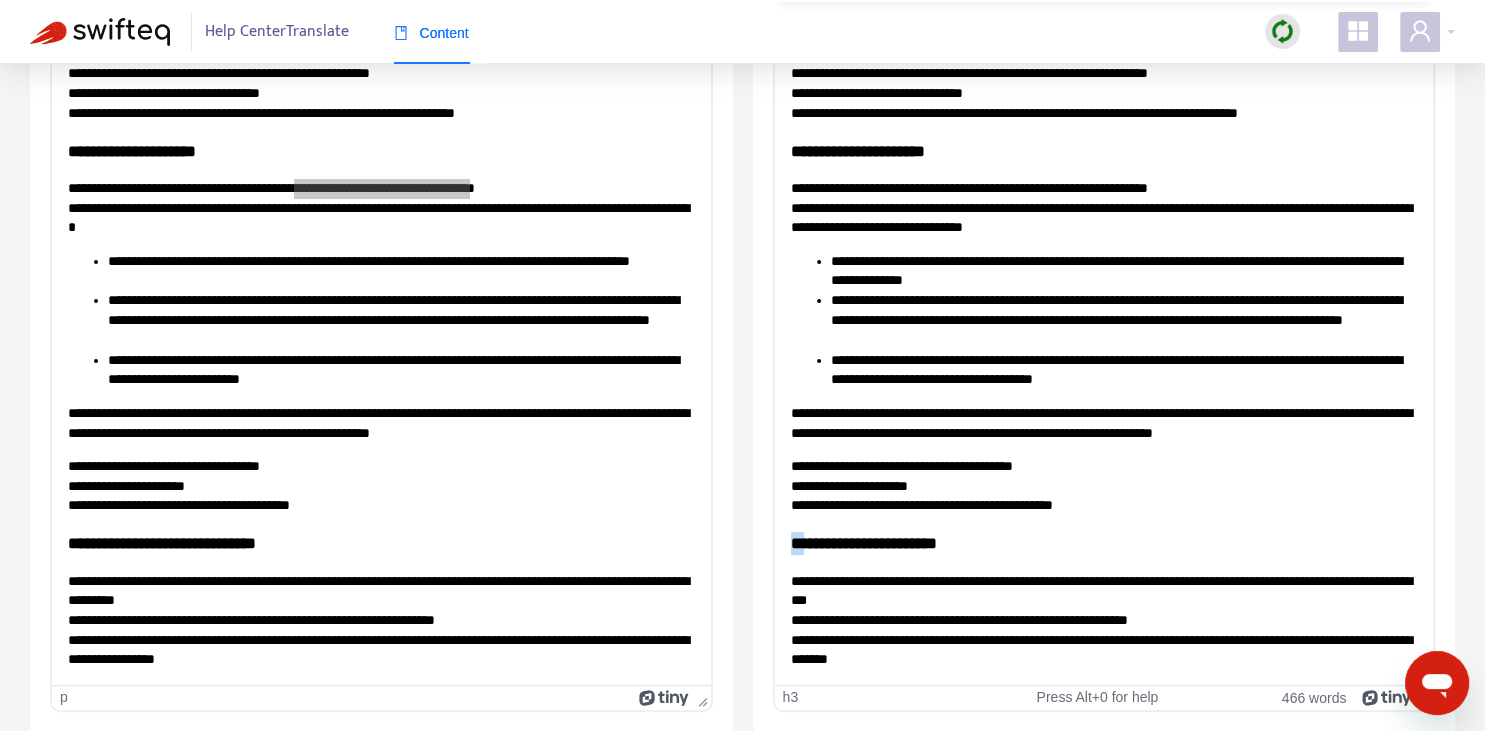 drag, startPoint x: 786, startPoint y: 542, endPoint x: 812, endPoint y: 546, distance: 26.305893 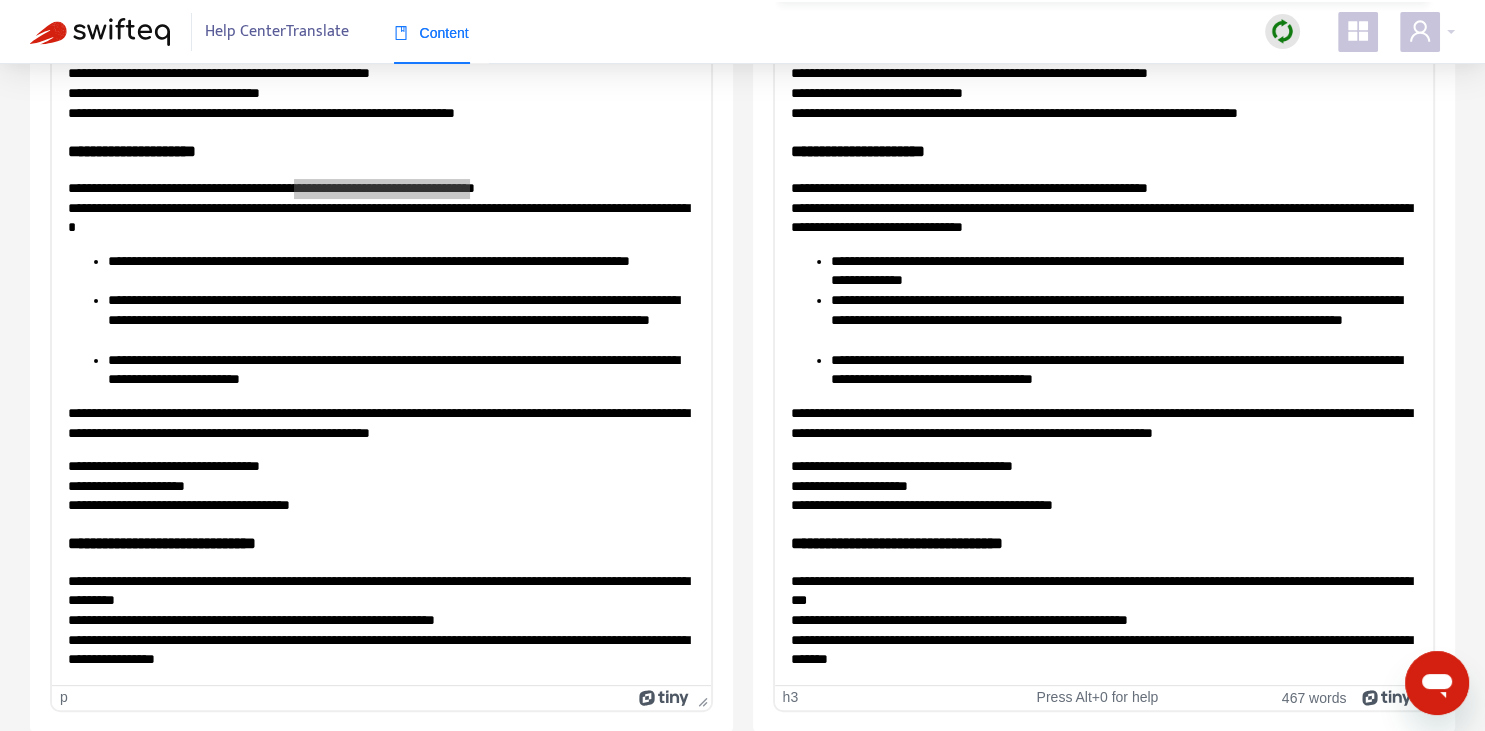 click on "**********" at bounding box center [1103, 620] 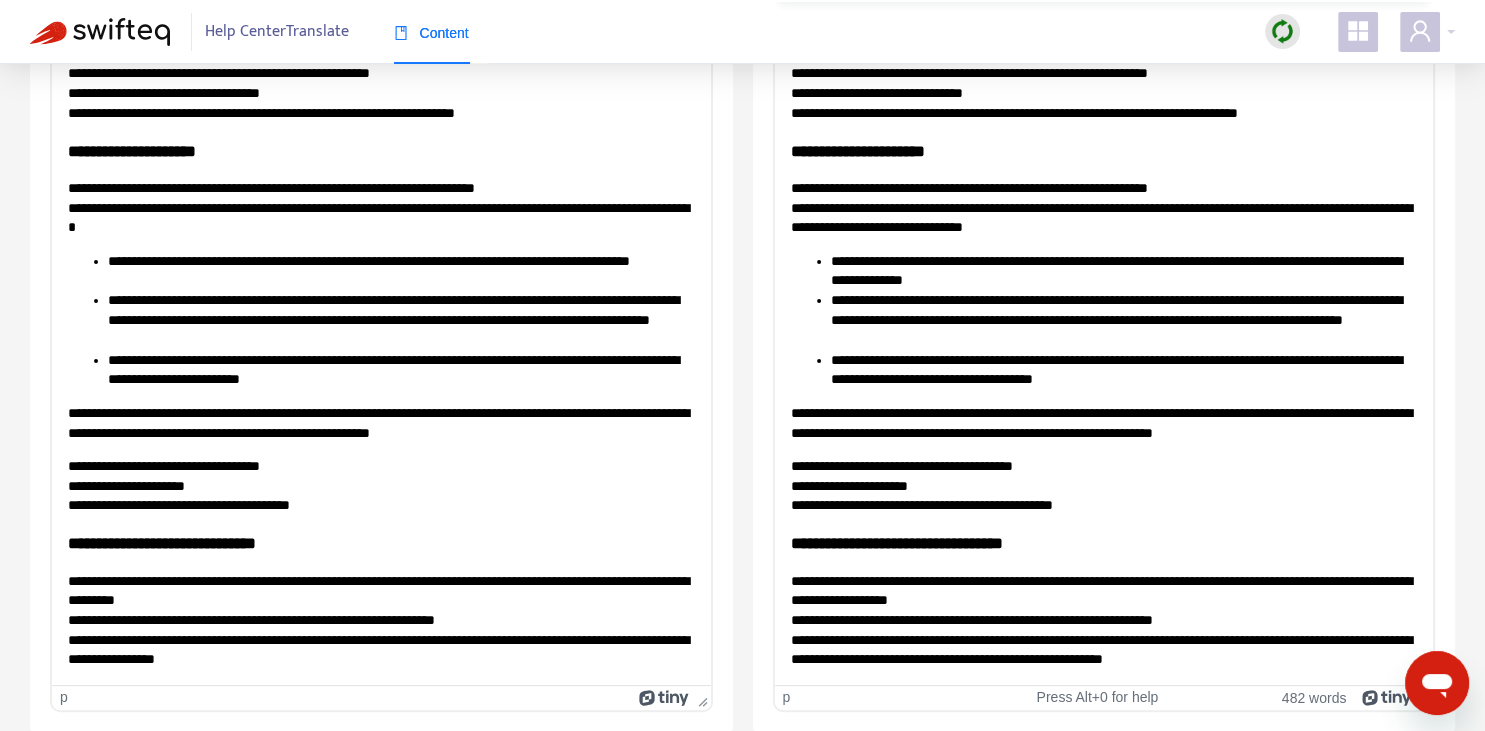 click on "**********" at bounding box center (381, 543) 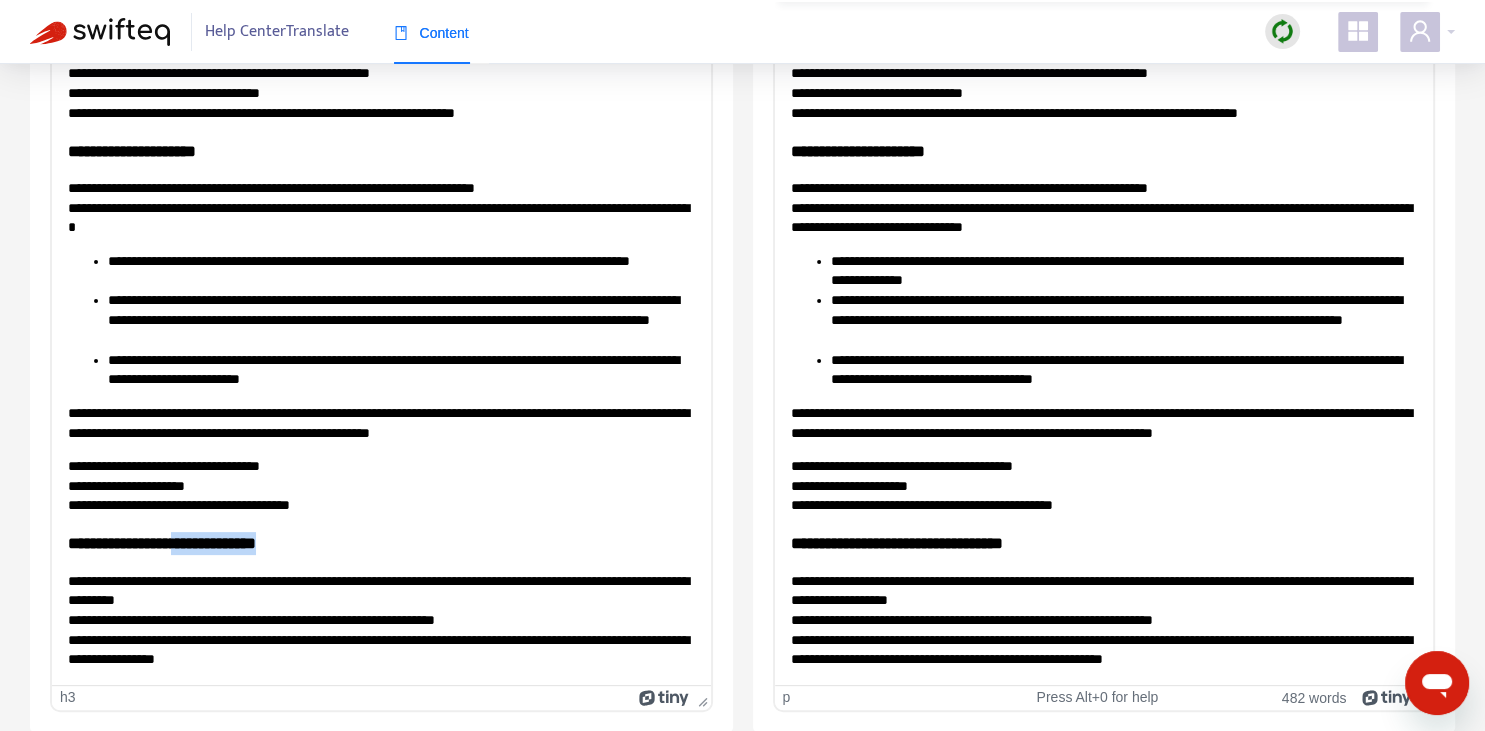 click on "**********" at bounding box center (381, 543) 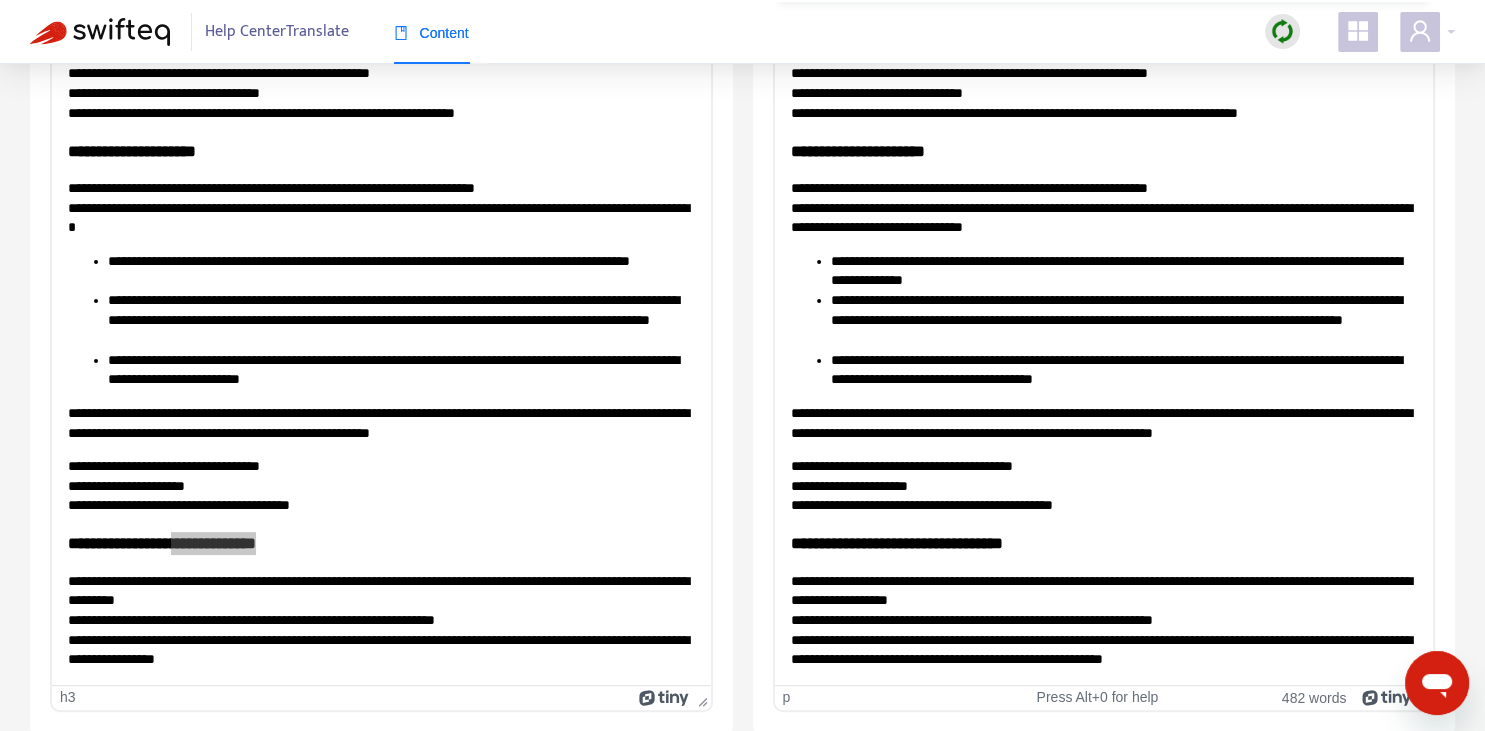 click on "**********" at bounding box center (1103, 542) 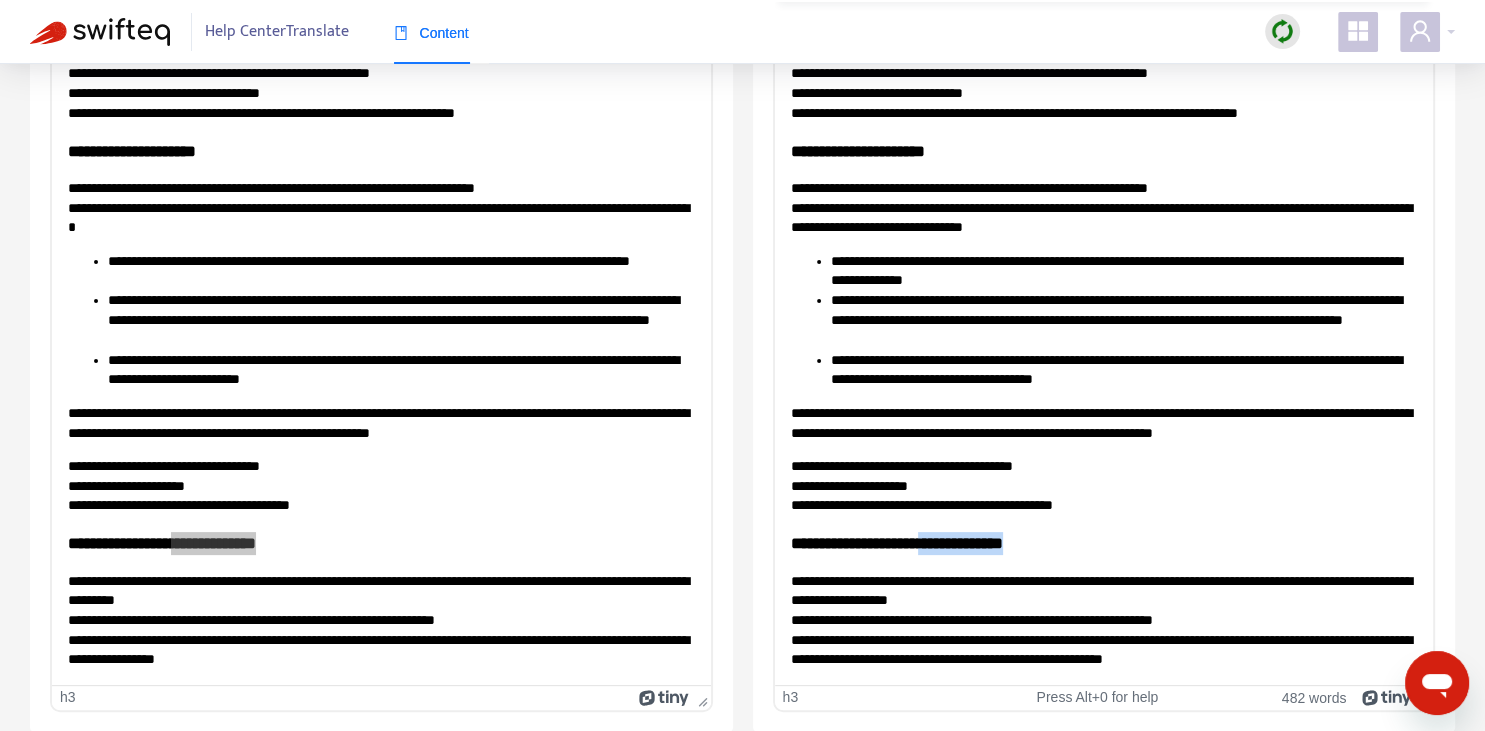 click on "**********" at bounding box center [1103, 542] 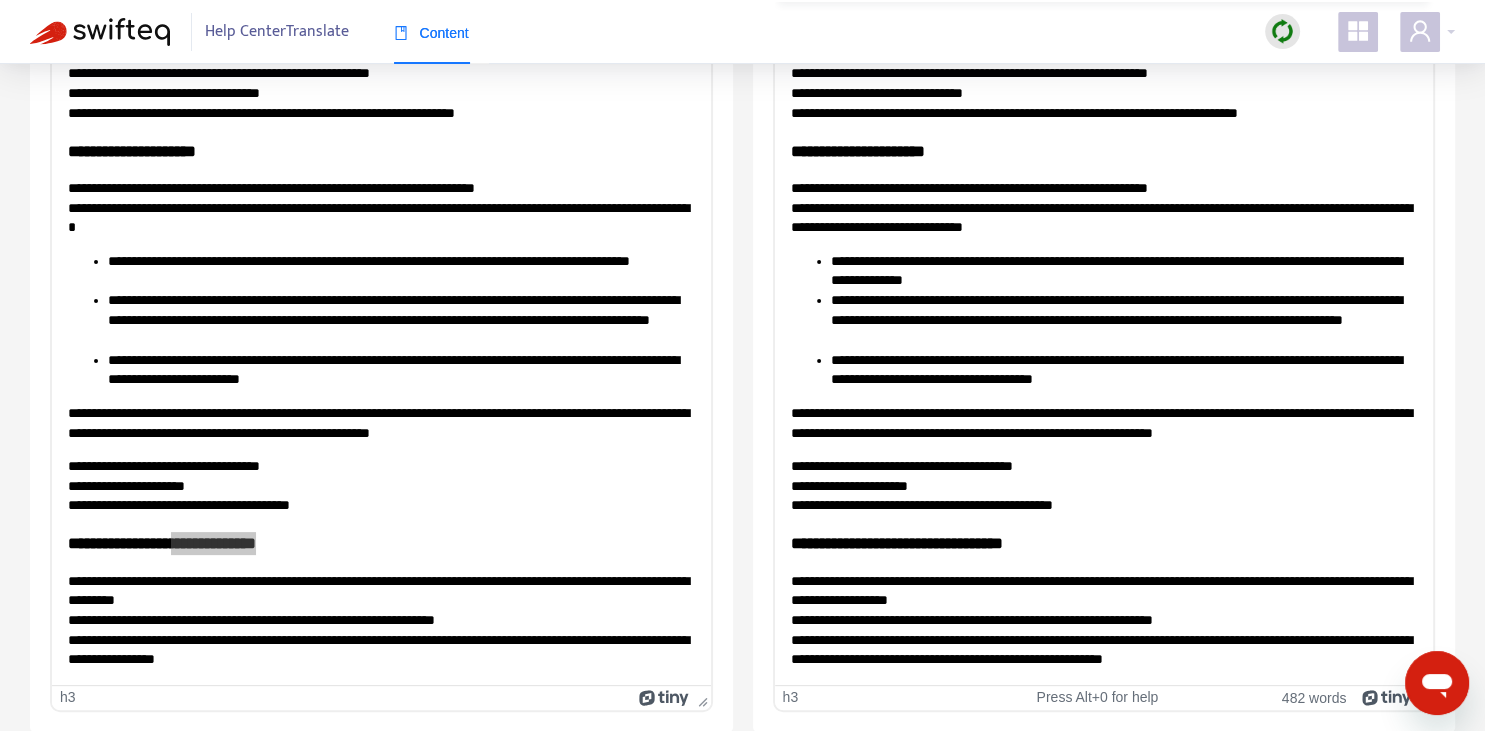 click on "**********" at bounding box center [1103, 542] 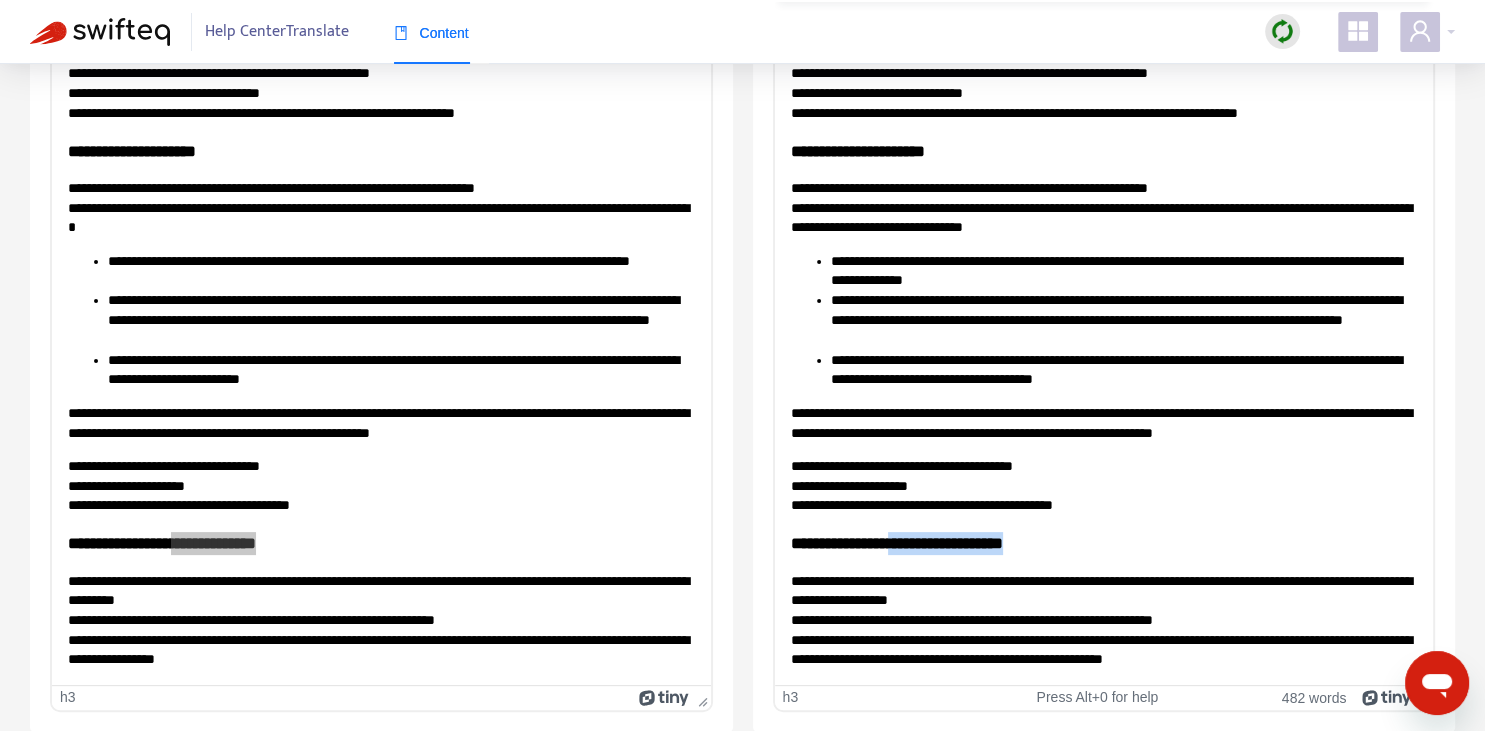 drag, startPoint x: 935, startPoint y: 540, endPoint x: 1091, endPoint y: 541, distance: 156.0032 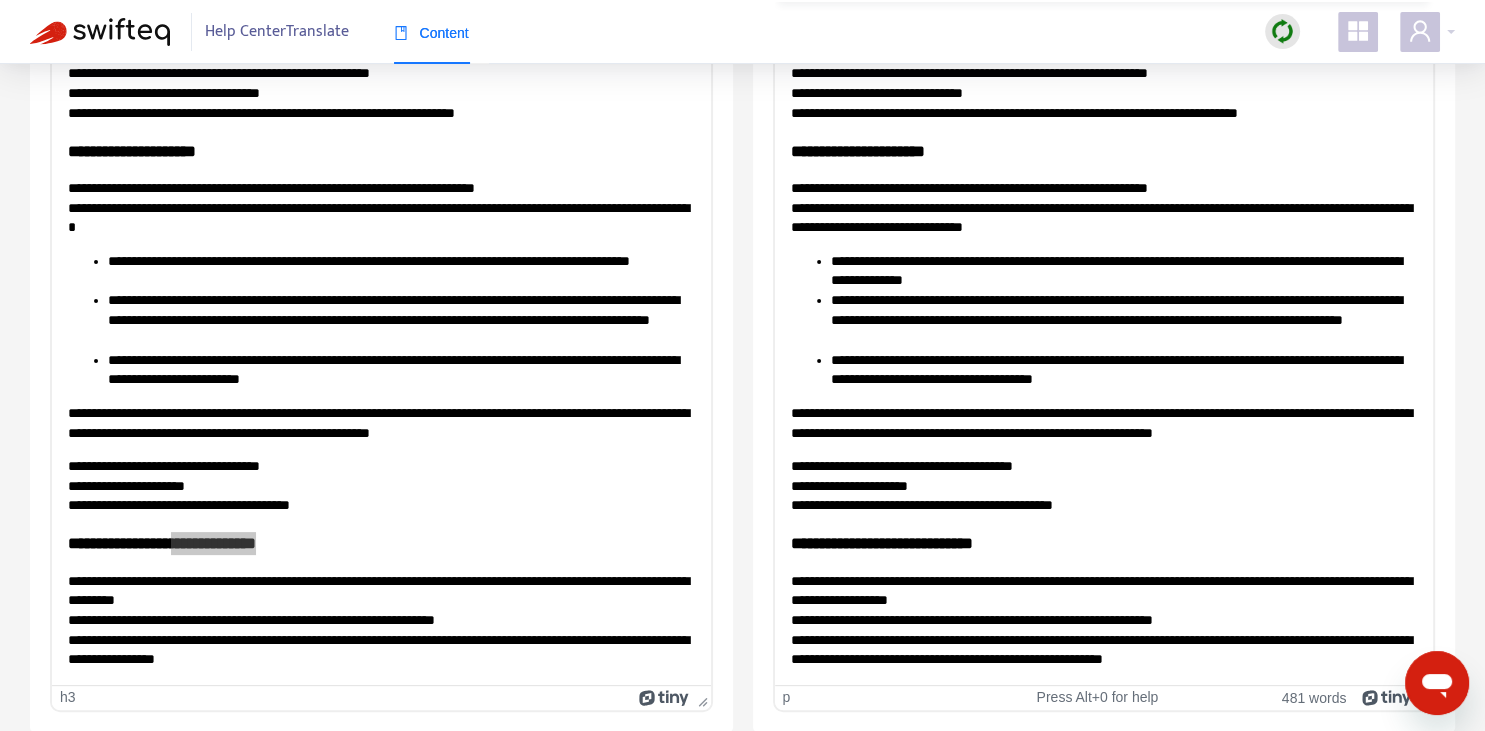 click on "**********" at bounding box center [1103, 620] 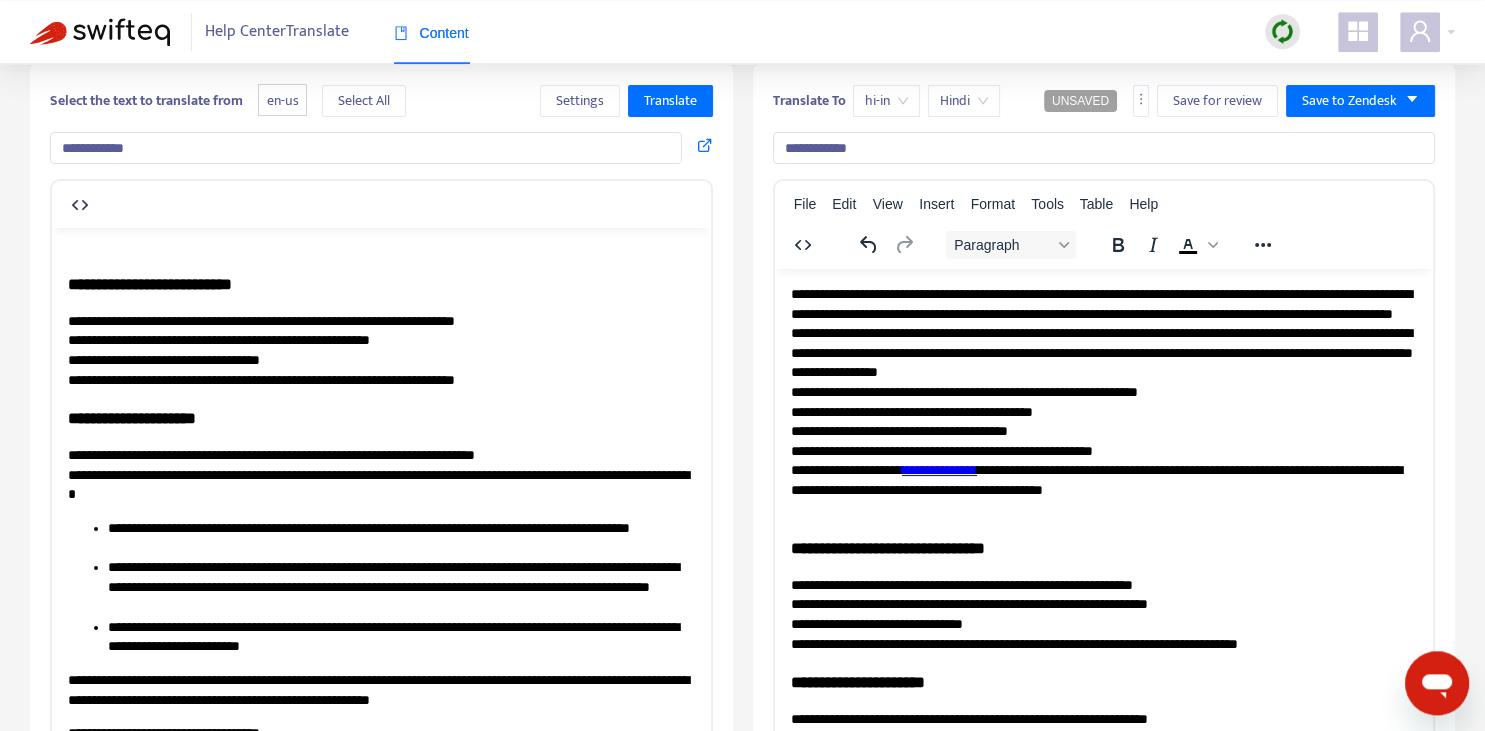 scroll, scrollTop: 0, scrollLeft: 0, axis: both 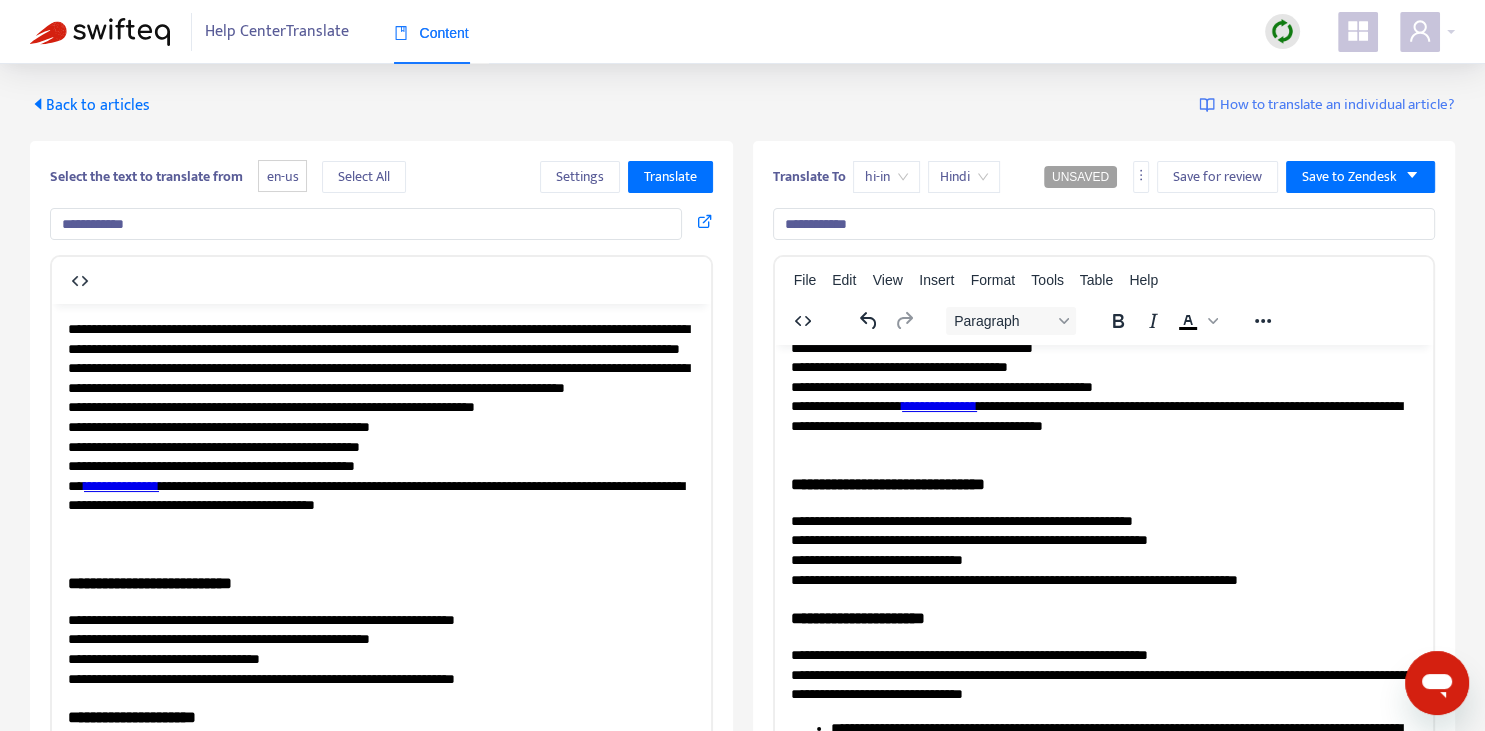 click on "**********" at bounding box center (1103, 337) 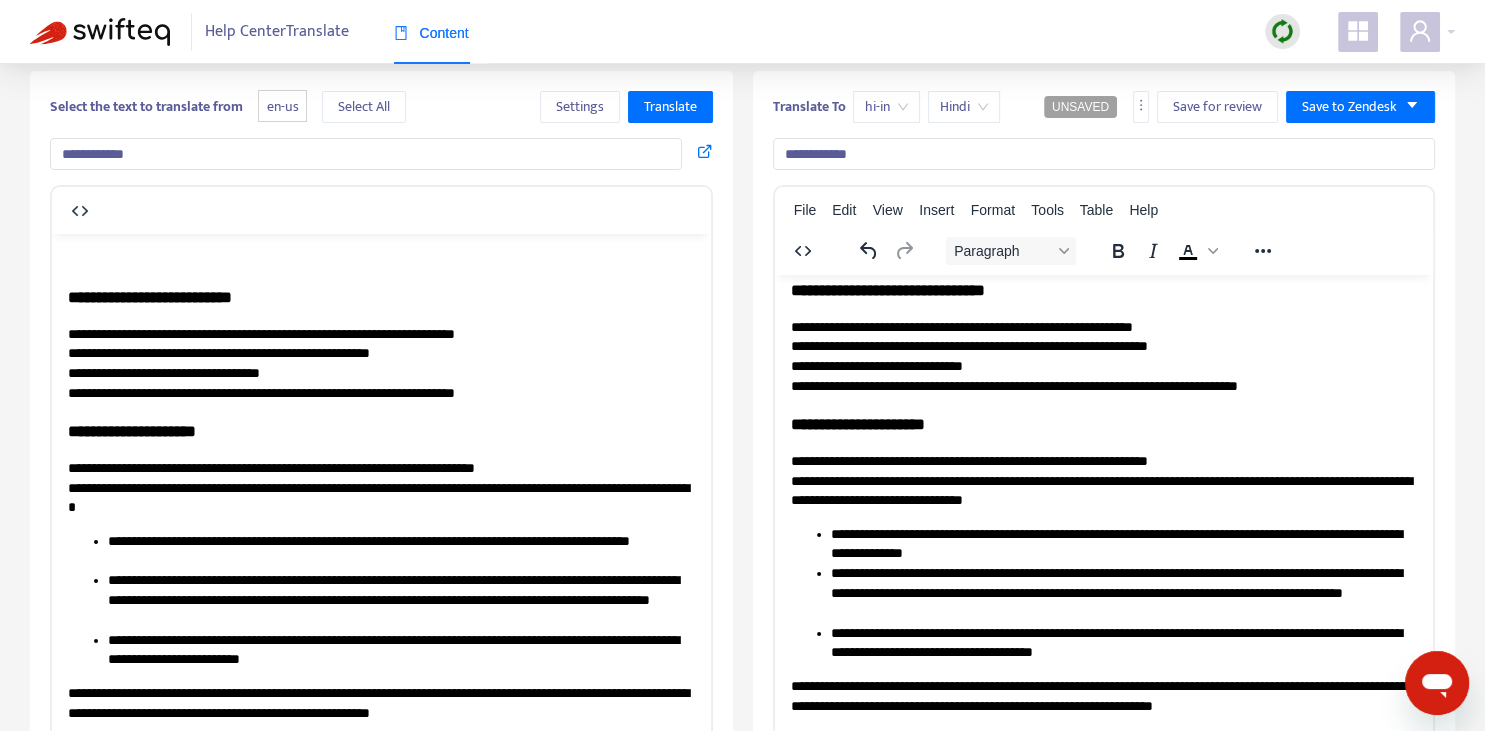 scroll, scrollTop: 223, scrollLeft: 0, axis: vertical 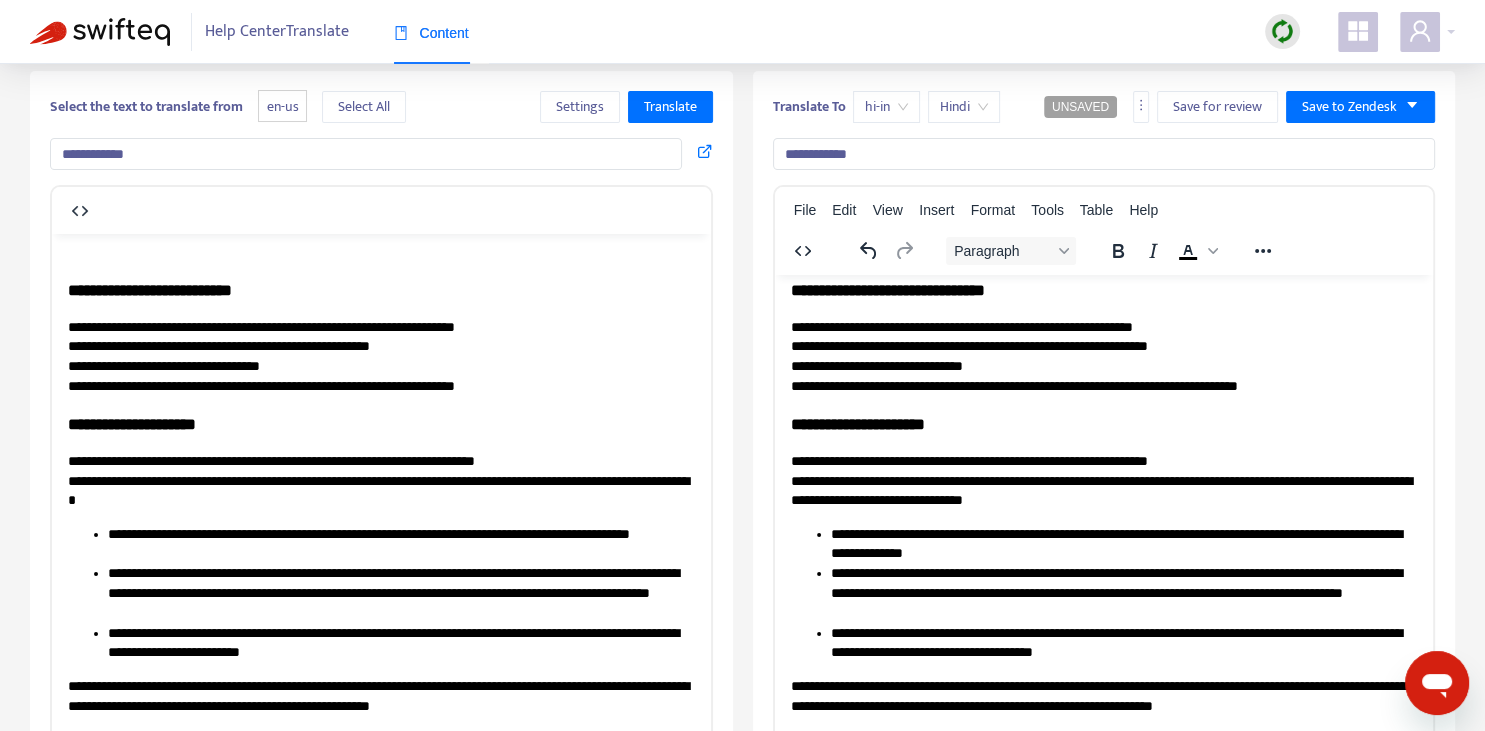 click on "**********" at bounding box center (1103, 356) 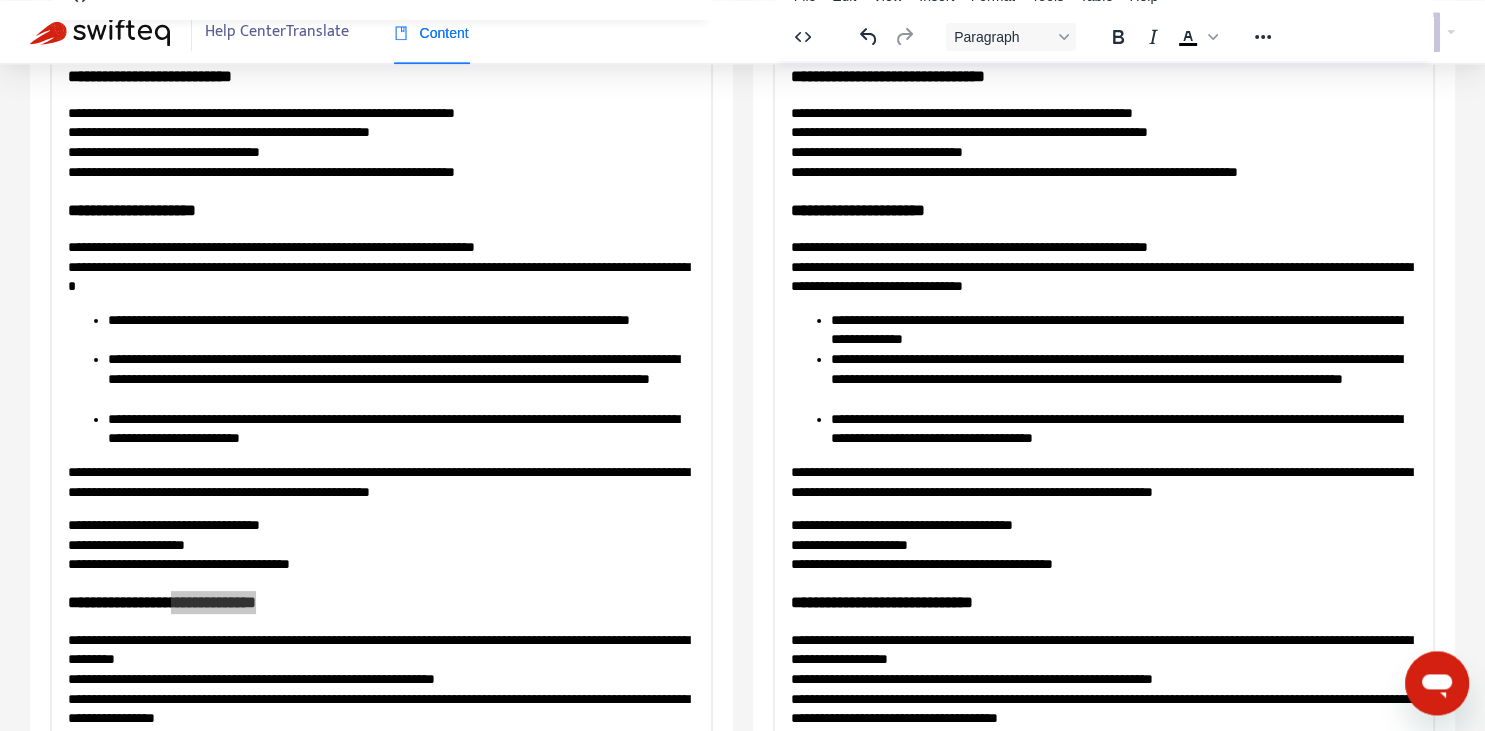 scroll, scrollTop: 343, scrollLeft: 0, axis: vertical 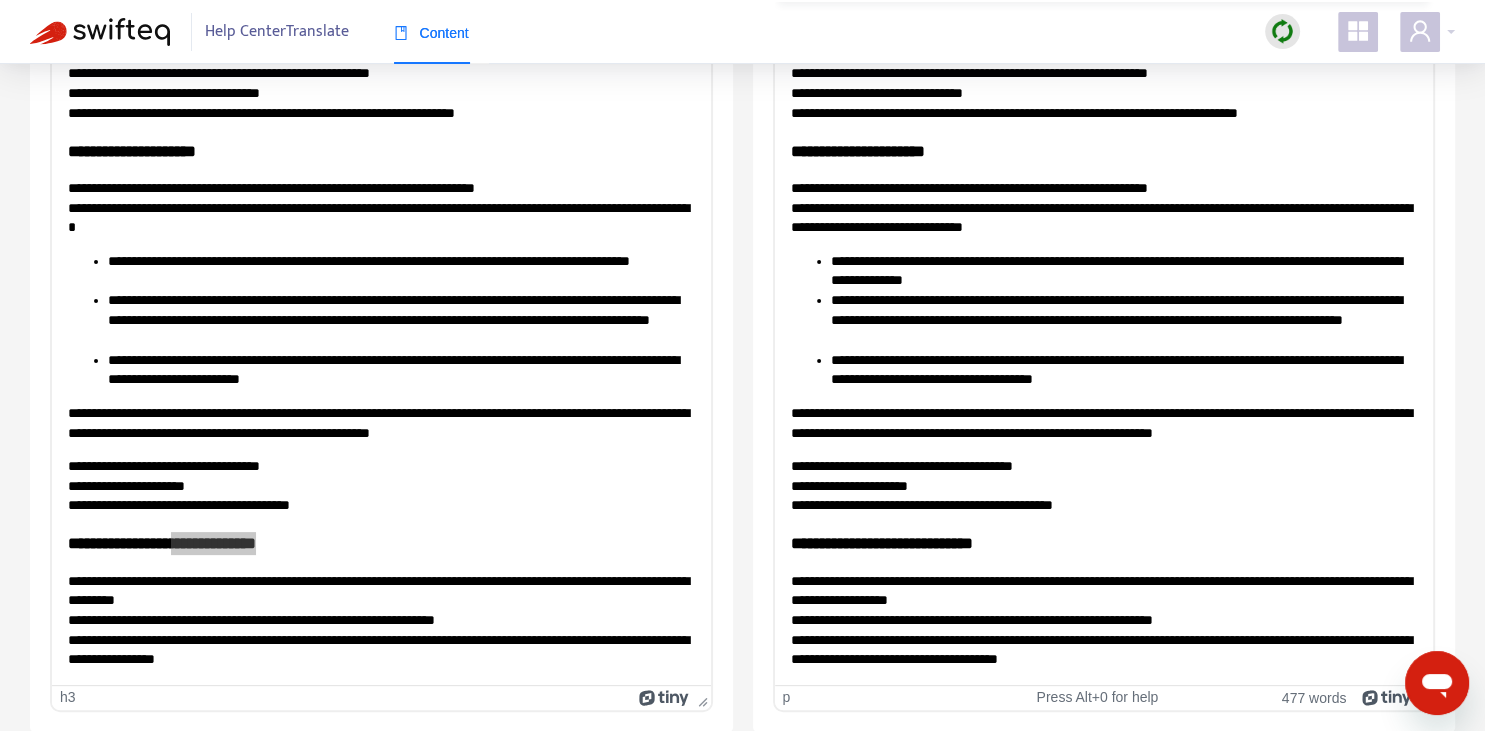 click on "**********" at bounding box center (1103, 422) 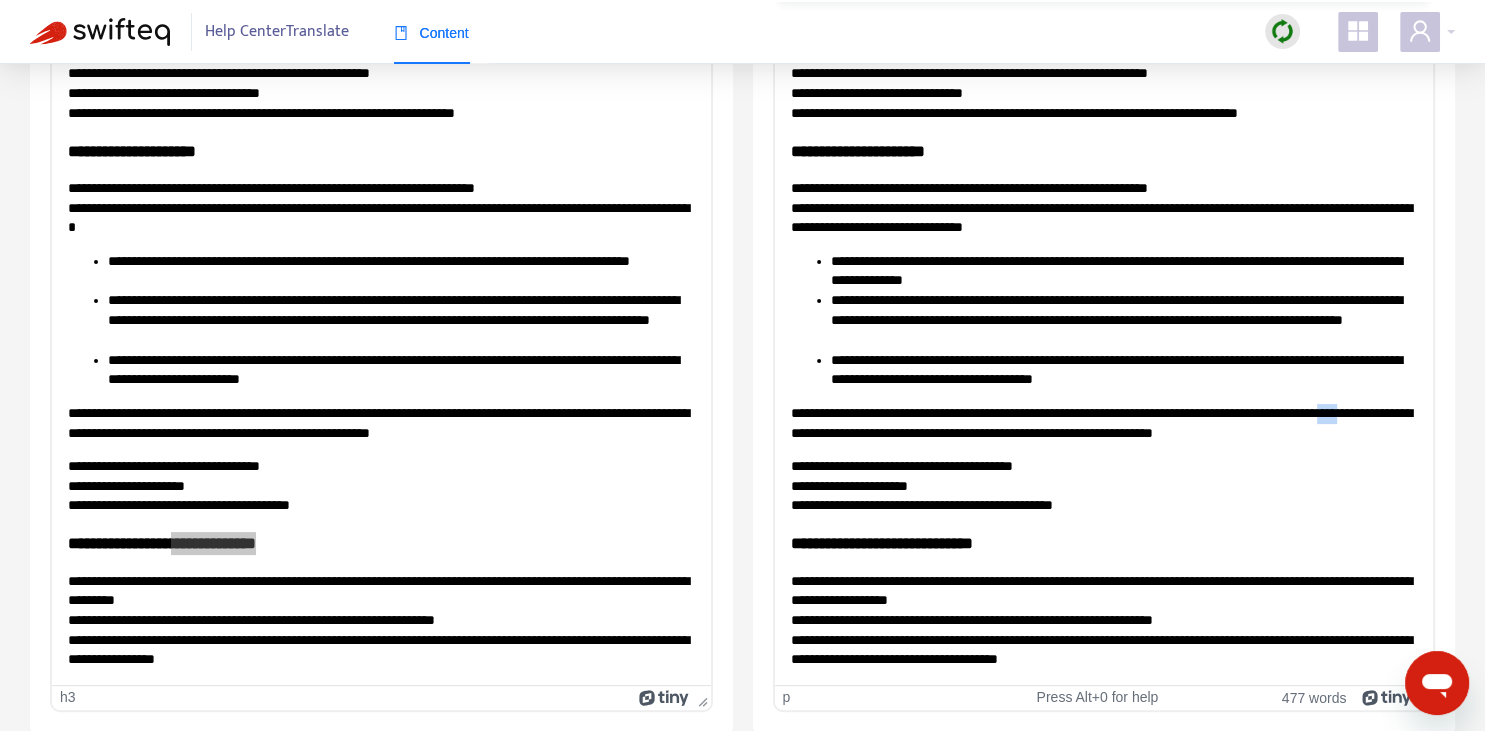 click on "**********" at bounding box center (1103, 422) 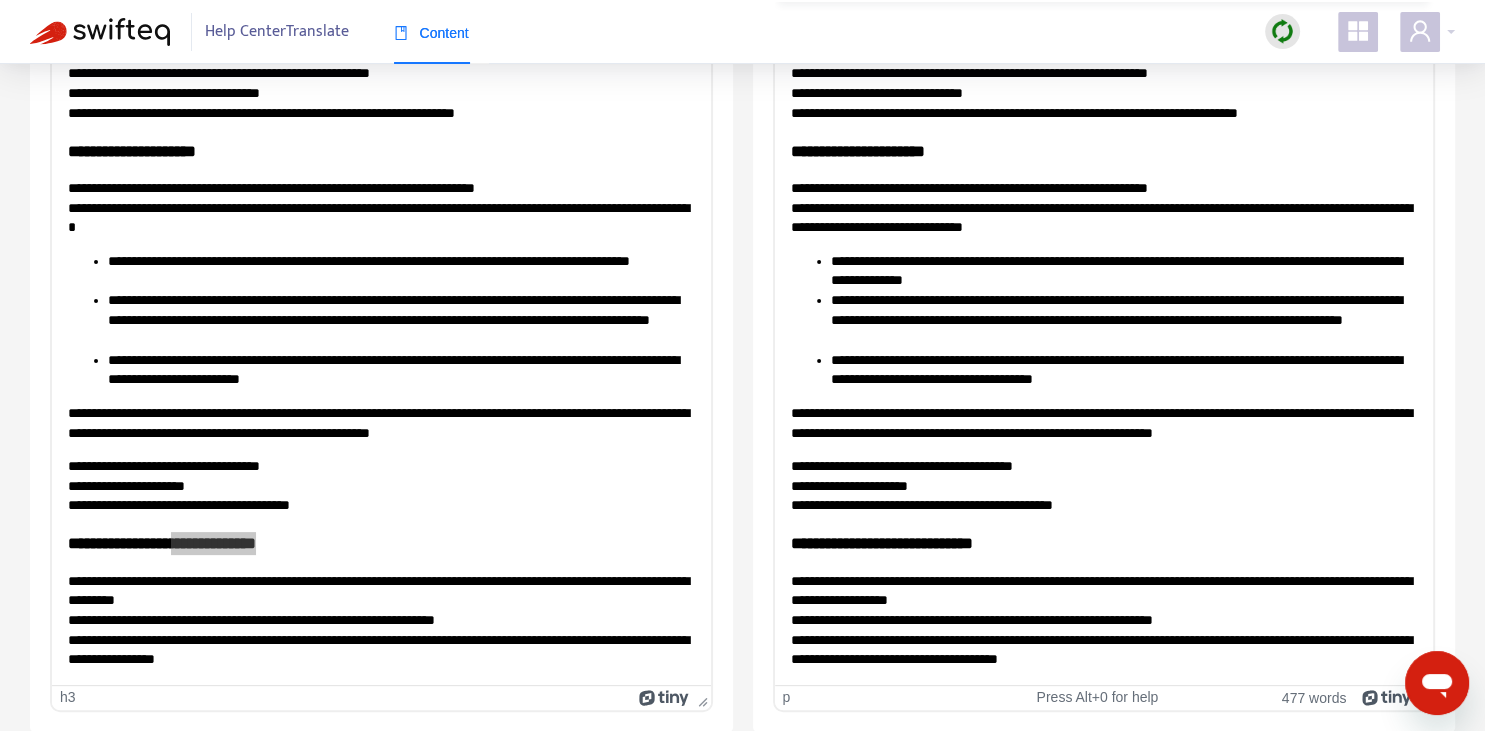 click on "**********" at bounding box center [1103, 422] 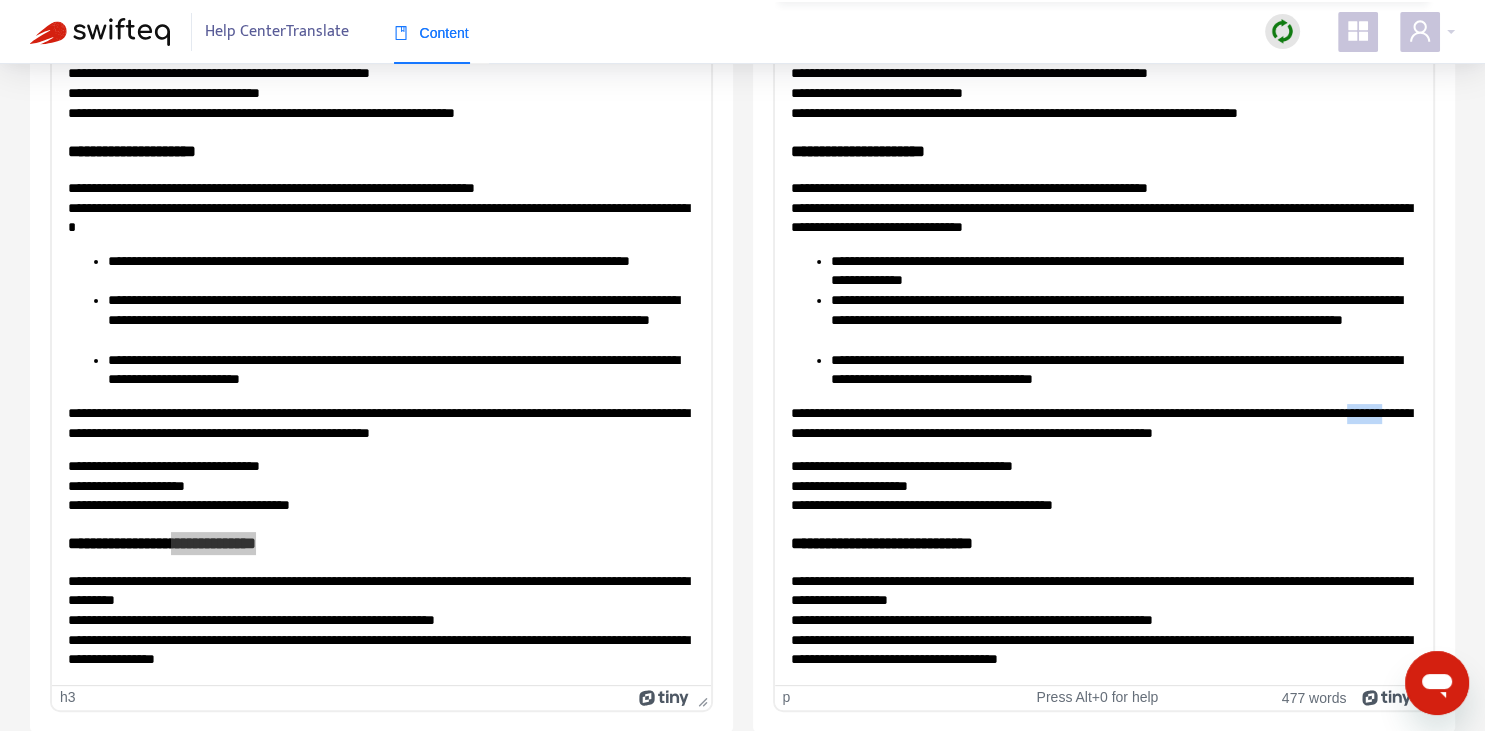 click on "**********" at bounding box center [1103, 422] 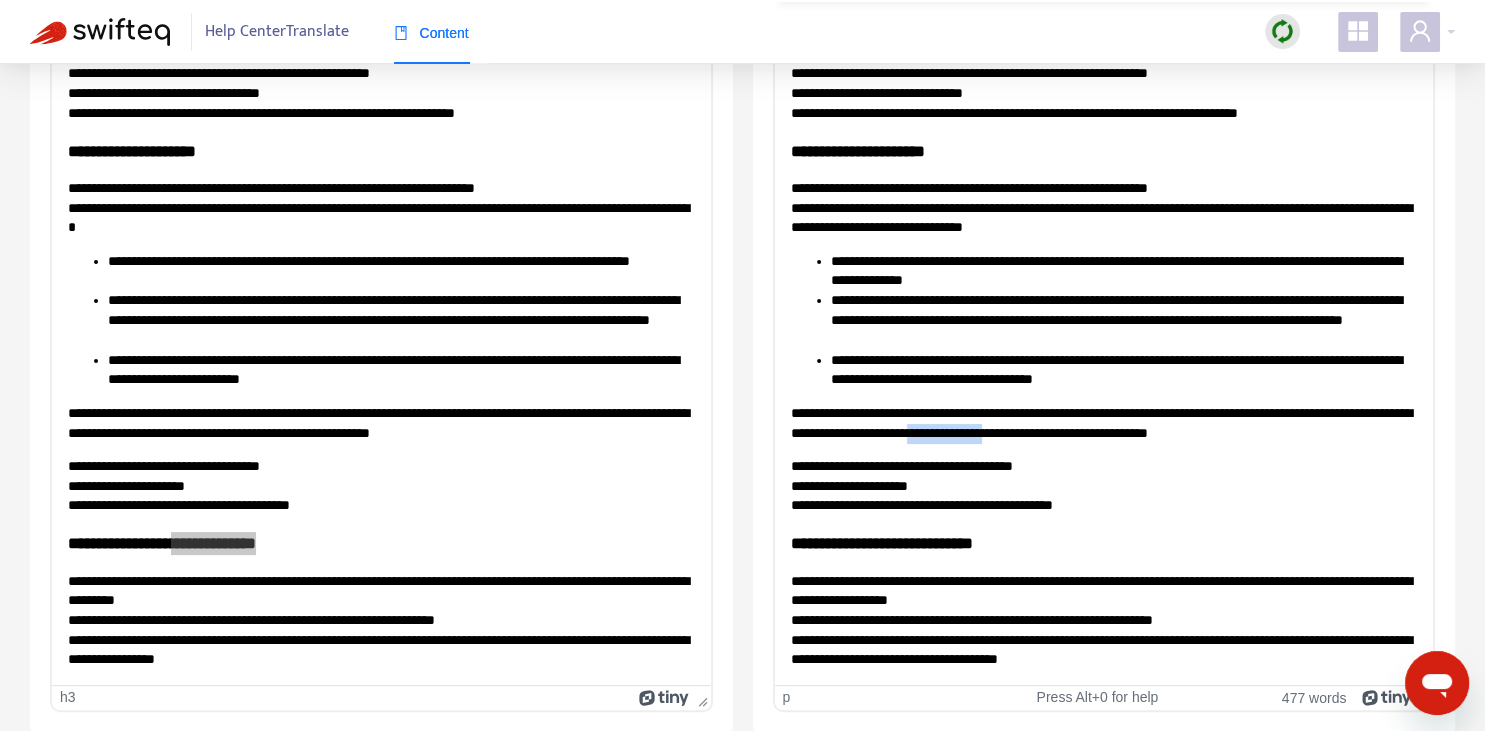 drag, startPoint x: 980, startPoint y: 431, endPoint x: 1045, endPoint y: 435, distance: 65.12296 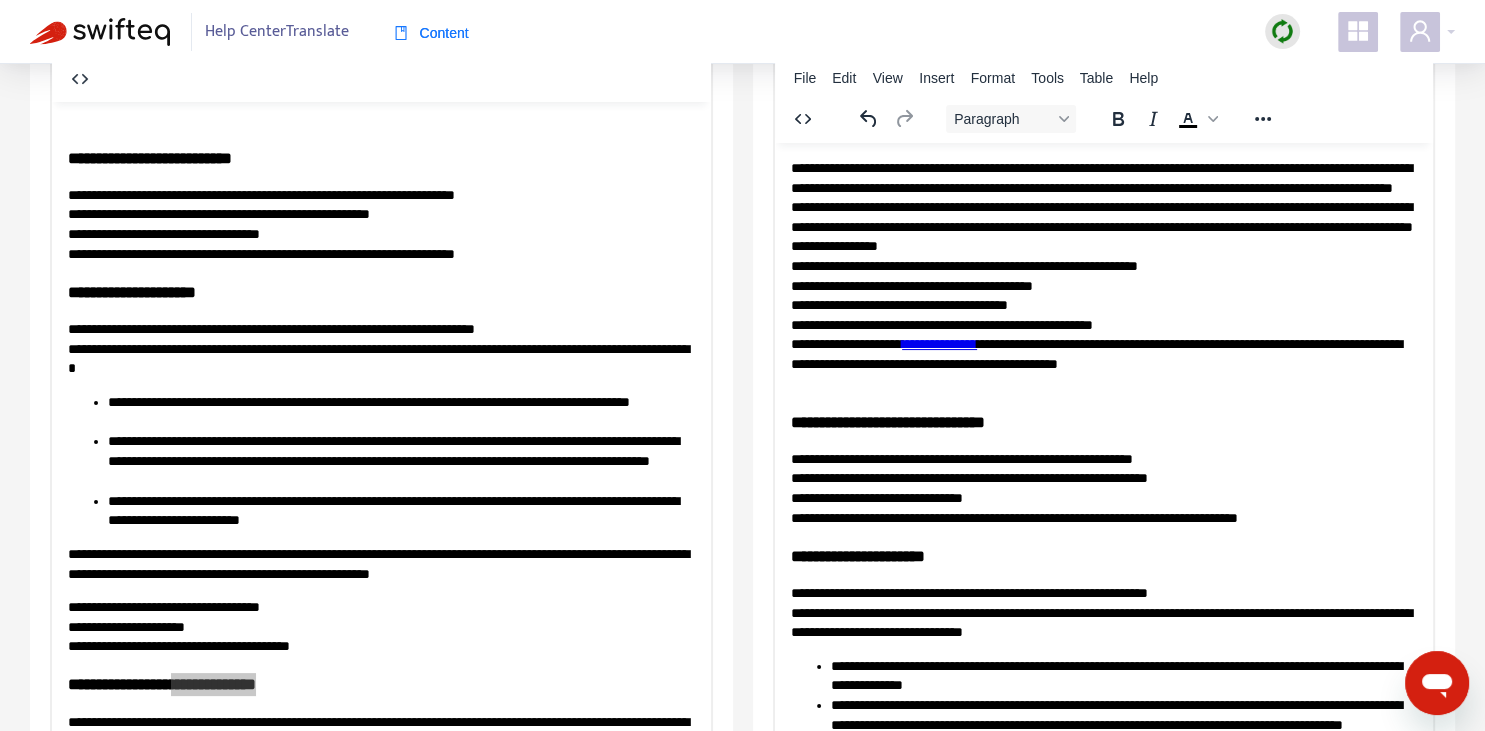scroll, scrollTop: 0, scrollLeft: 0, axis: both 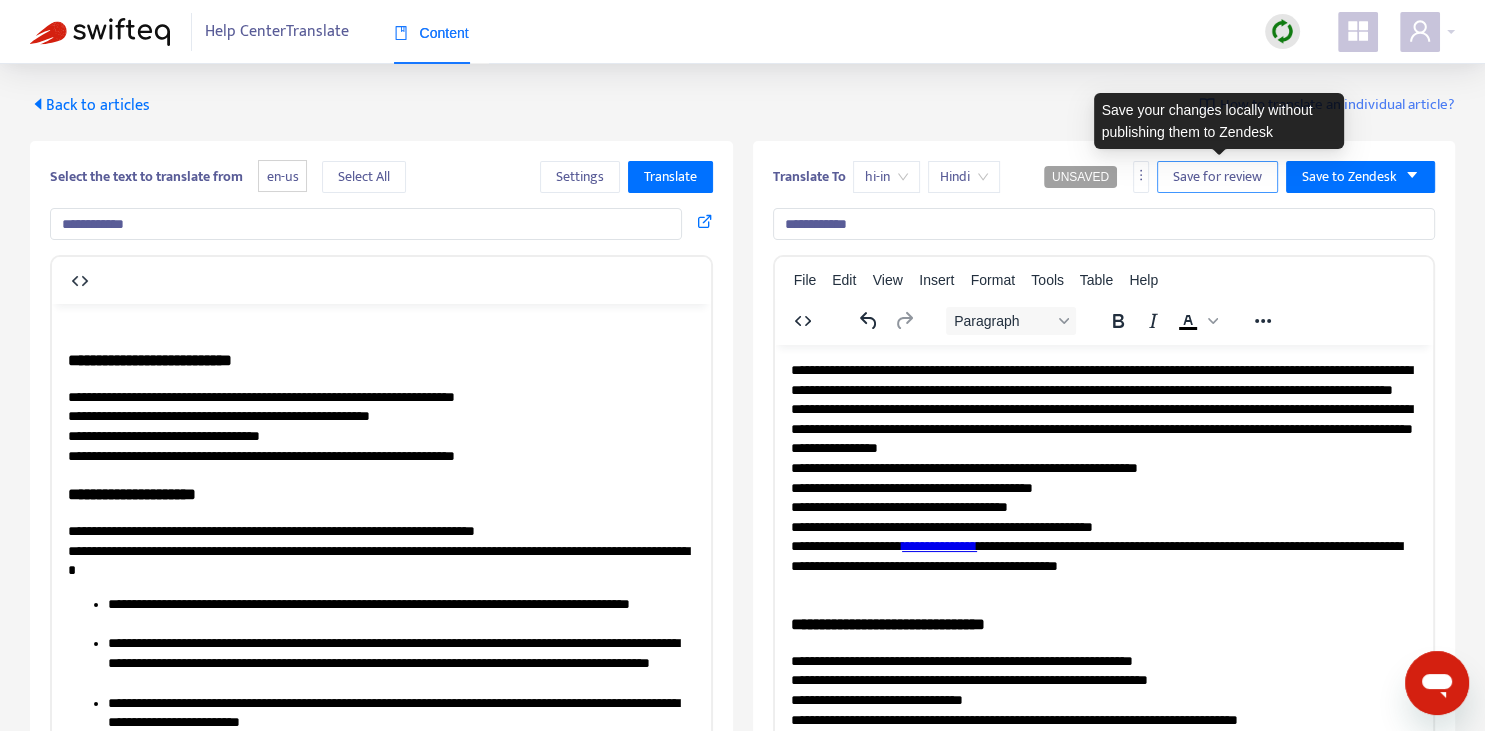 click on "Save for review" at bounding box center [1217, 177] 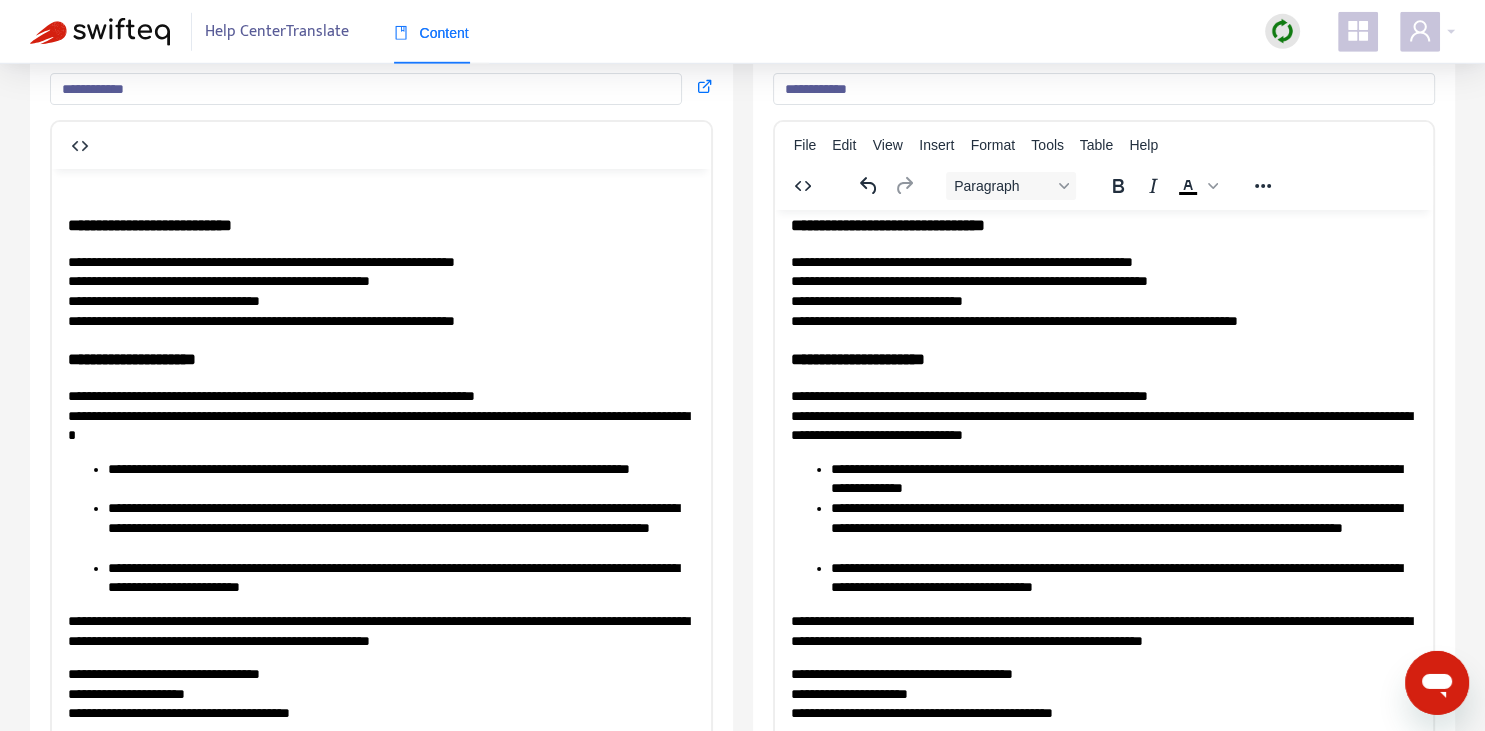 scroll, scrollTop: 343, scrollLeft: 0, axis: vertical 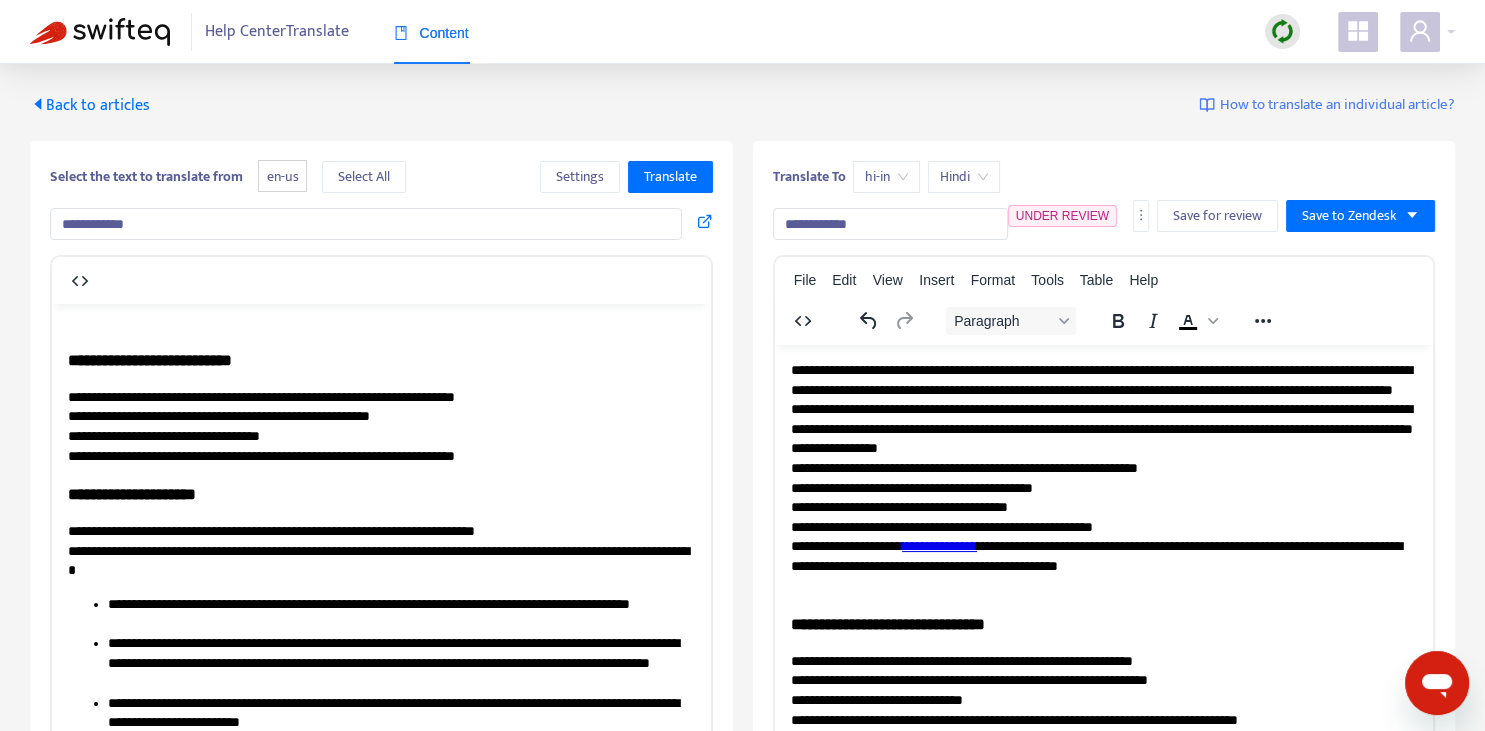 click on "Back to articles" at bounding box center [90, 105] 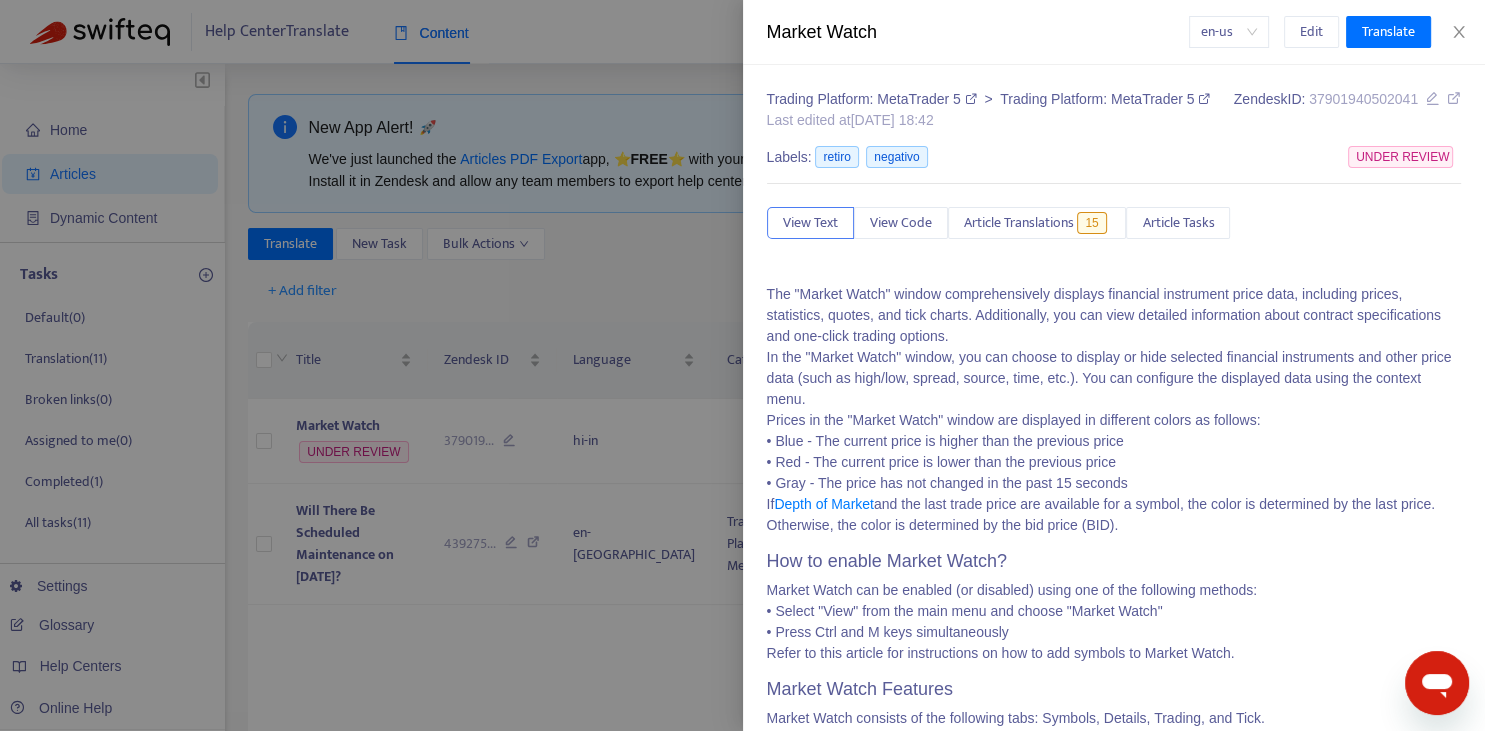 click at bounding box center (742, 365) 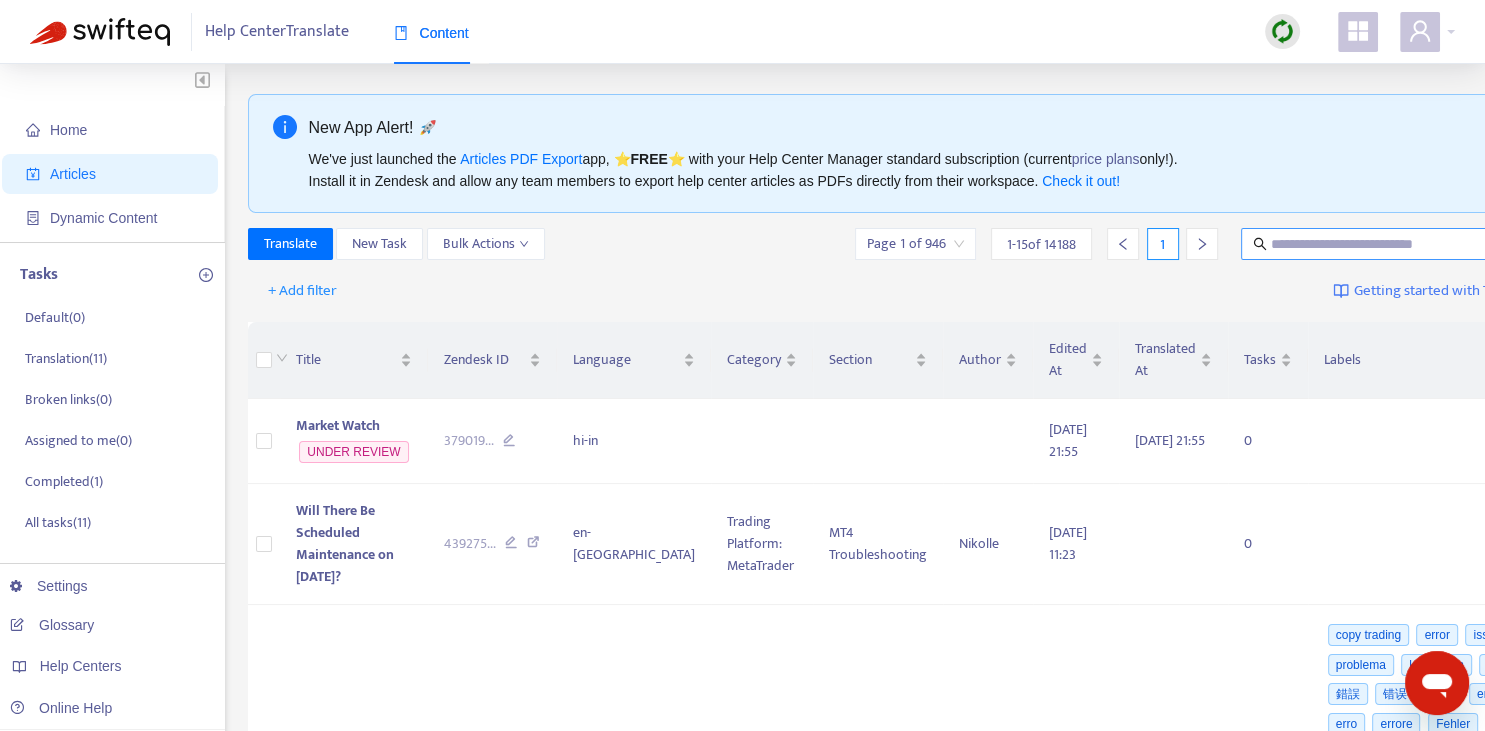 click at bounding box center [1367, 244] 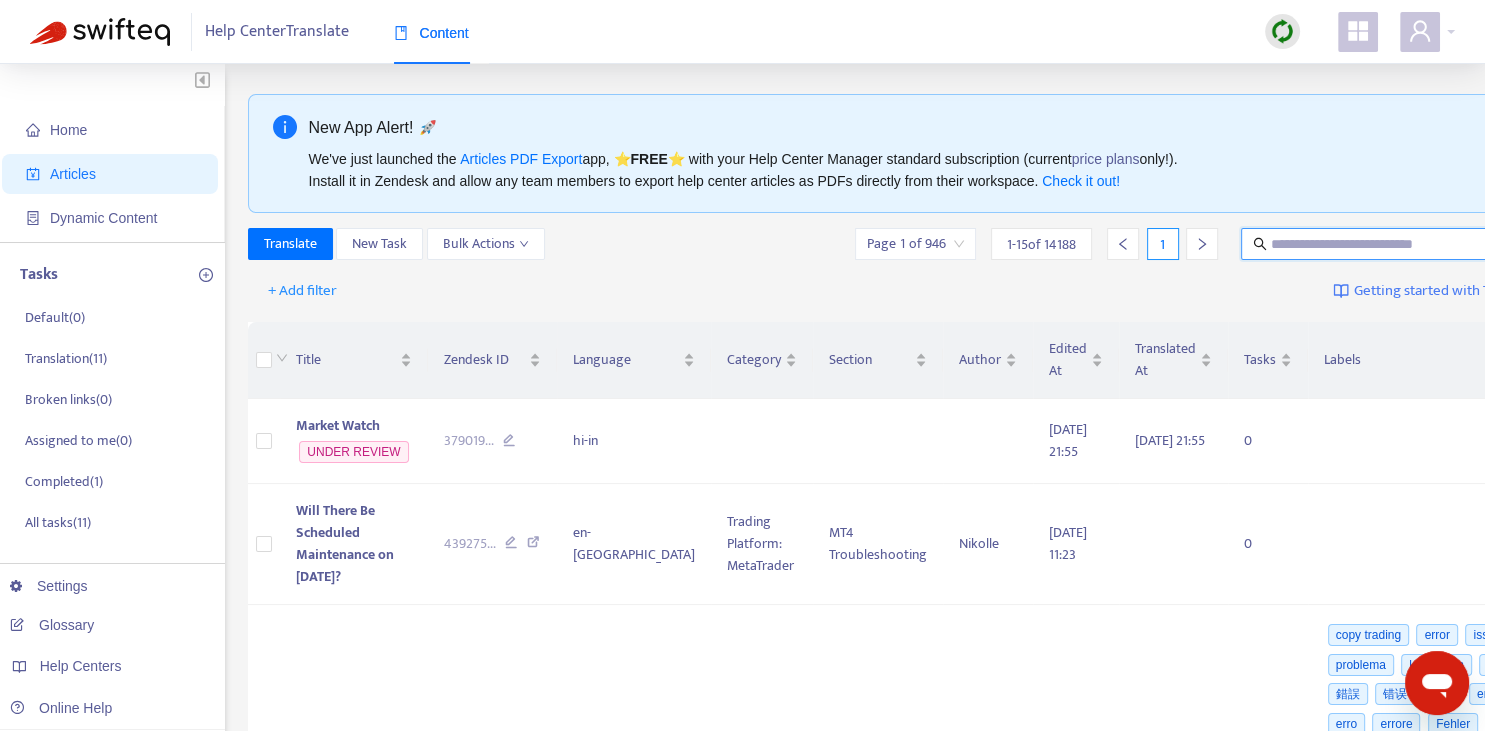 paste on "**********" 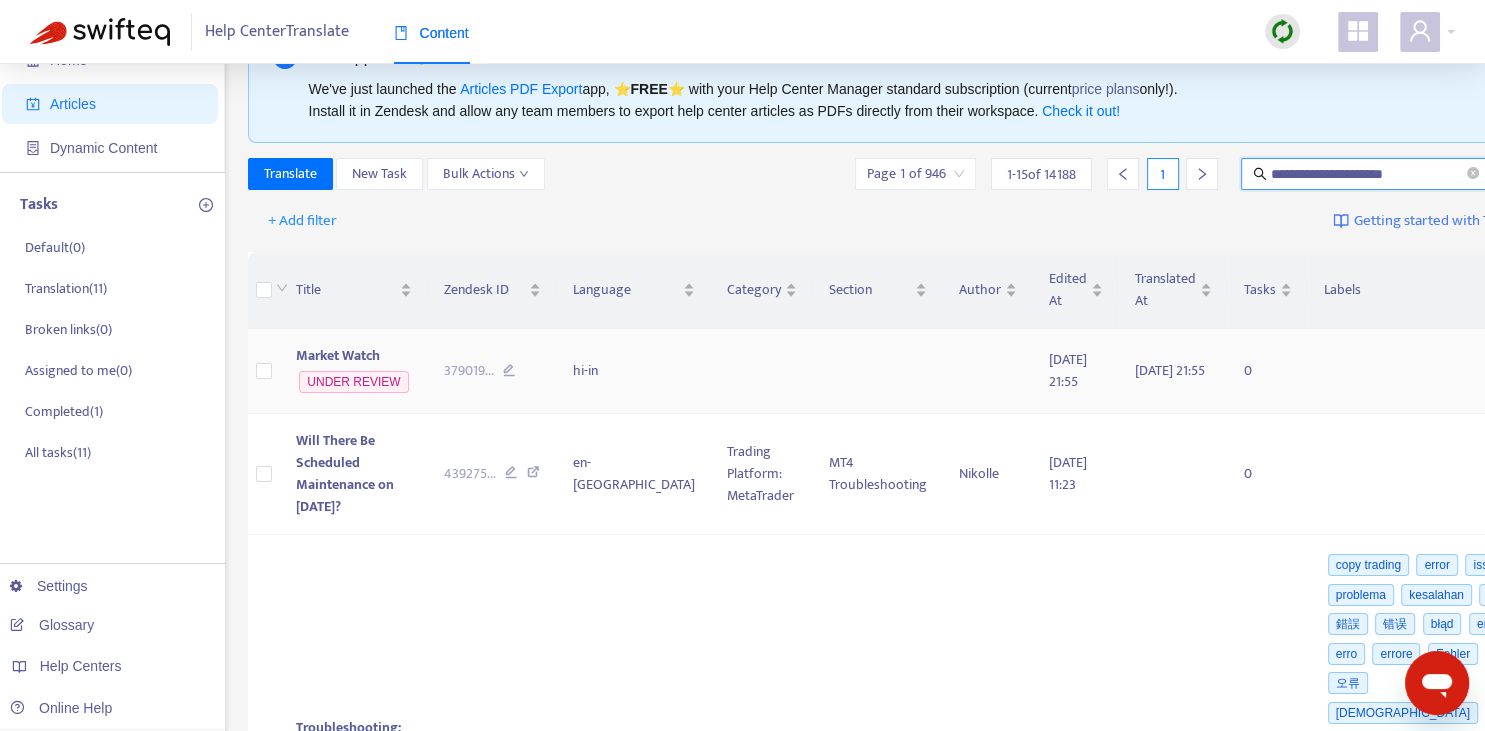 scroll, scrollTop: 0, scrollLeft: 0, axis: both 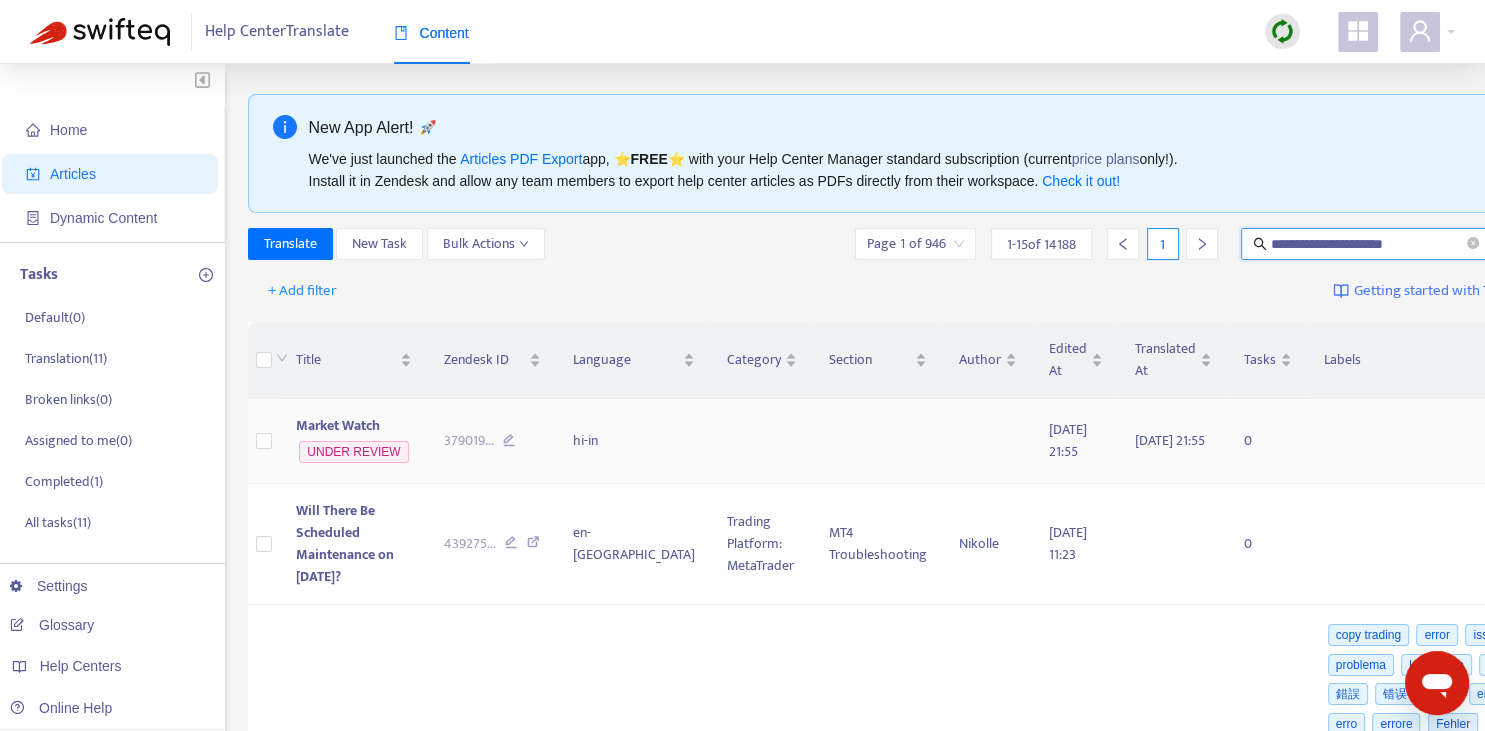 type on "**********" 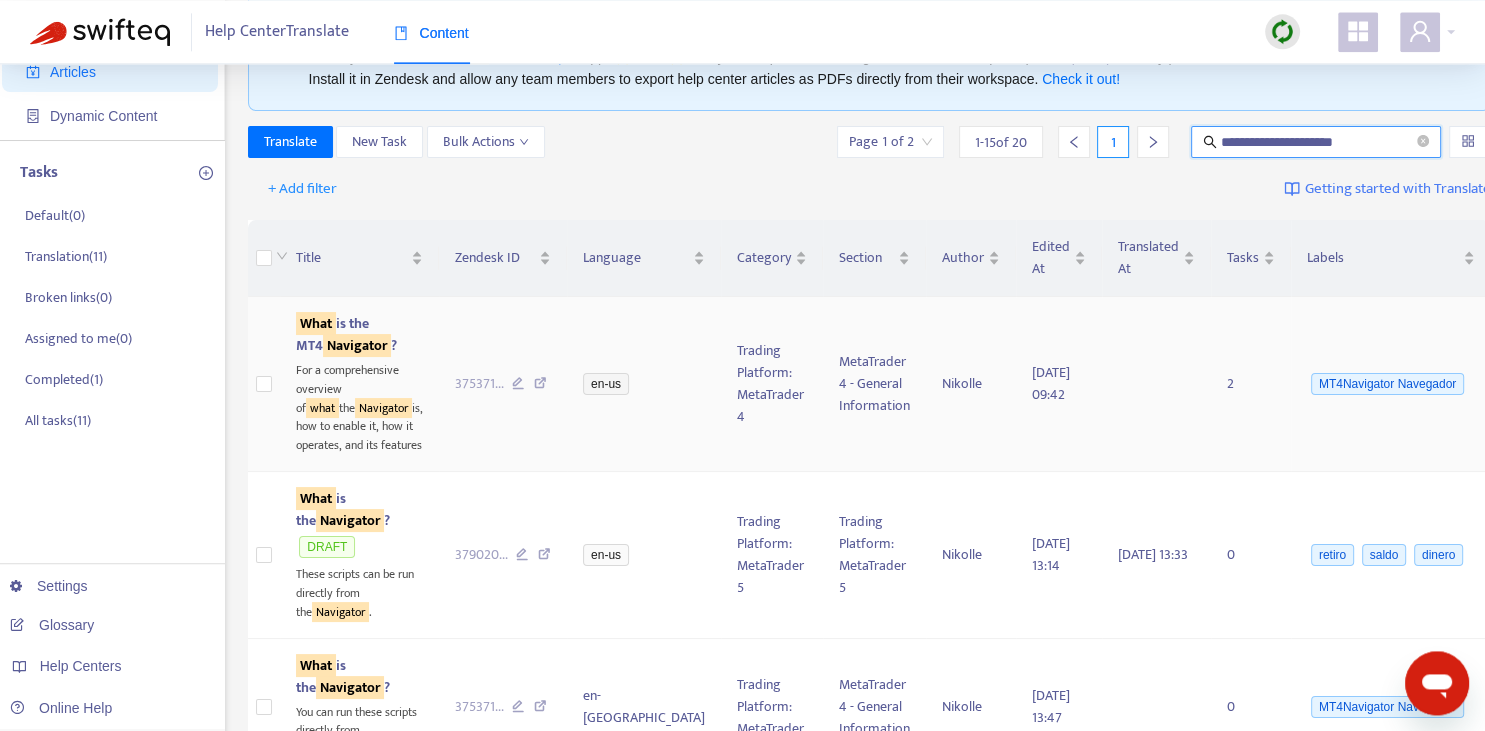scroll, scrollTop: 211, scrollLeft: 0, axis: vertical 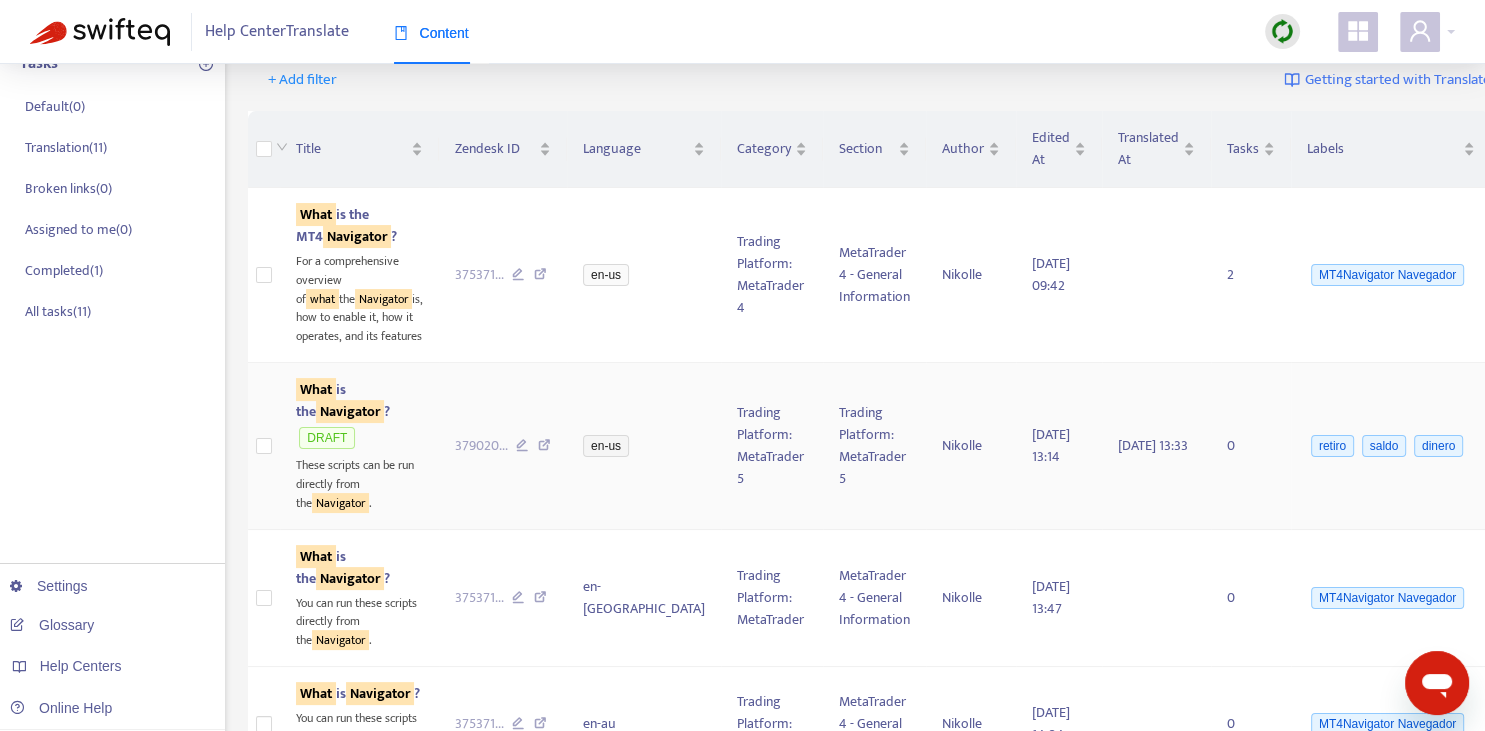 click on "Navigator" at bounding box center (350, 411) 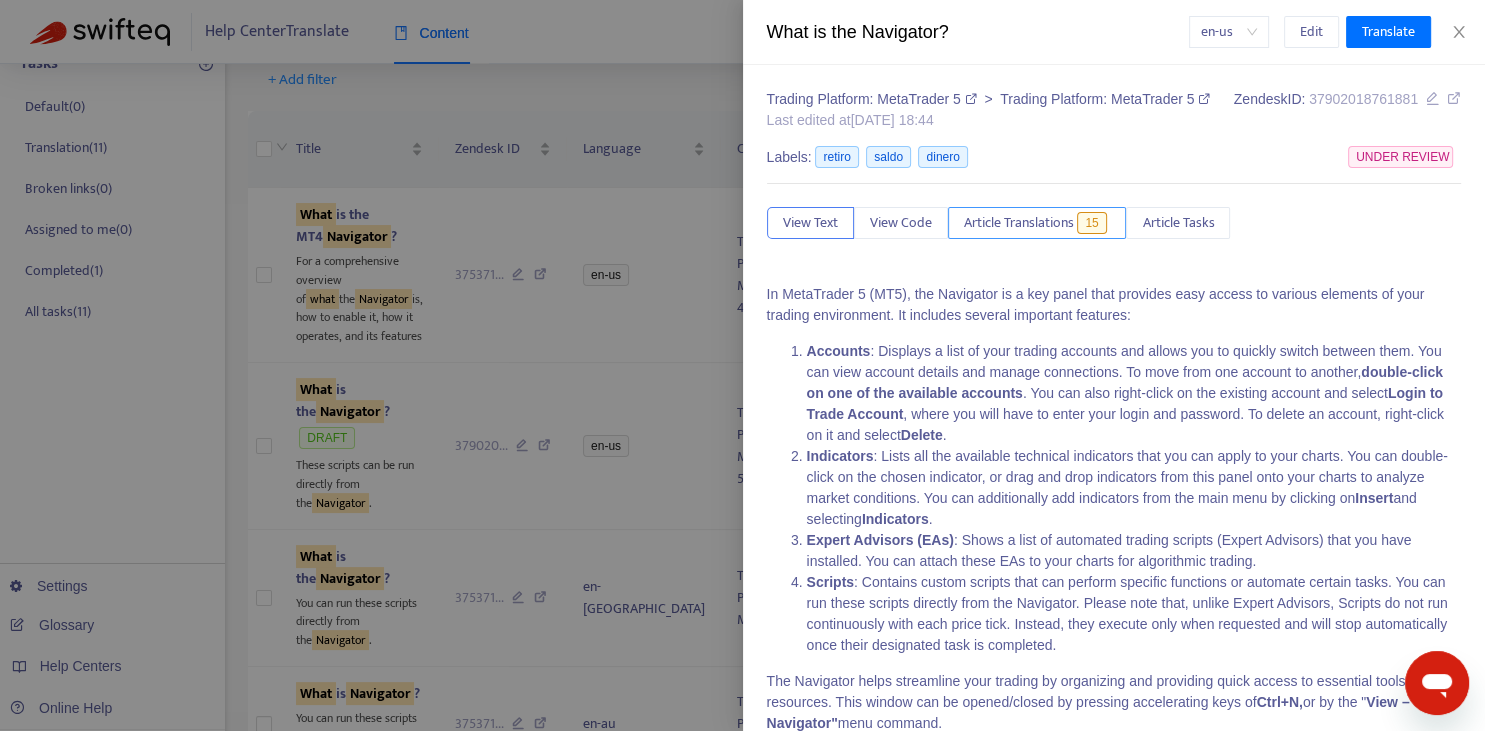 click on "Article Translations" at bounding box center (1019, 223) 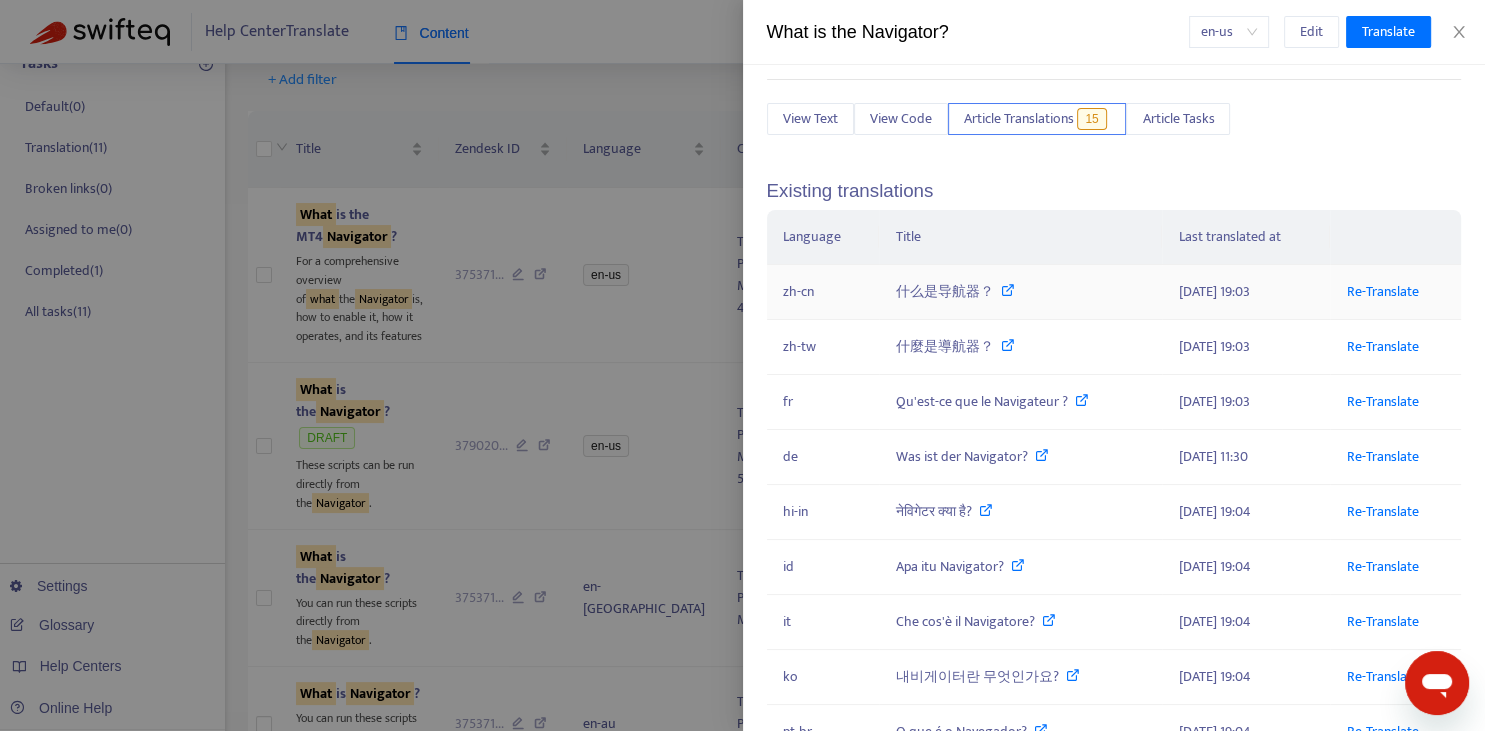 scroll, scrollTop: 147, scrollLeft: 0, axis: vertical 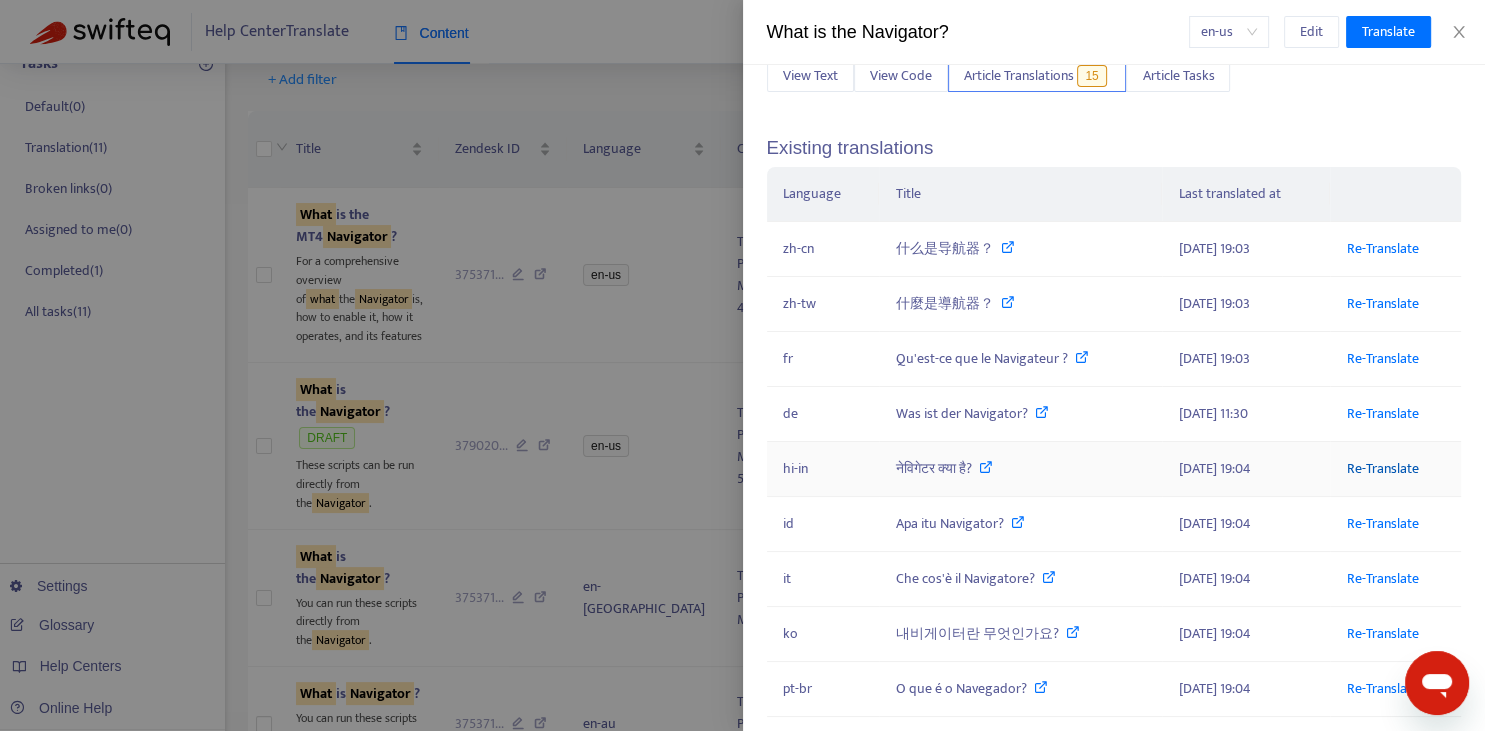 click on "Re-Translate" at bounding box center (1382, 468) 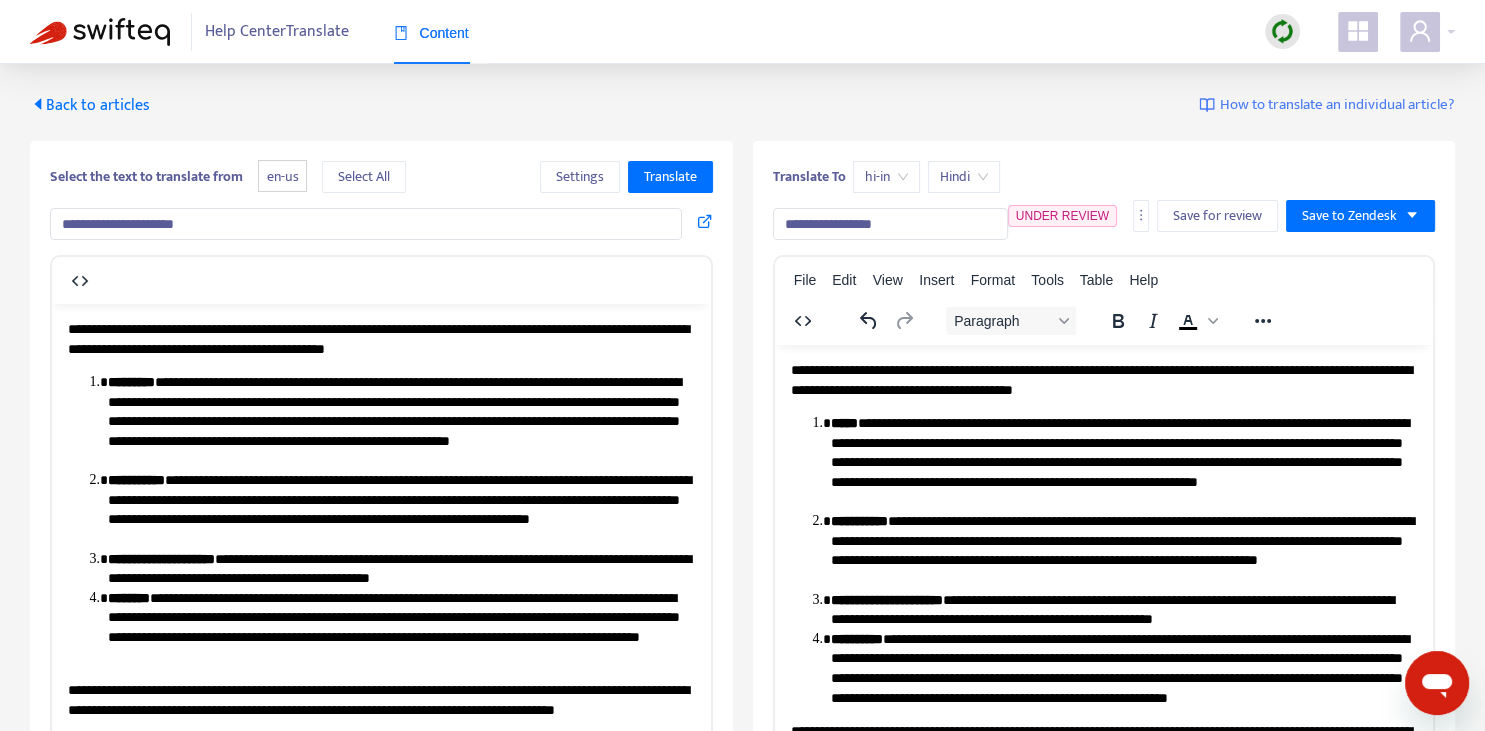 scroll, scrollTop: 343, scrollLeft: 0, axis: vertical 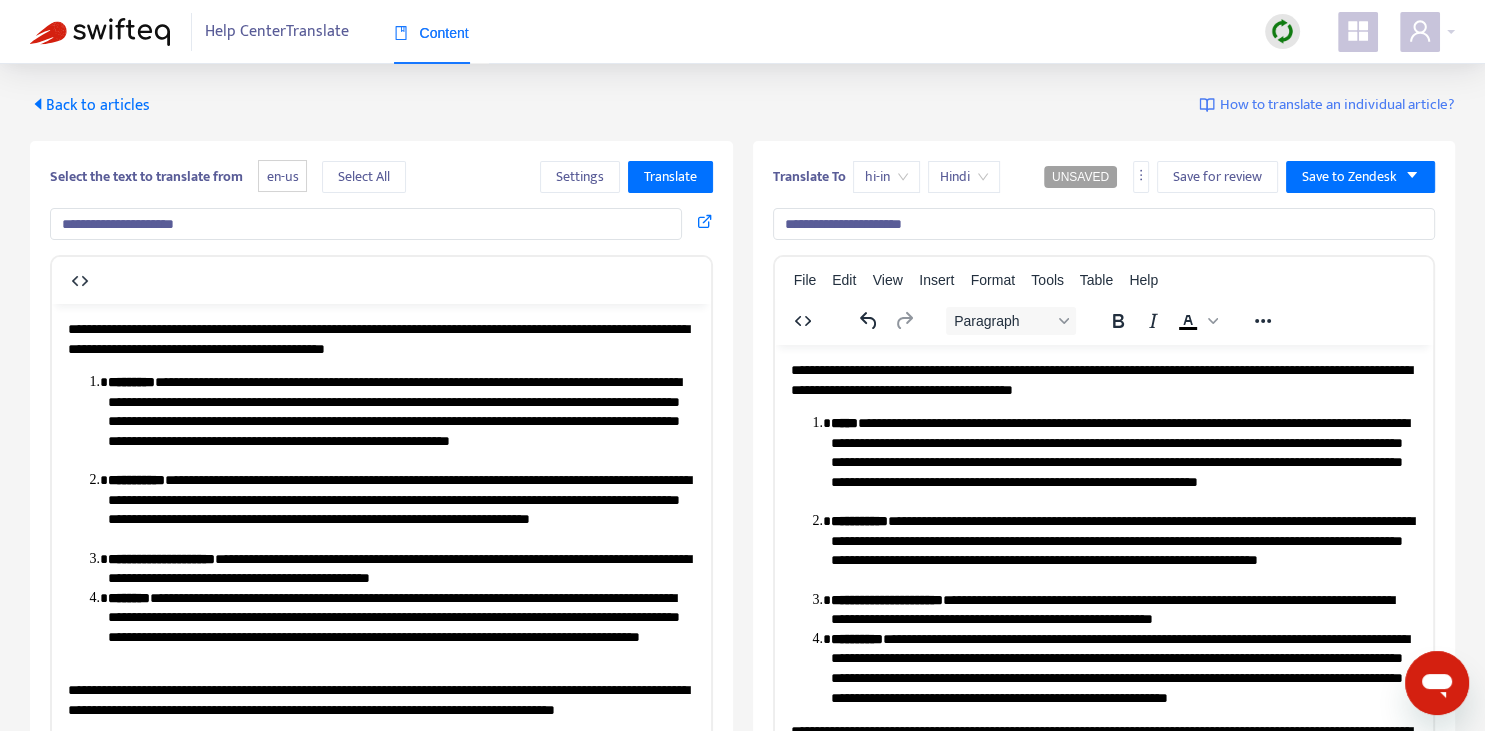 type on "**********" 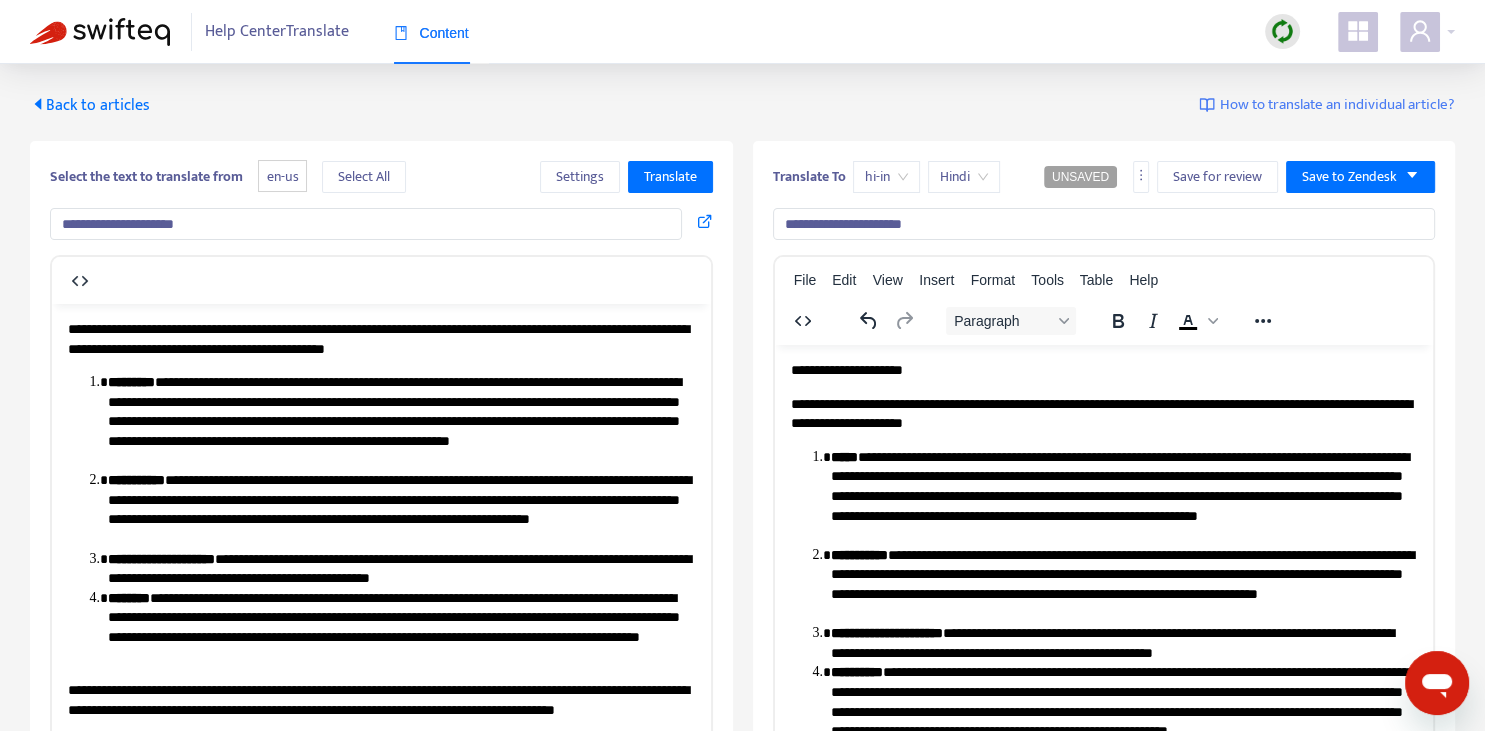 type 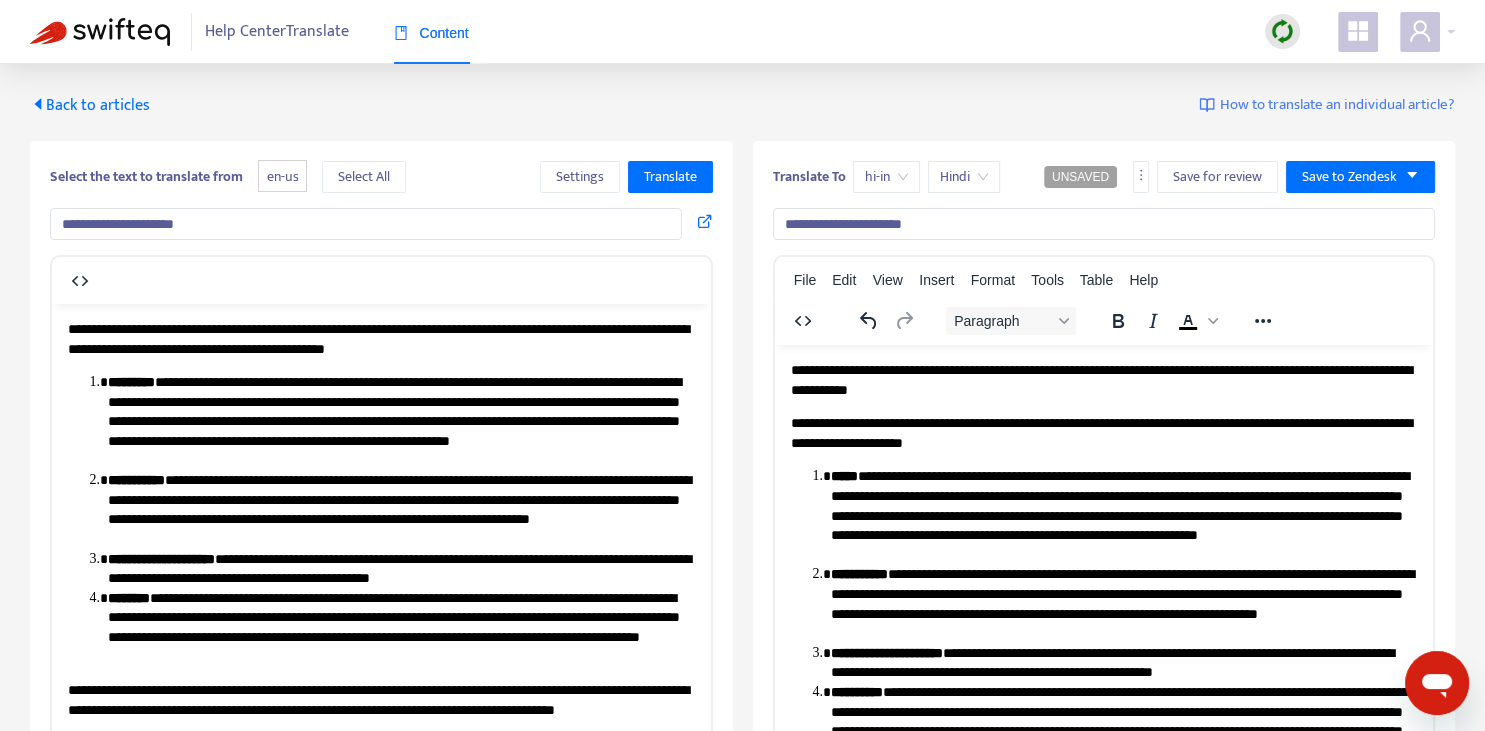 click on "**********" at bounding box center [1103, 432] 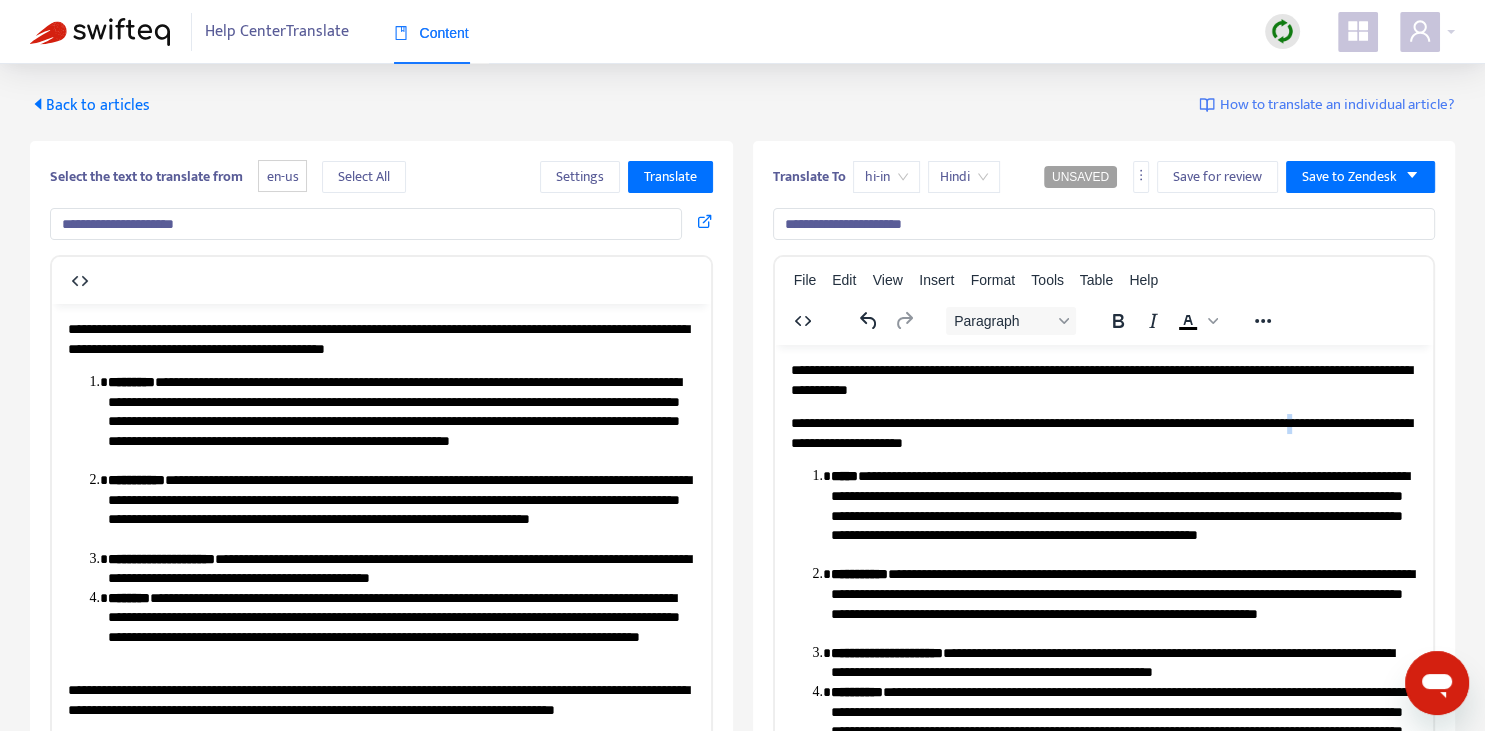 copy on "*" 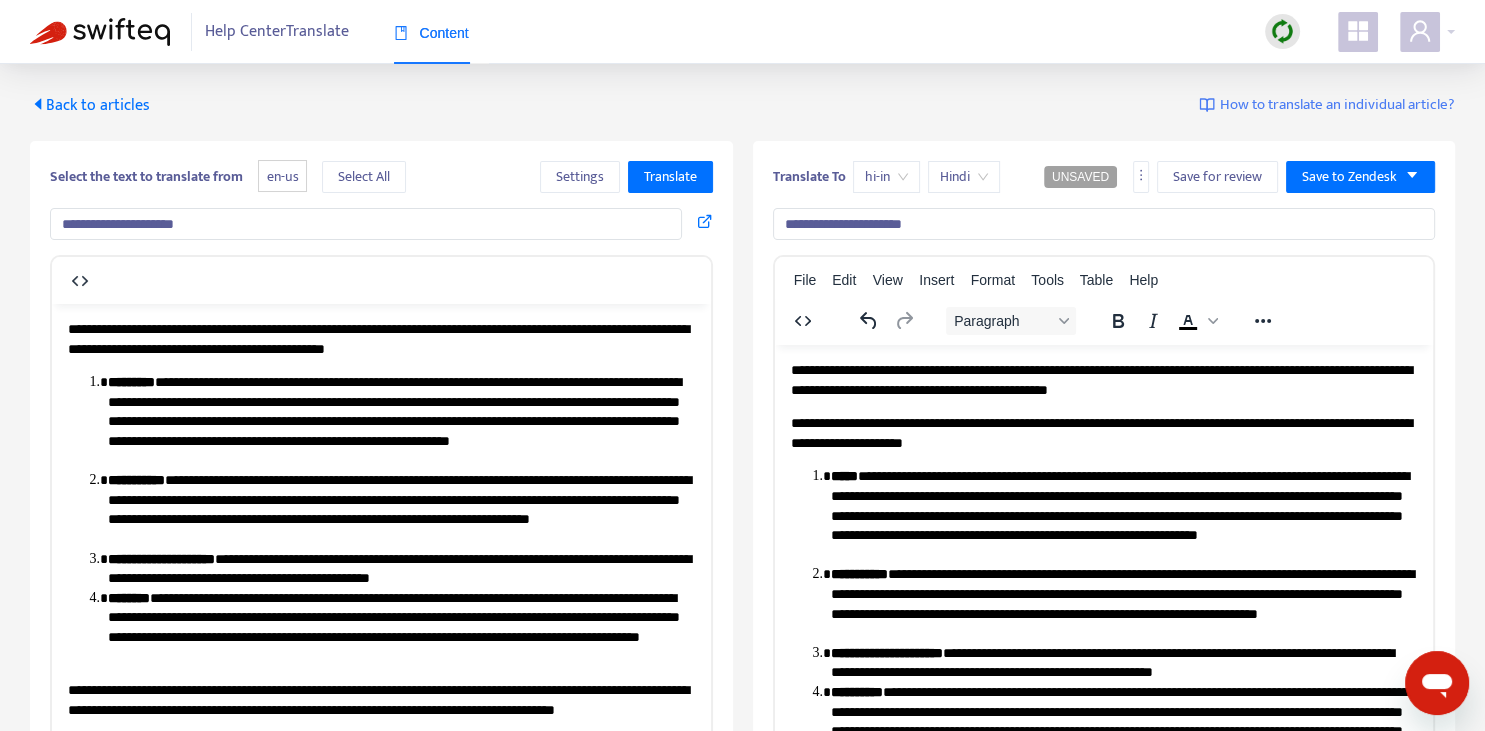 click on "**********" at bounding box center (1103, 432) 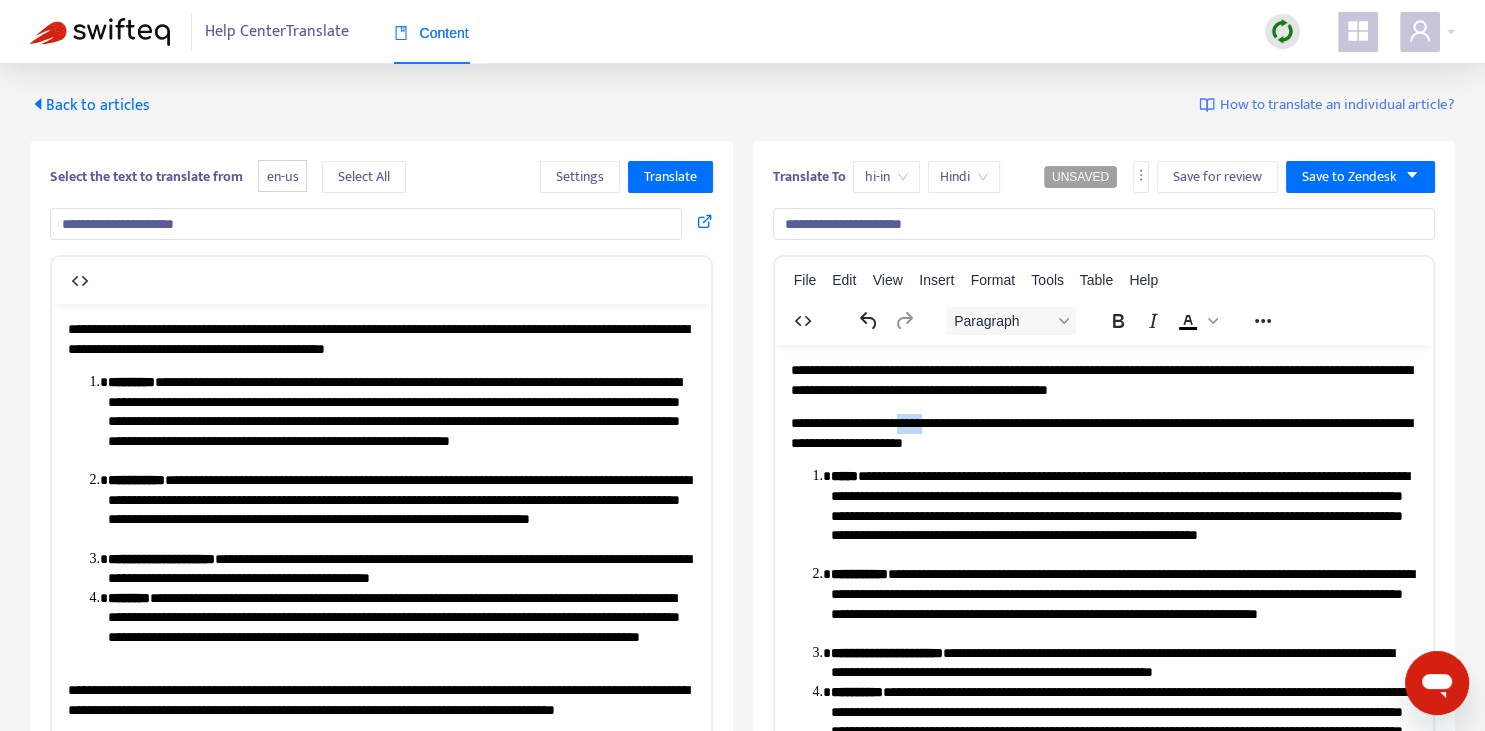 click on "**********" at bounding box center [1103, 432] 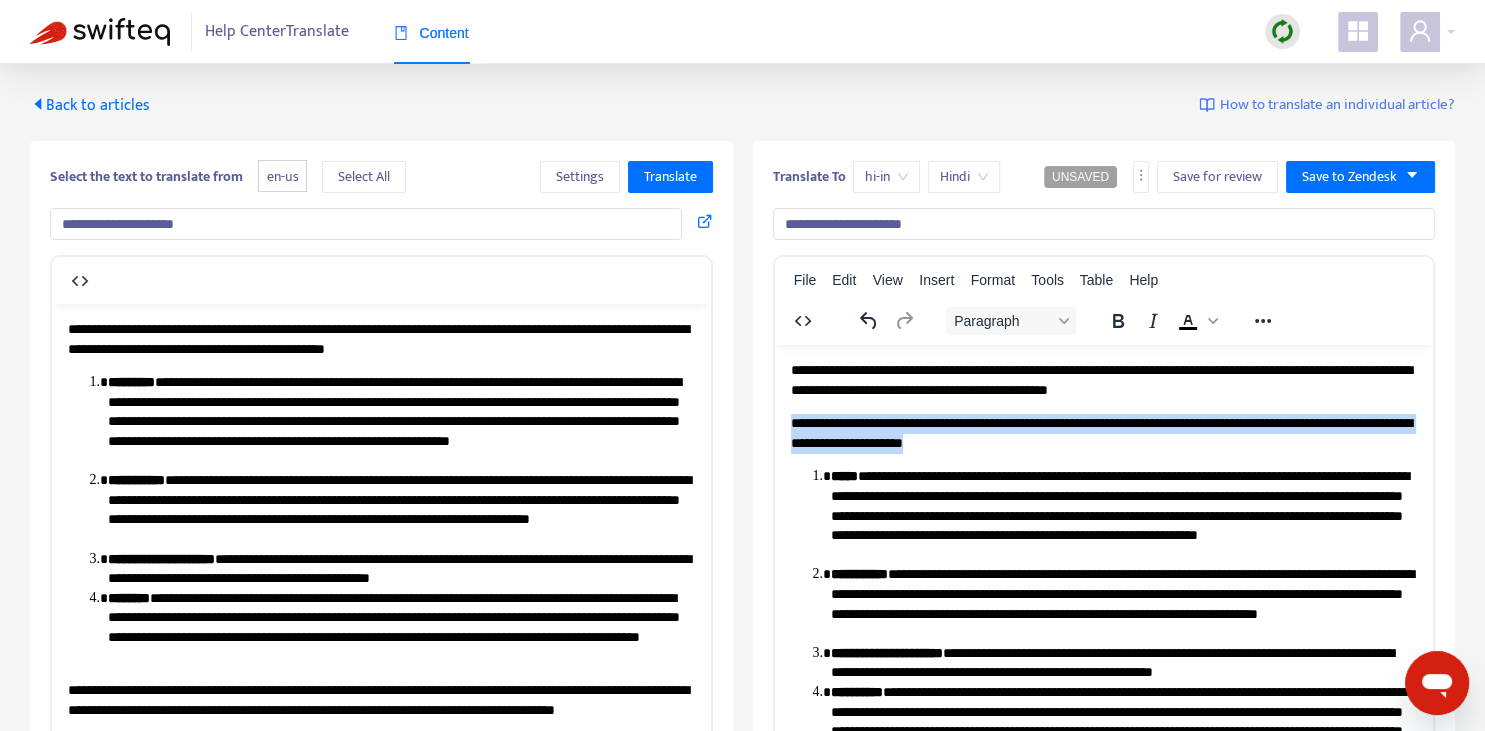 click on "**********" at bounding box center (1103, 432) 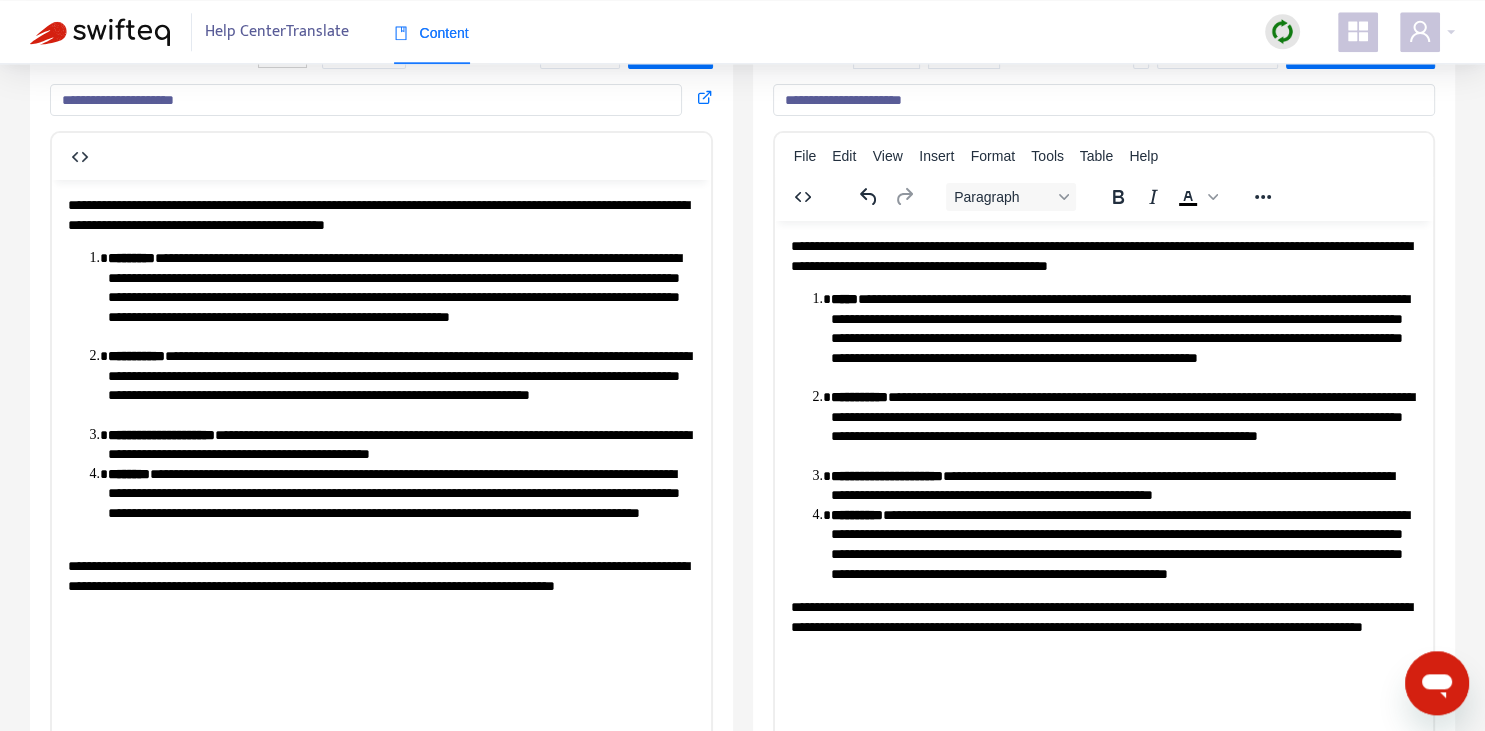 scroll, scrollTop: 140, scrollLeft: 0, axis: vertical 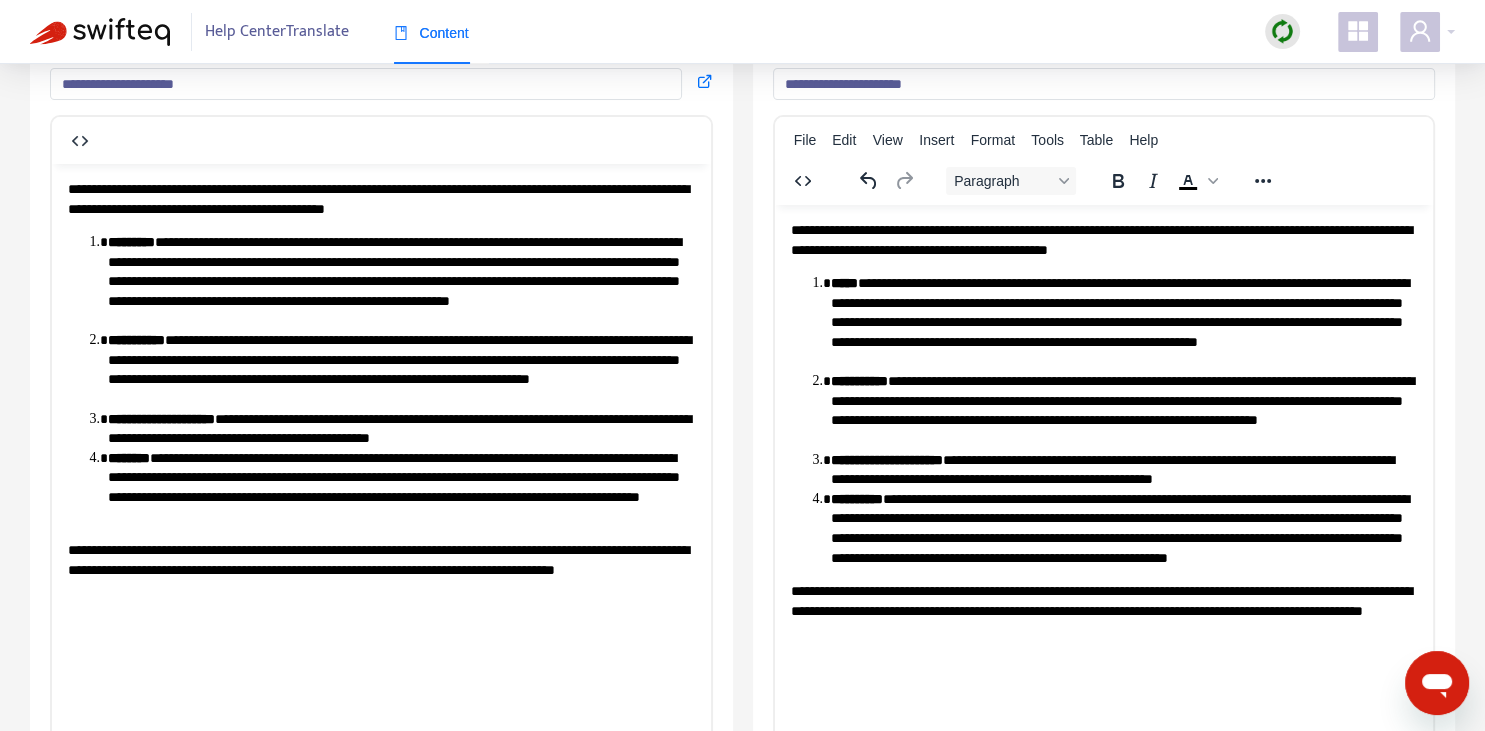 click on "*****" at bounding box center [843, 282] 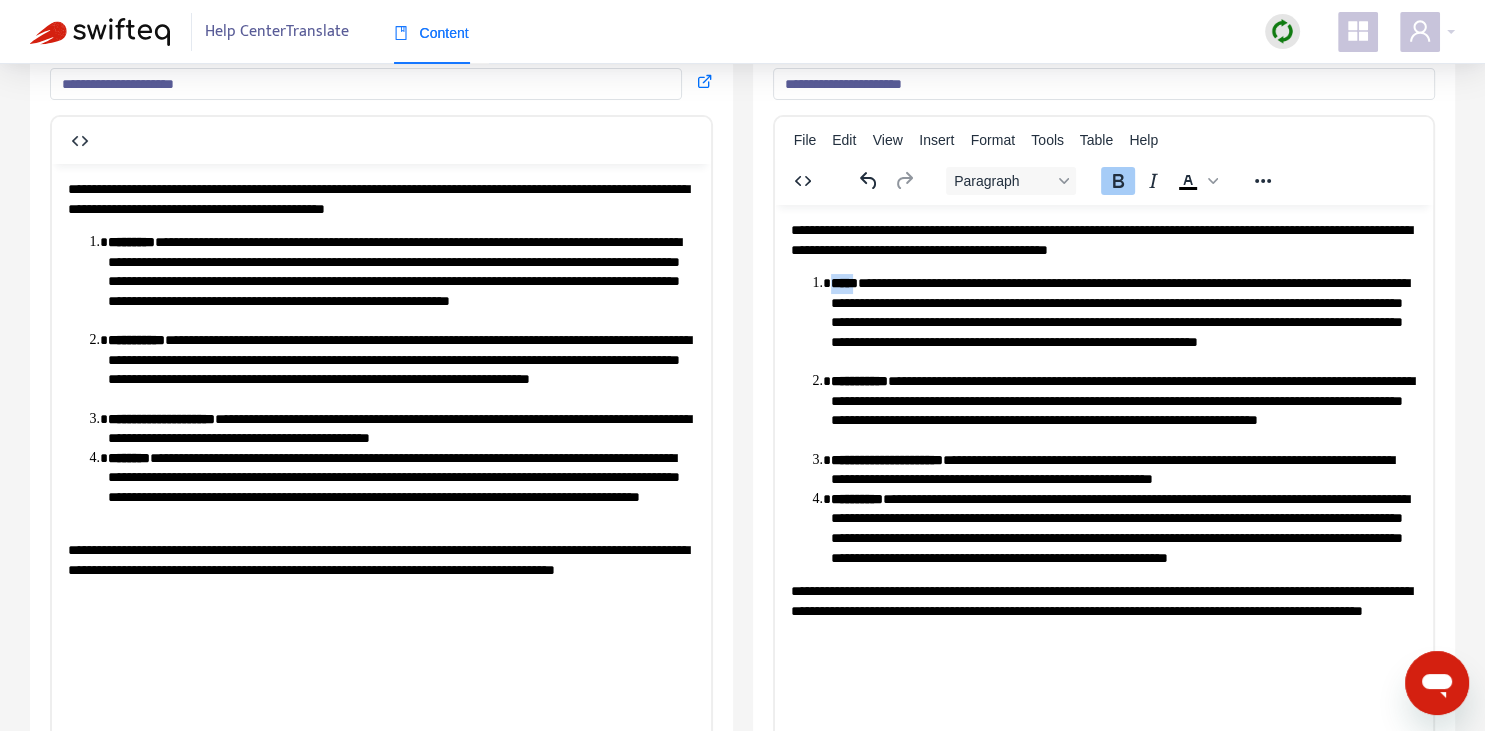 click on "*****" at bounding box center [843, 282] 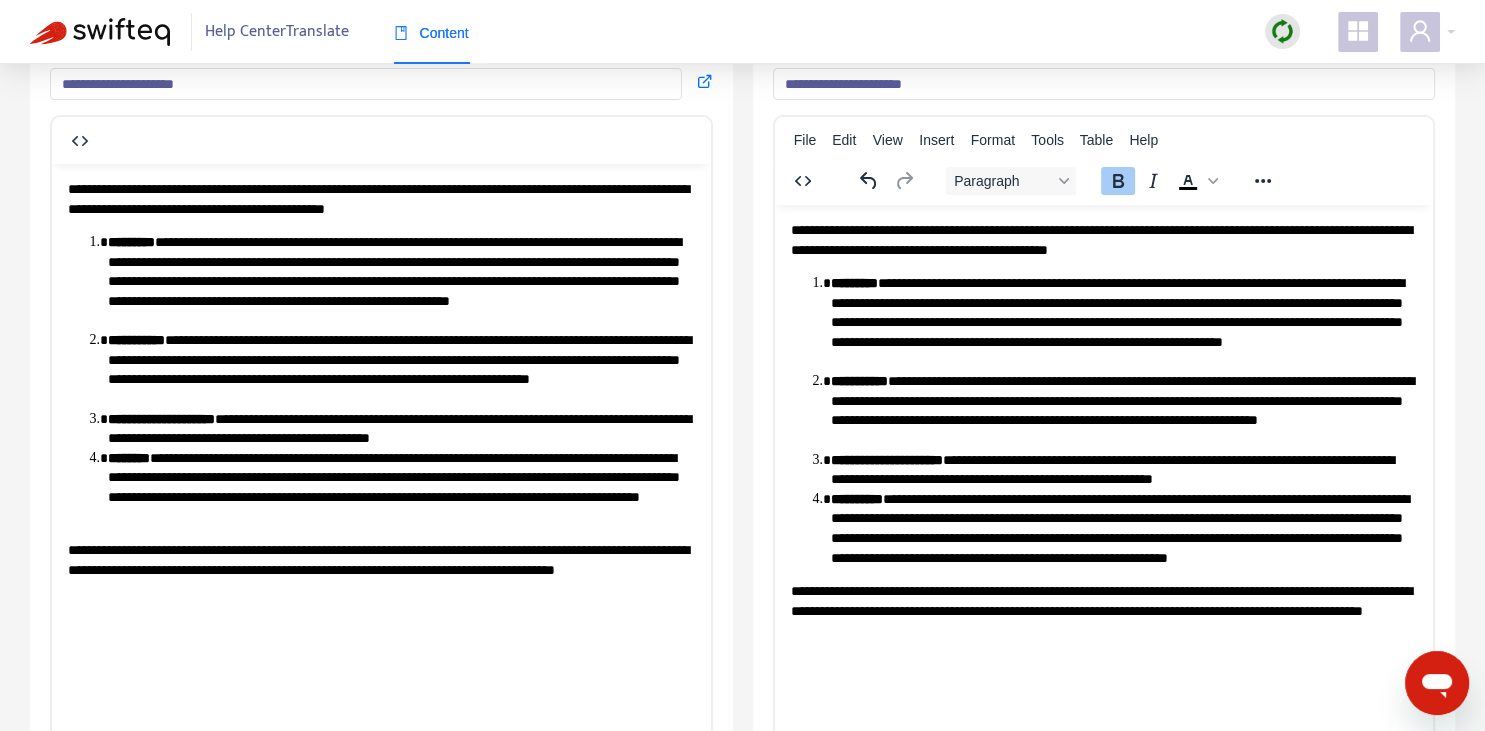 click on "**********" at bounding box center [1123, 322] 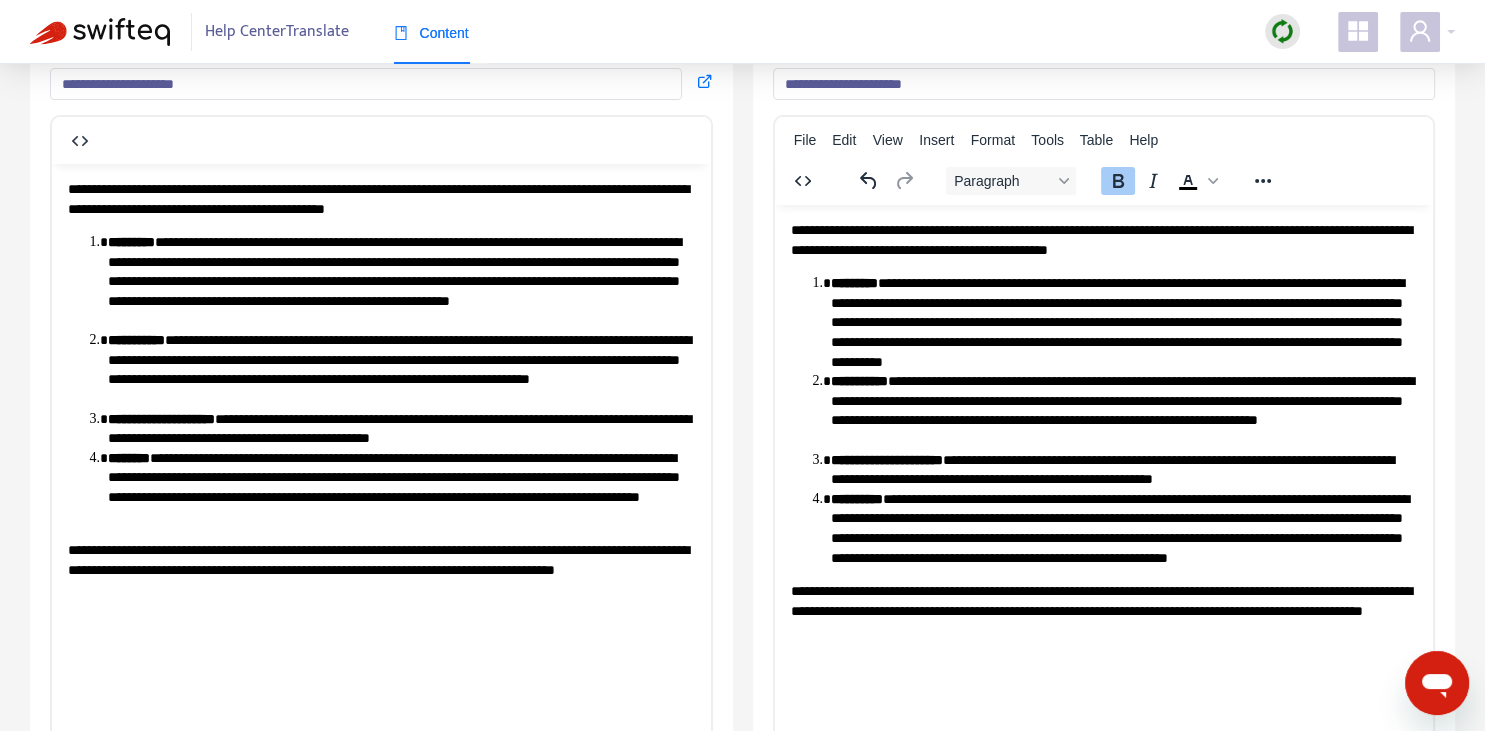 click on "**********" at bounding box center (858, 380) 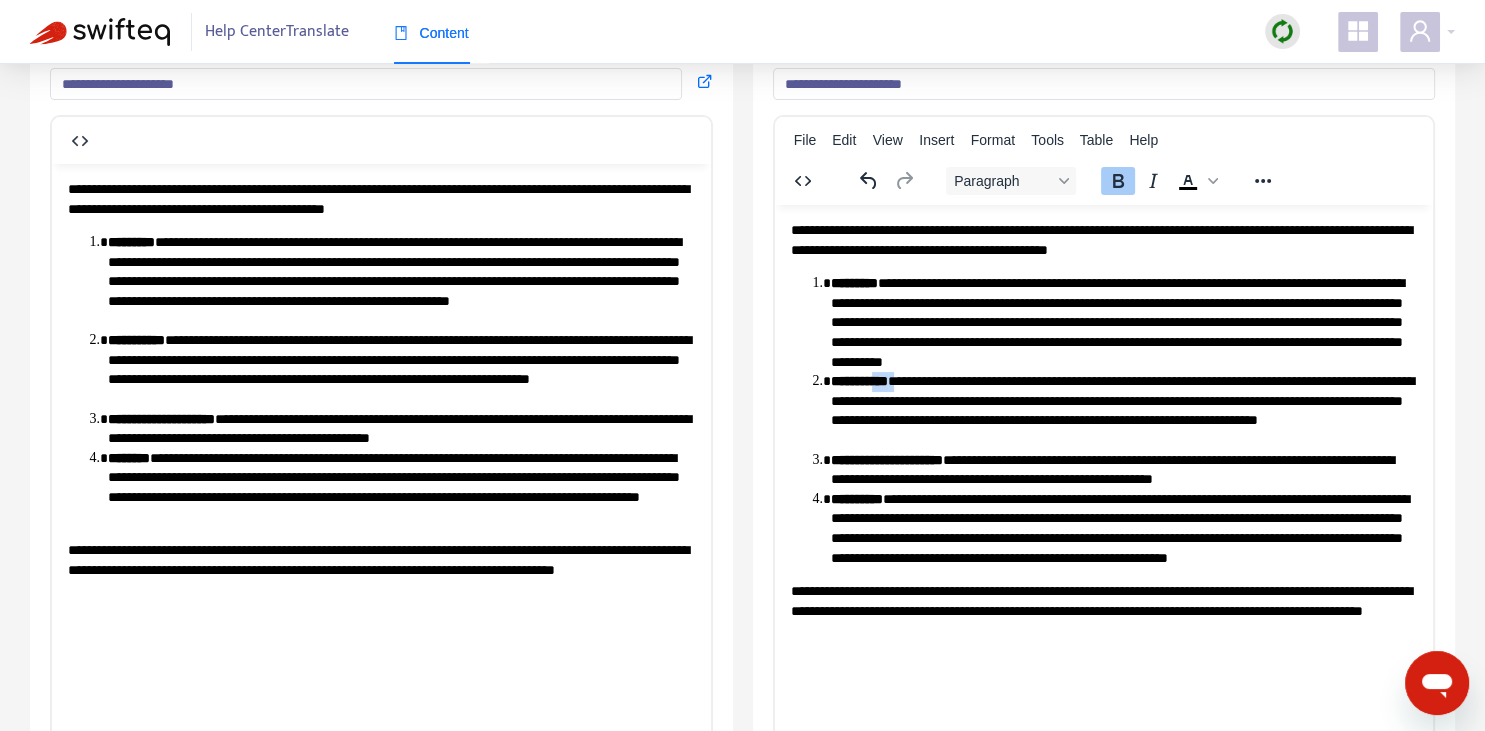 click on "**********" at bounding box center (858, 380) 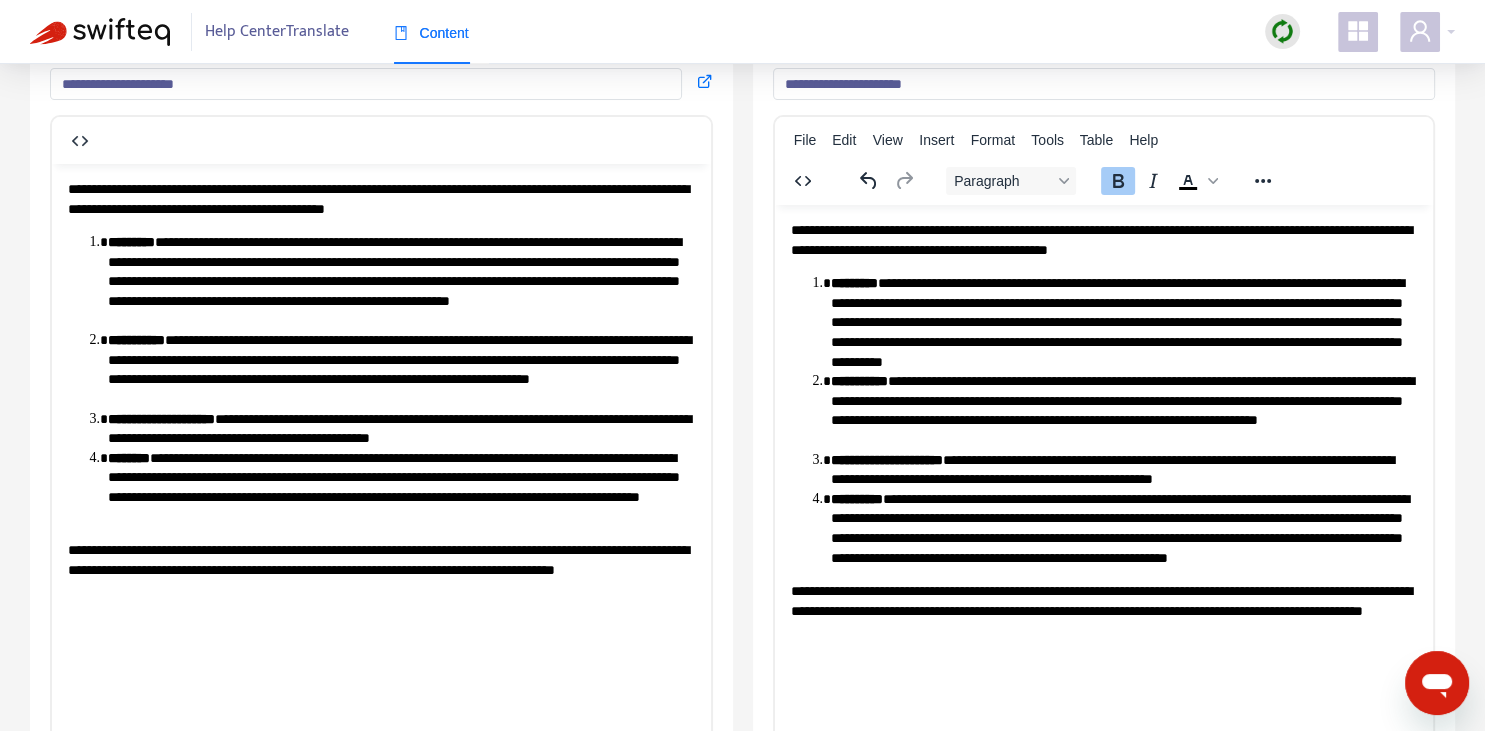 click on "**********" at bounding box center (858, 380) 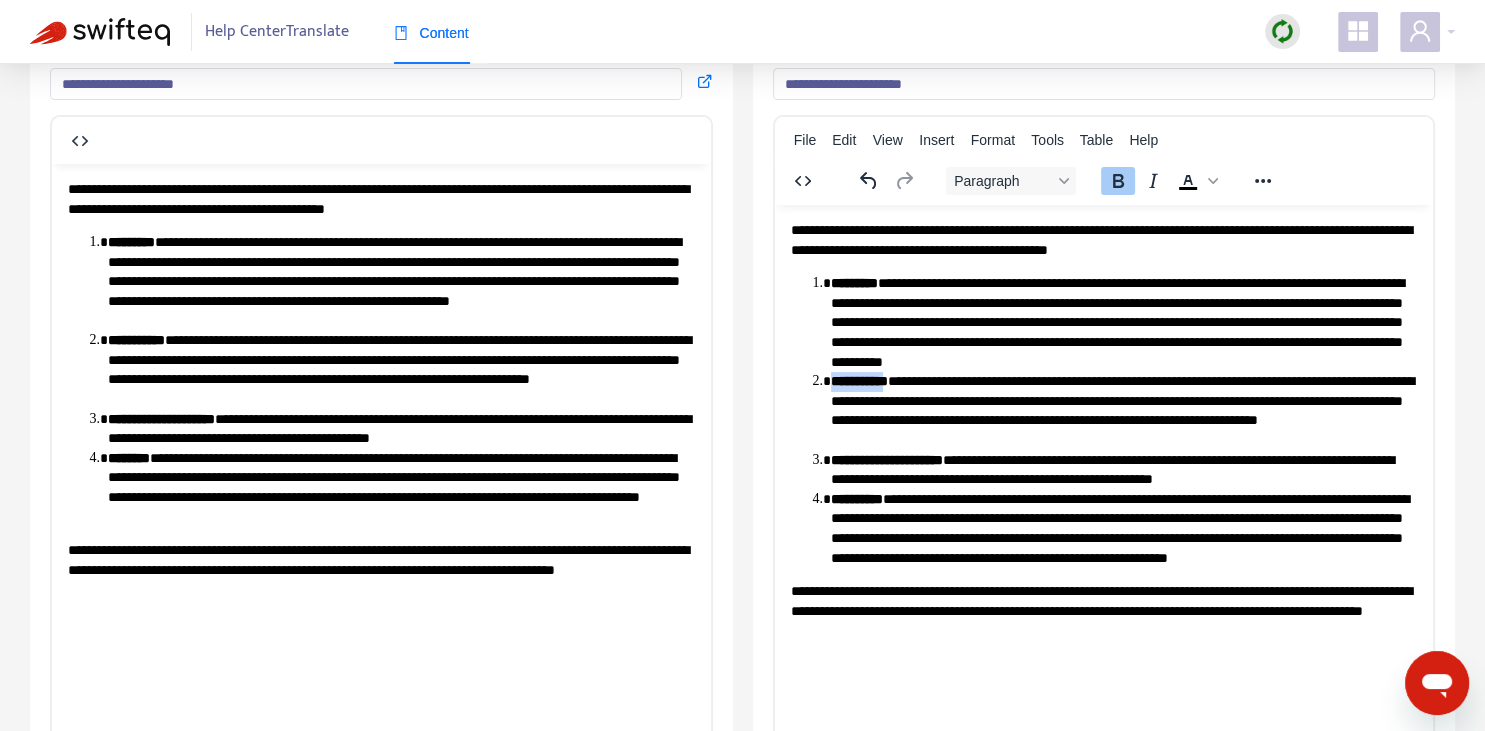click on "**********" at bounding box center [858, 380] 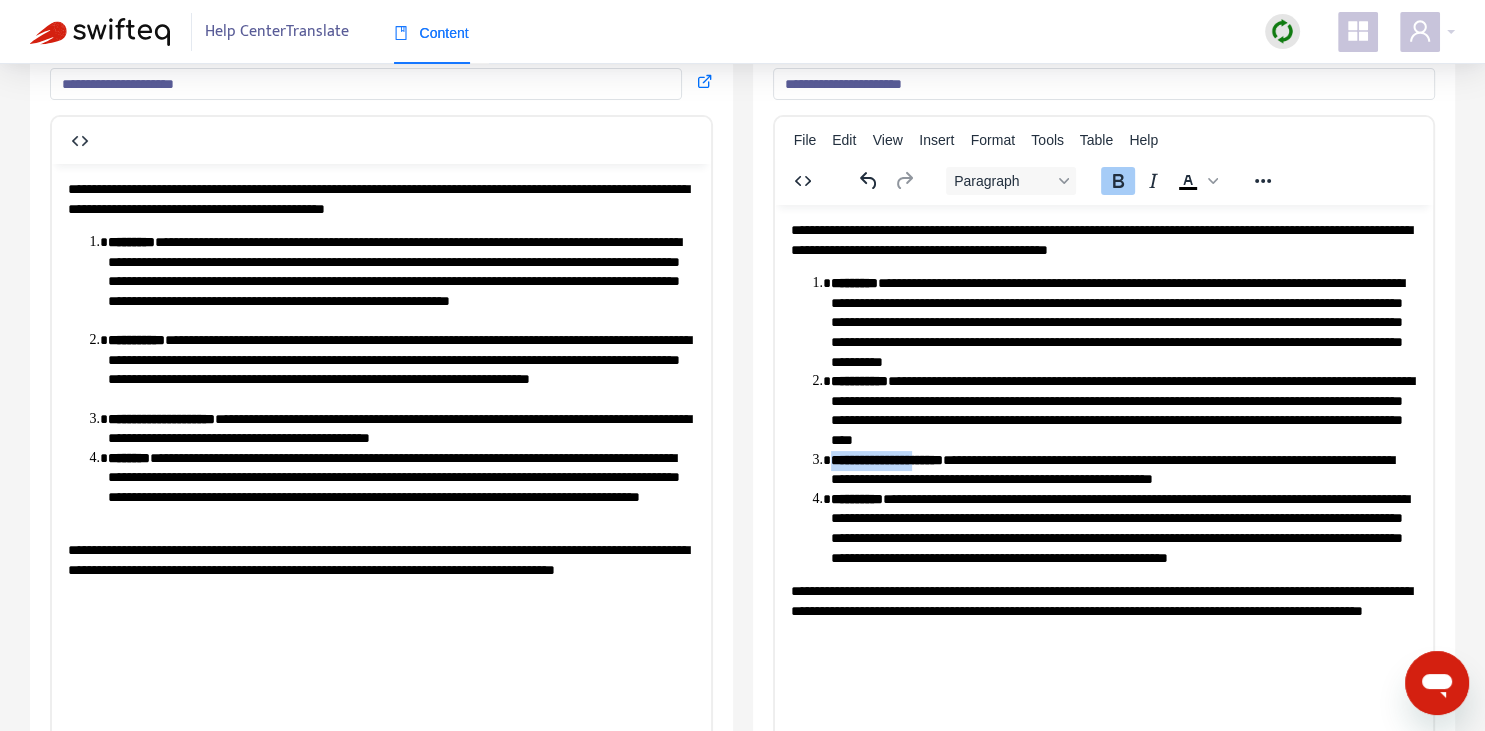 drag, startPoint x: 834, startPoint y: 454, endPoint x: 938, endPoint y: 457, distance: 104.04326 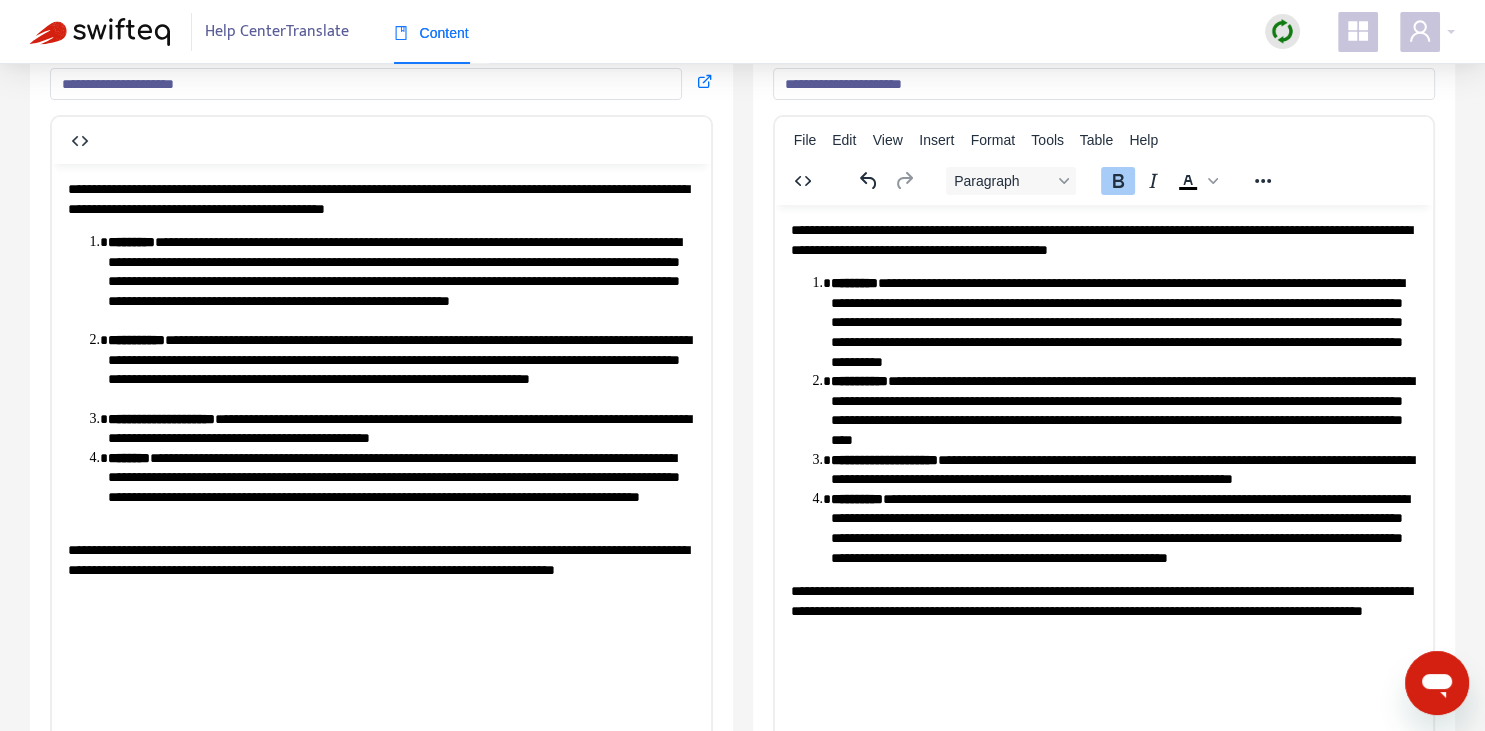 click on "**********" at bounding box center (856, 498) 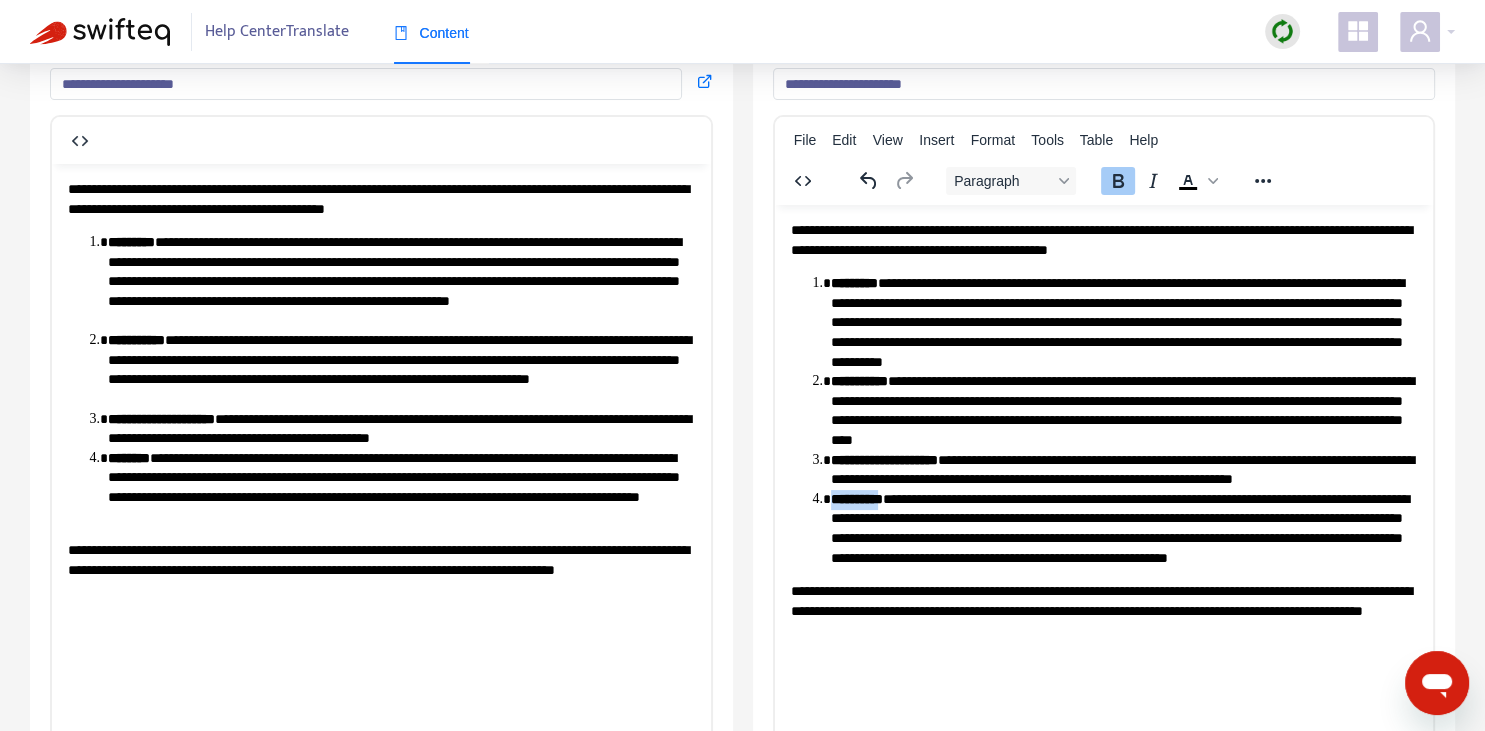 click on "**********" at bounding box center [856, 498] 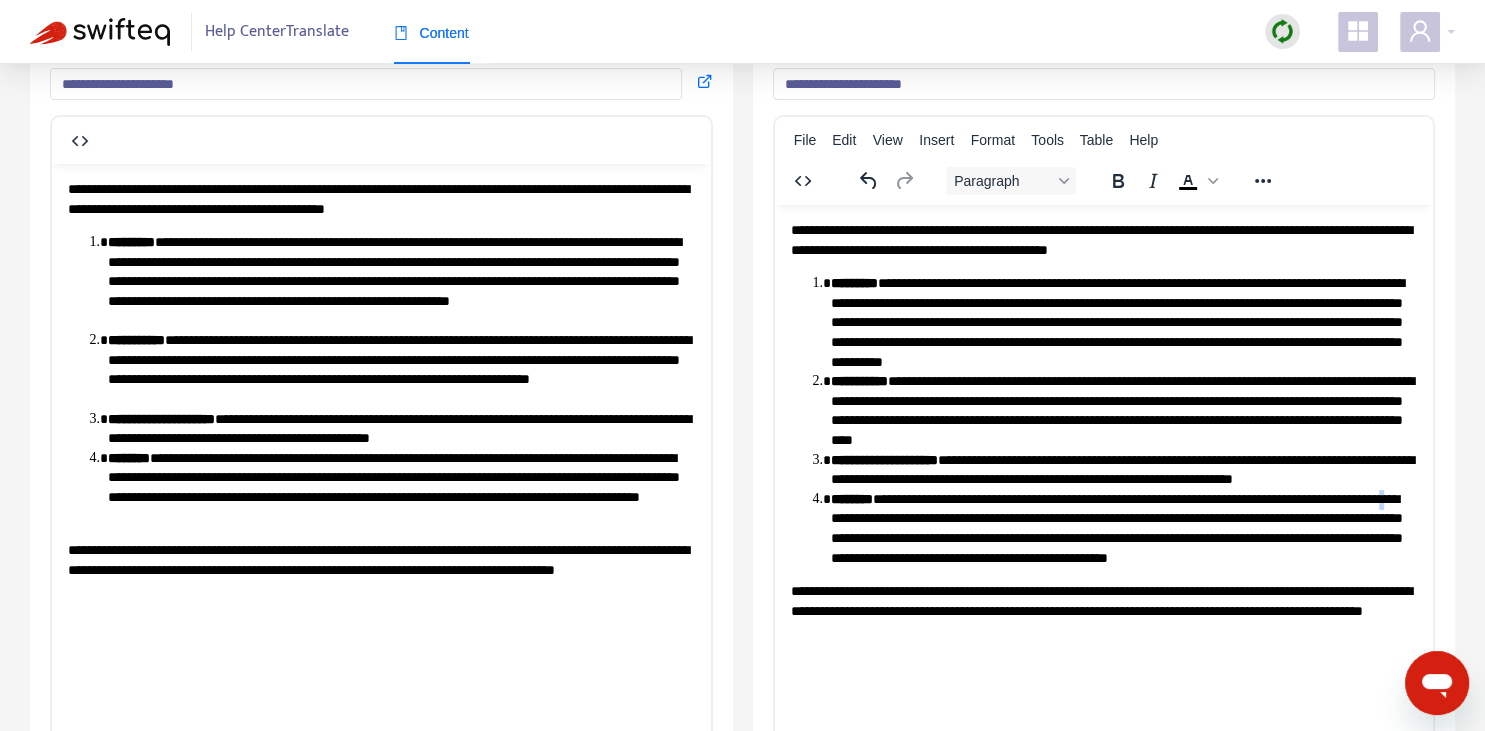 copy on "*" 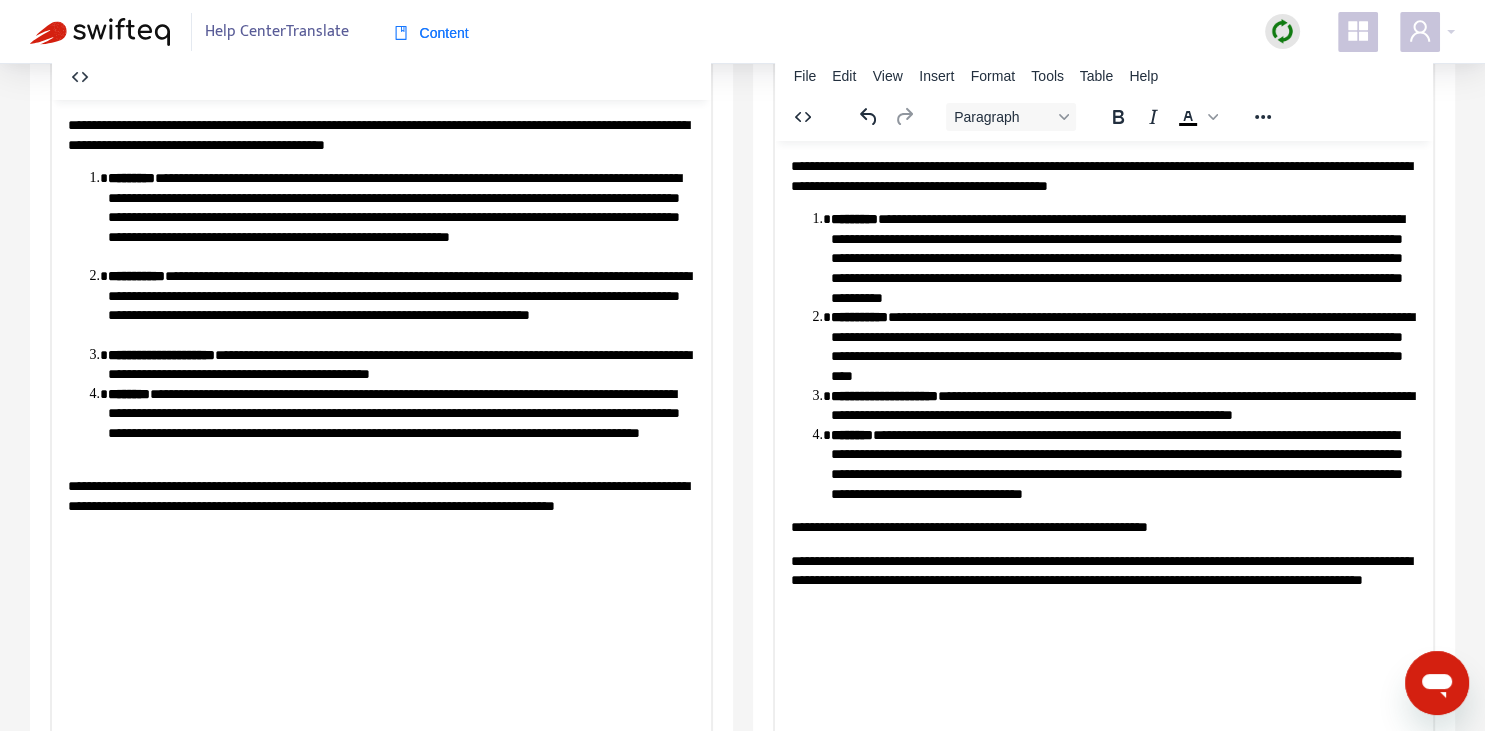 scroll, scrollTop: 281, scrollLeft: 0, axis: vertical 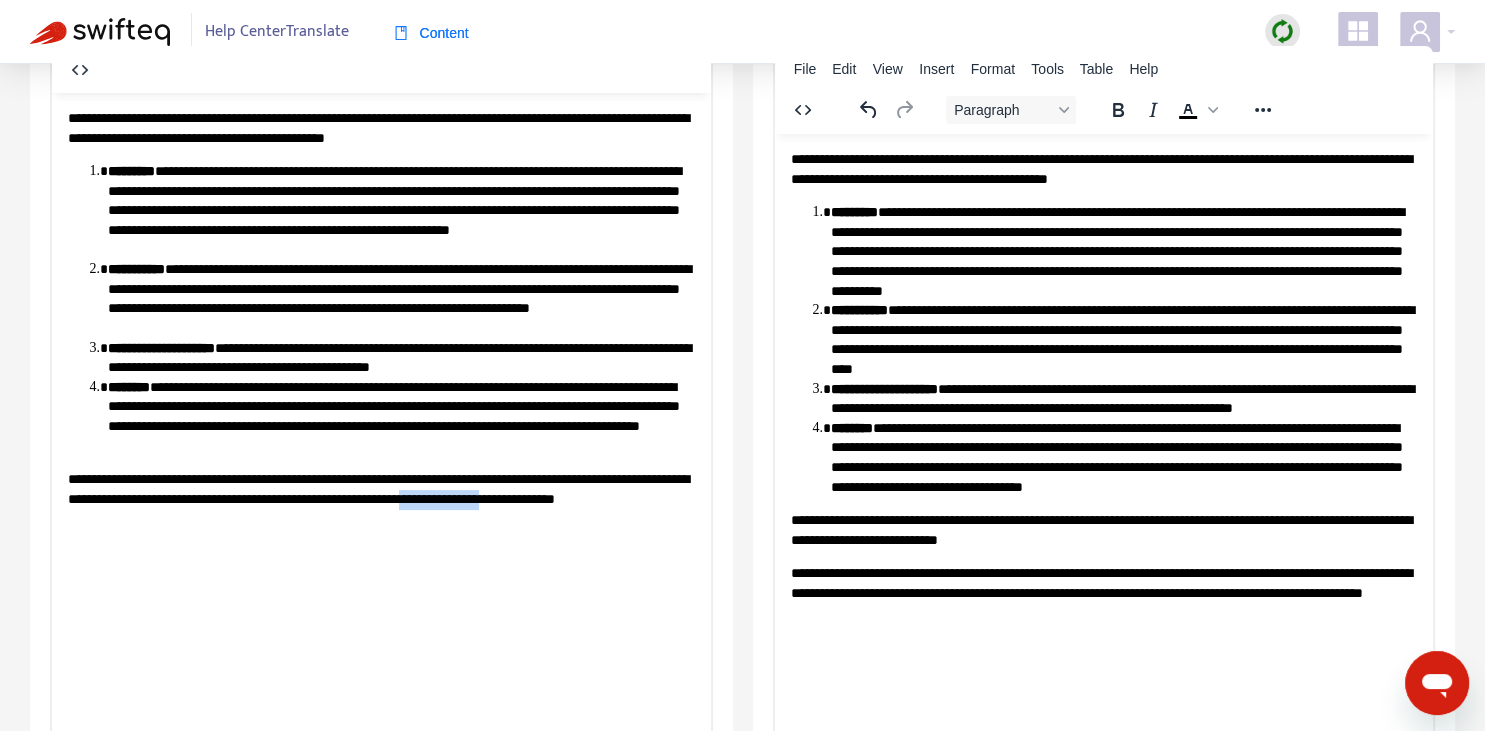 drag, startPoint x: 663, startPoint y: 494, endPoint x: 136, endPoint y: 517, distance: 527.50165 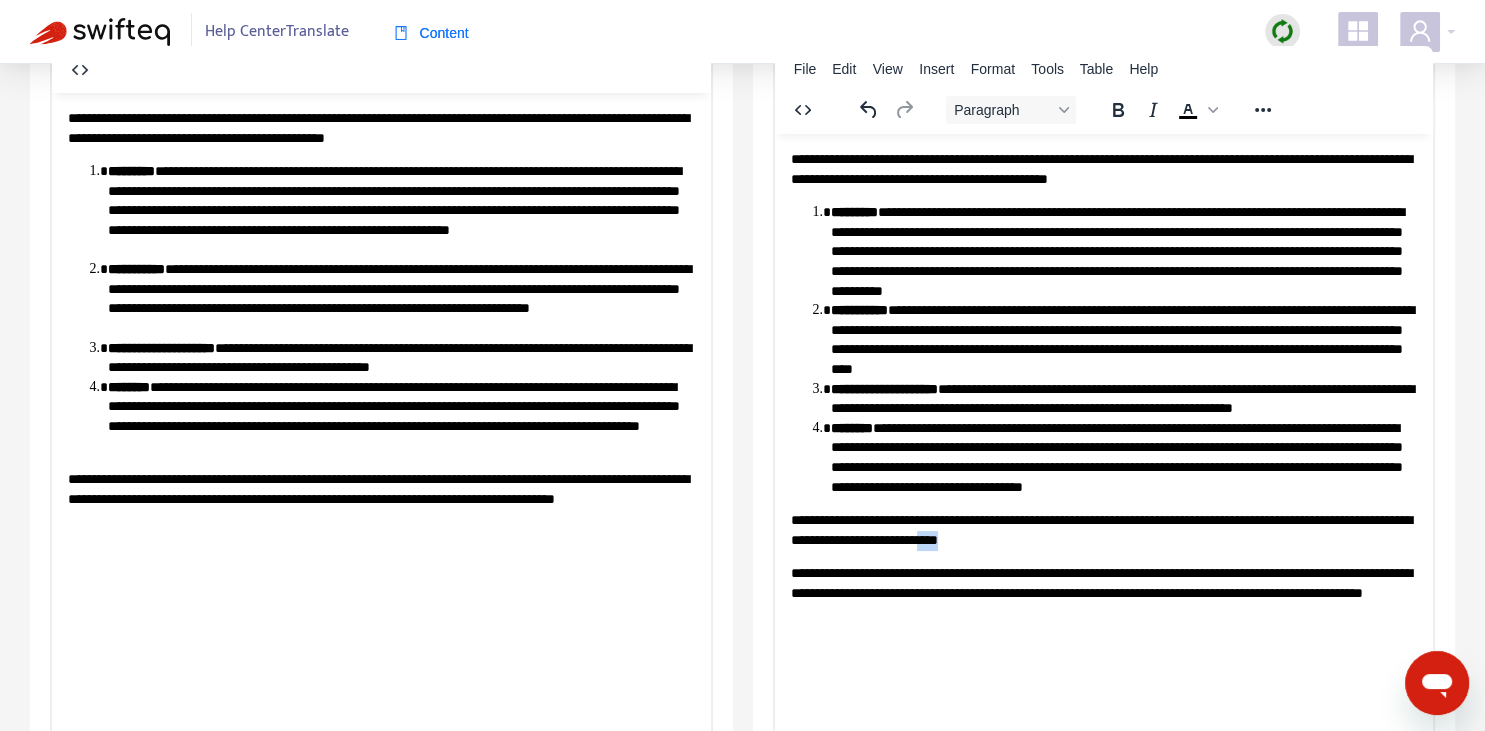 drag, startPoint x: 1081, startPoint y: 530, endPoint x: 1110, endPoint y: 536, distance: 29.614185 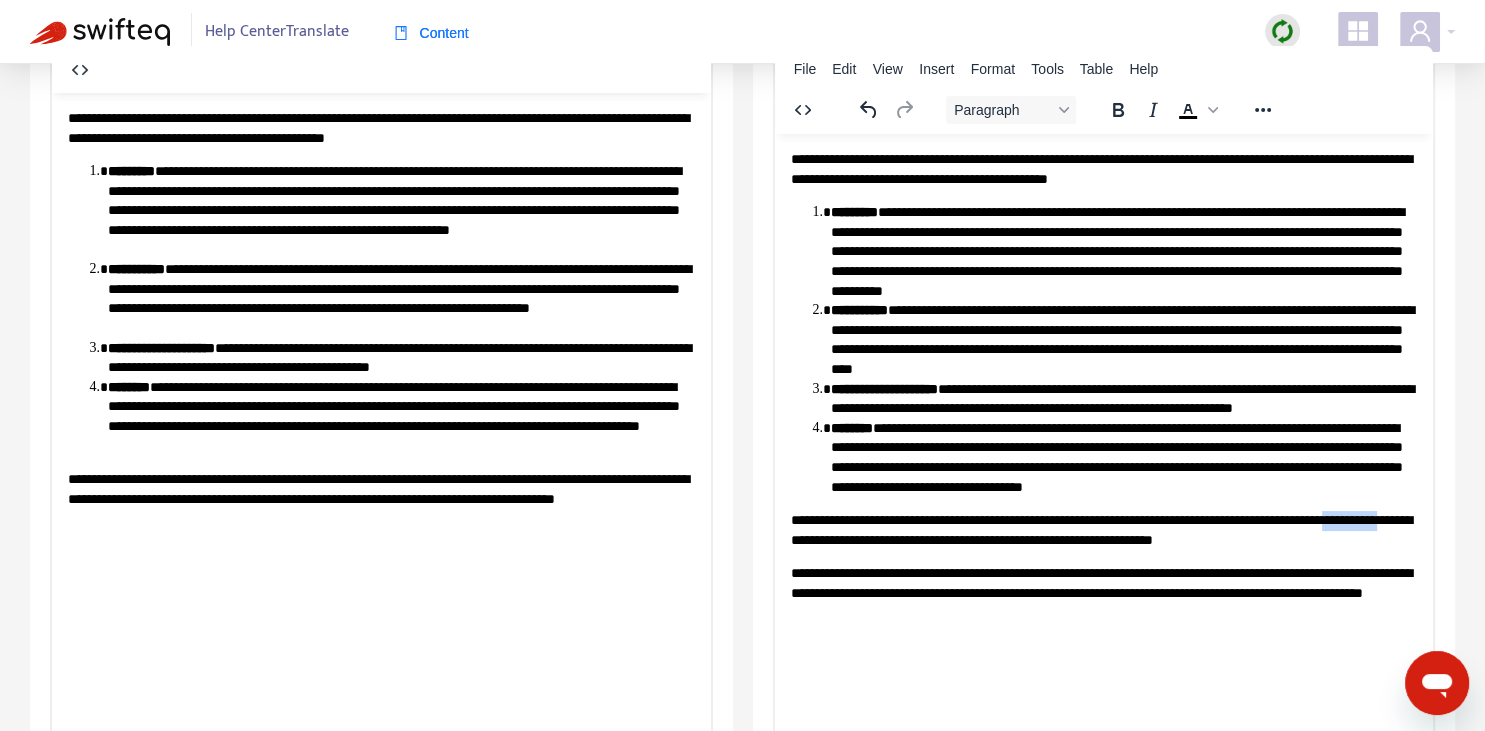 drag, startPoint x: 810, startPoint y: 539, endPoint x: 874, endPoint y: 539, distance: 64 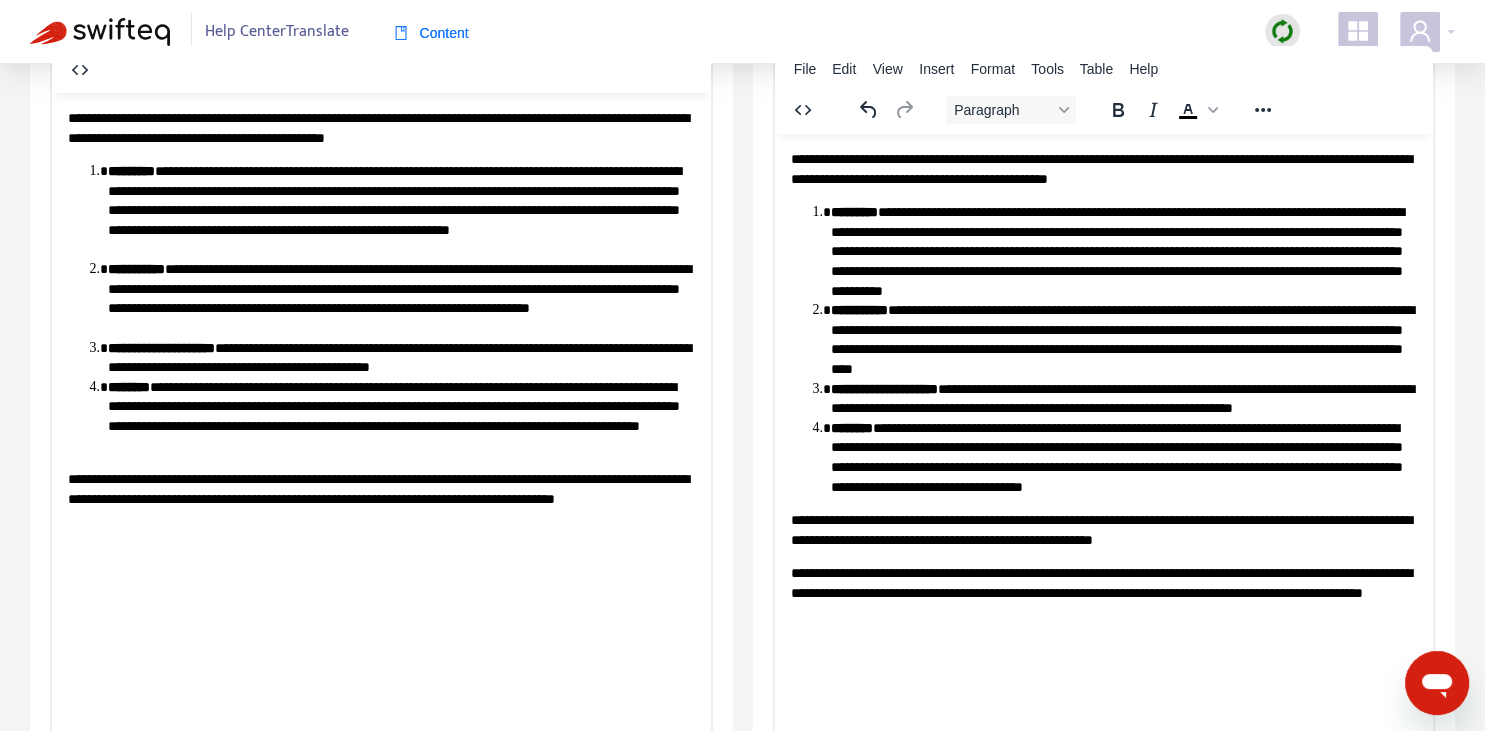 click on "**********" at bounding box center (1103, 385) 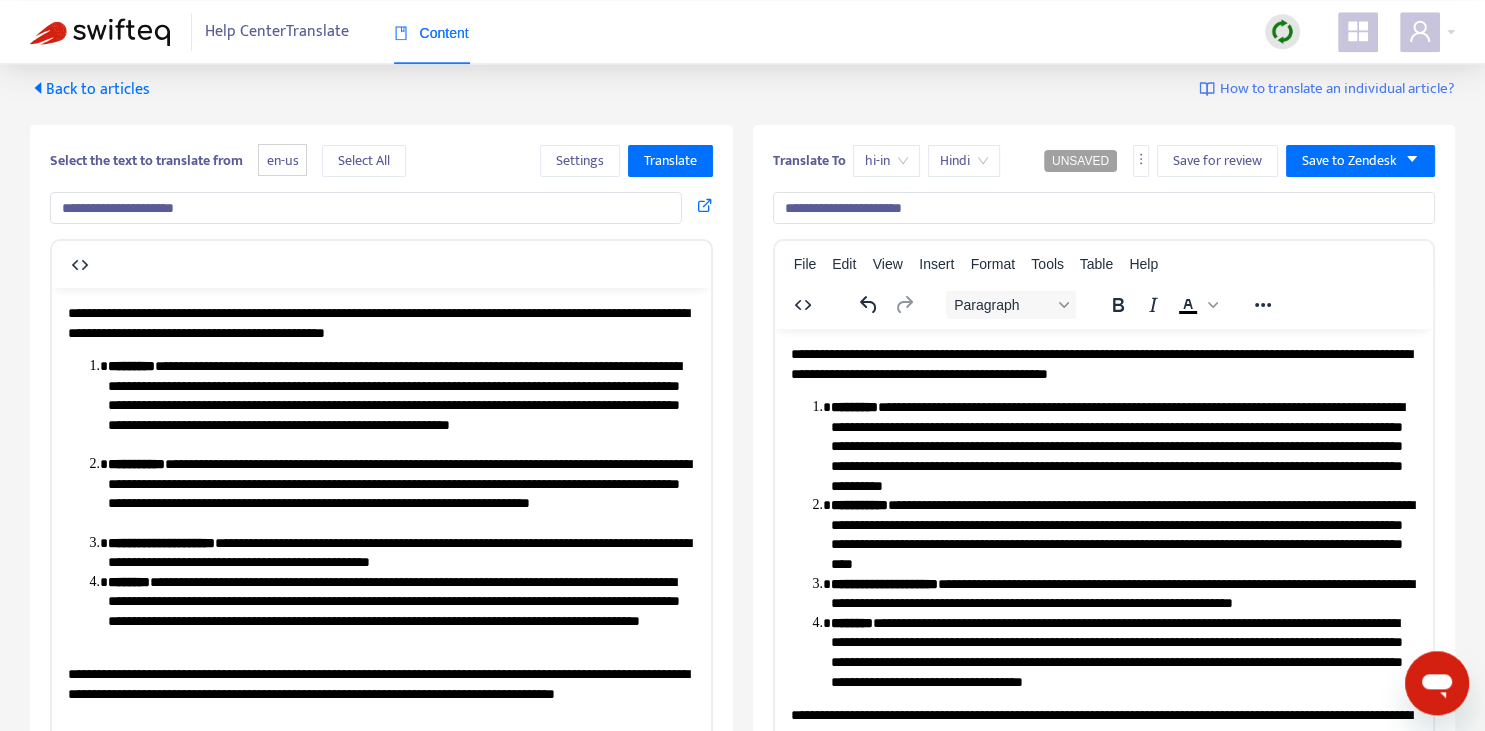 scroll, scrollTop: 0, scrollLeft: 0, axis: both 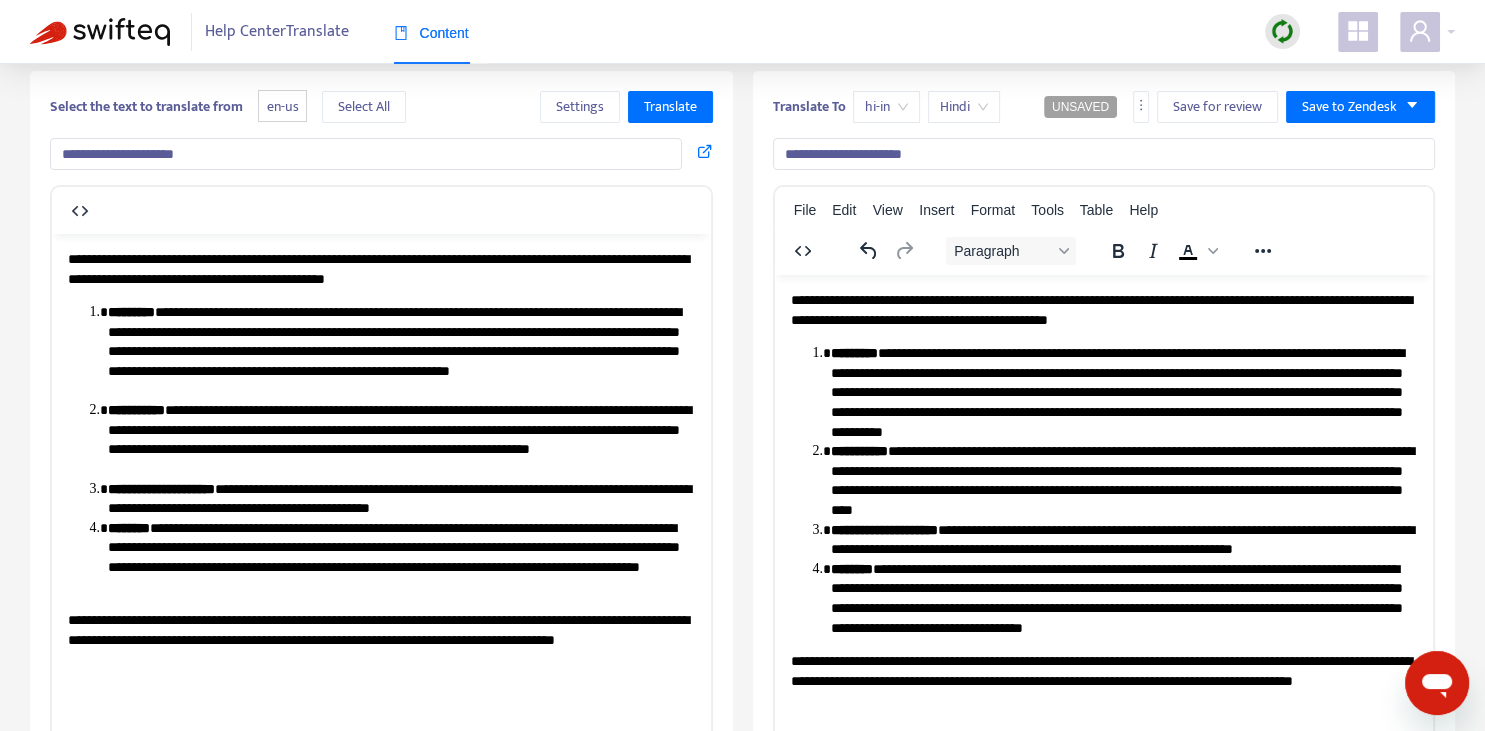 click on "**********" at bounding box center [1123, 392] 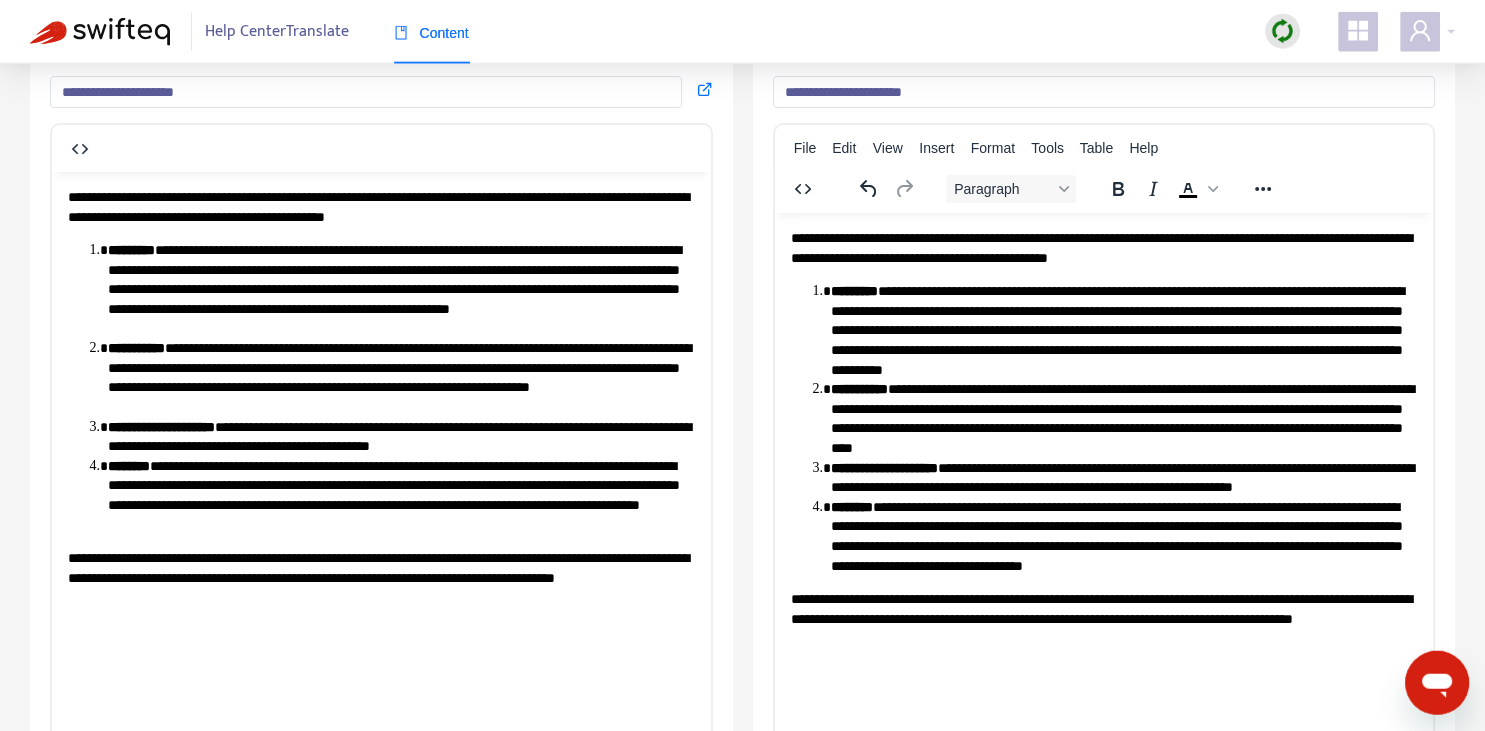 scroll, scrollTop: 140, scrollLeft: 0, axis: vertical 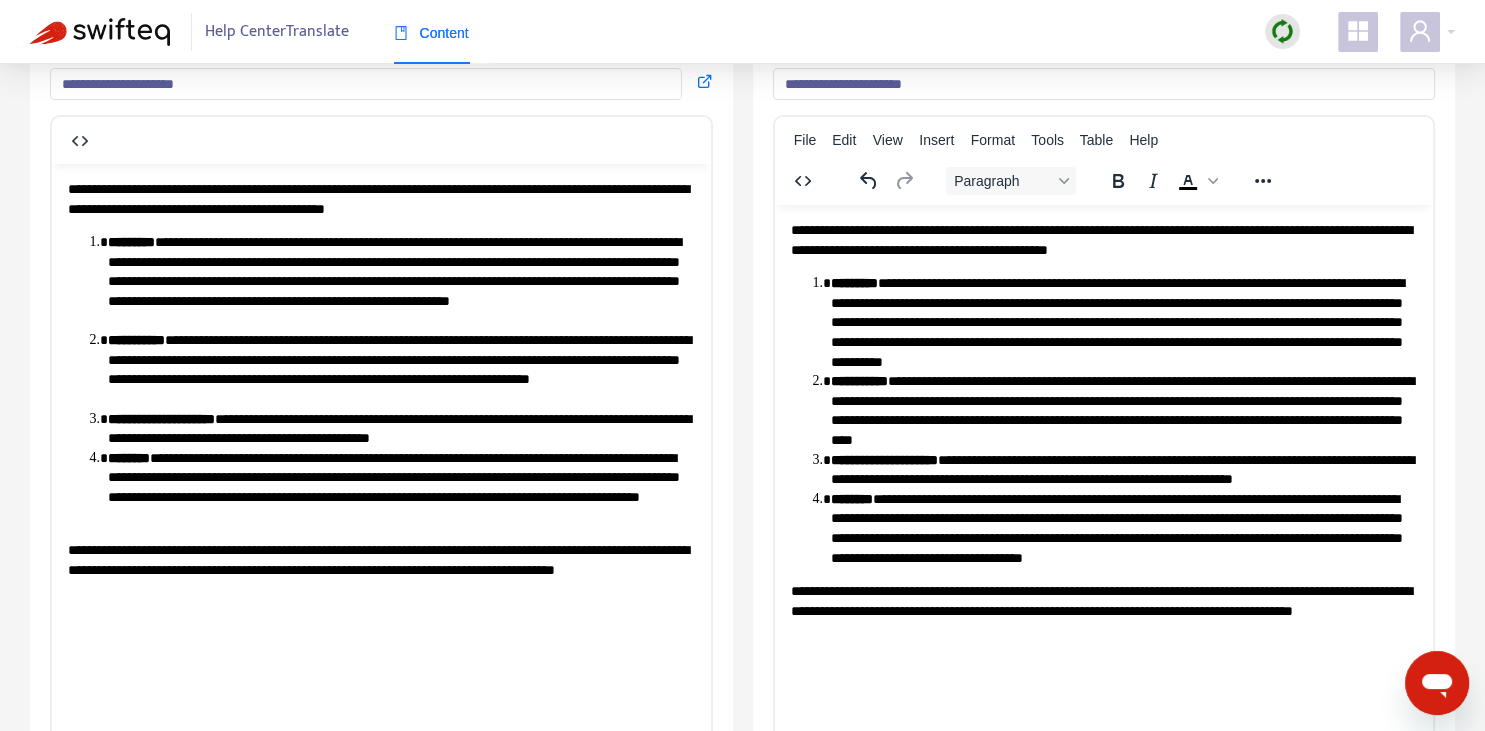 click on "**********" at bounding box center [1123, 322] 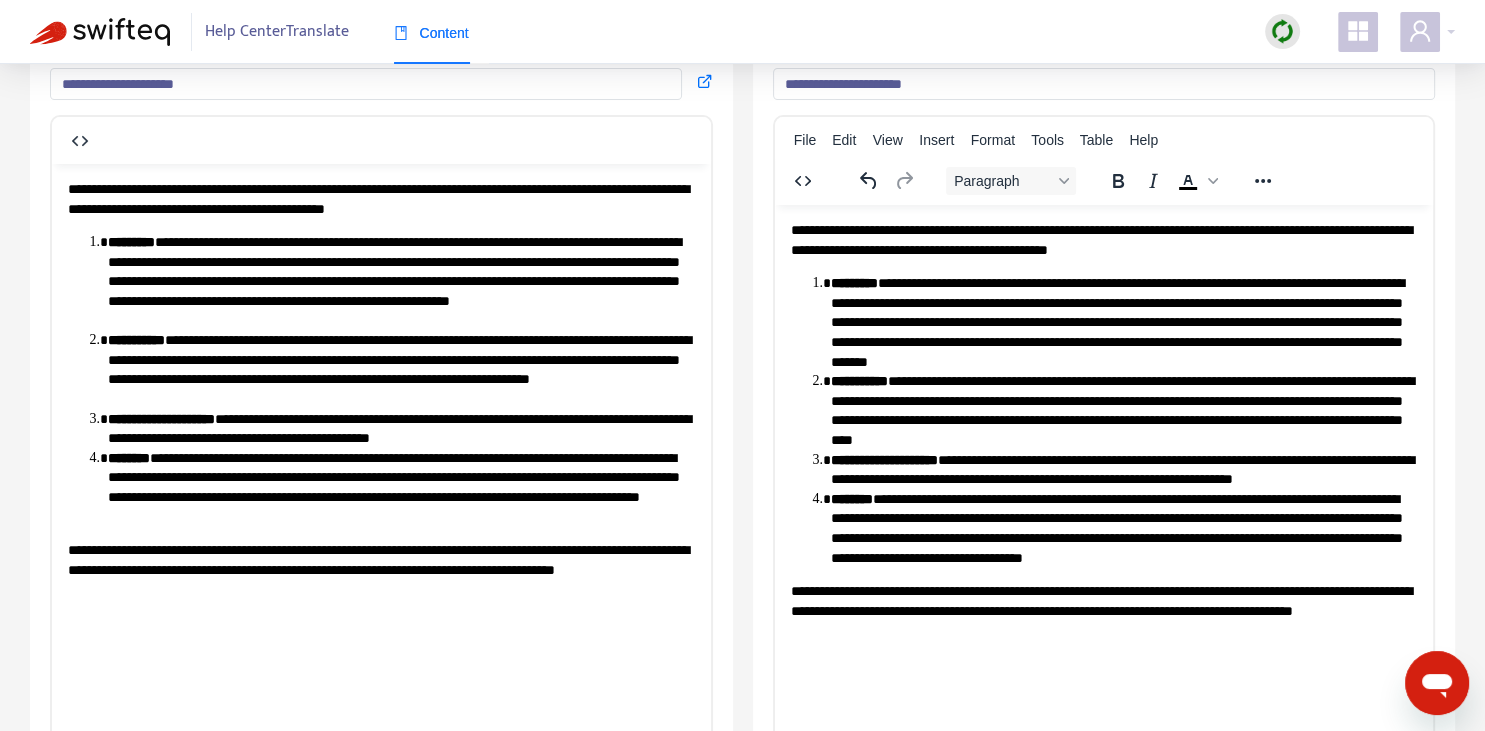 scroll, scrollTop: 281, scrollLeft: 0, axis: vertical 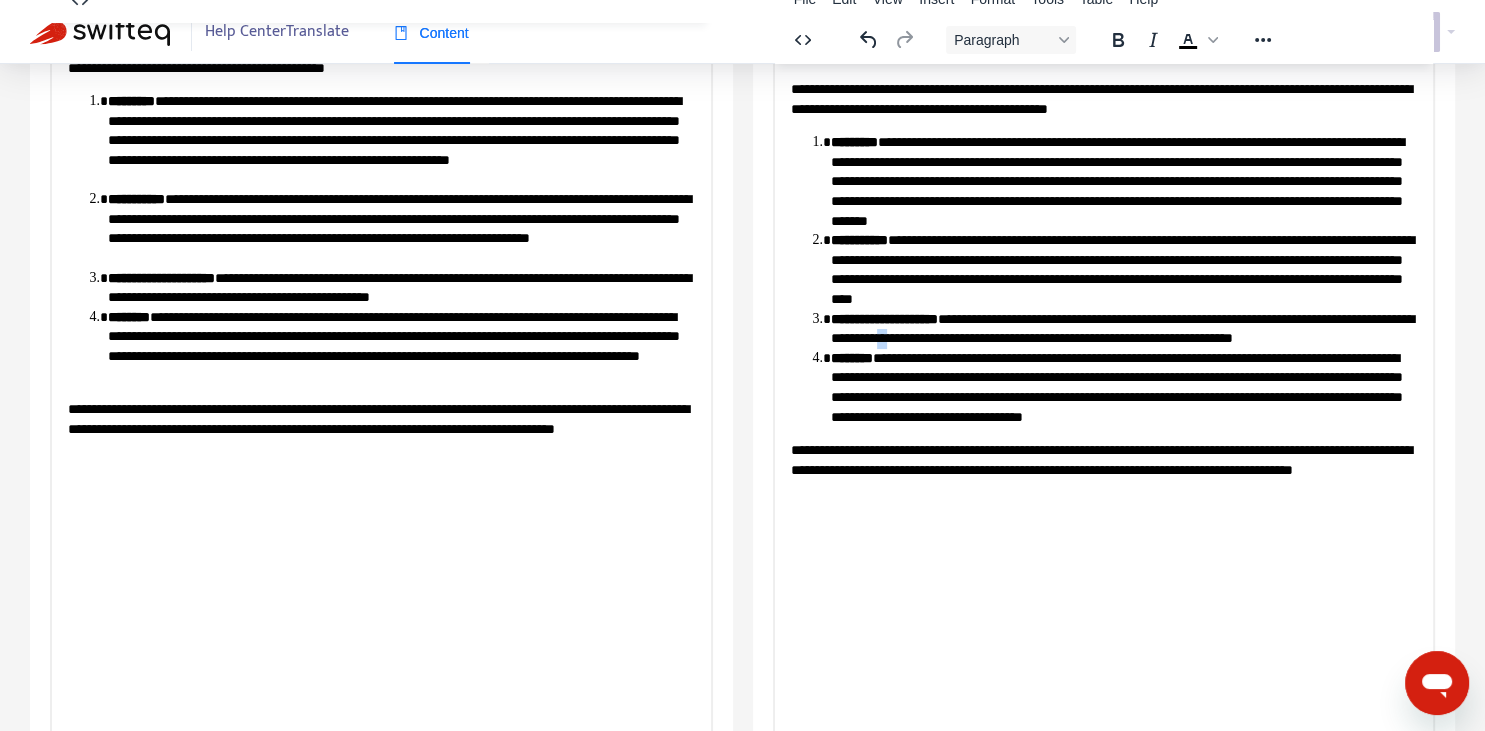 click on "**********" at bounding box center (1123, 328) 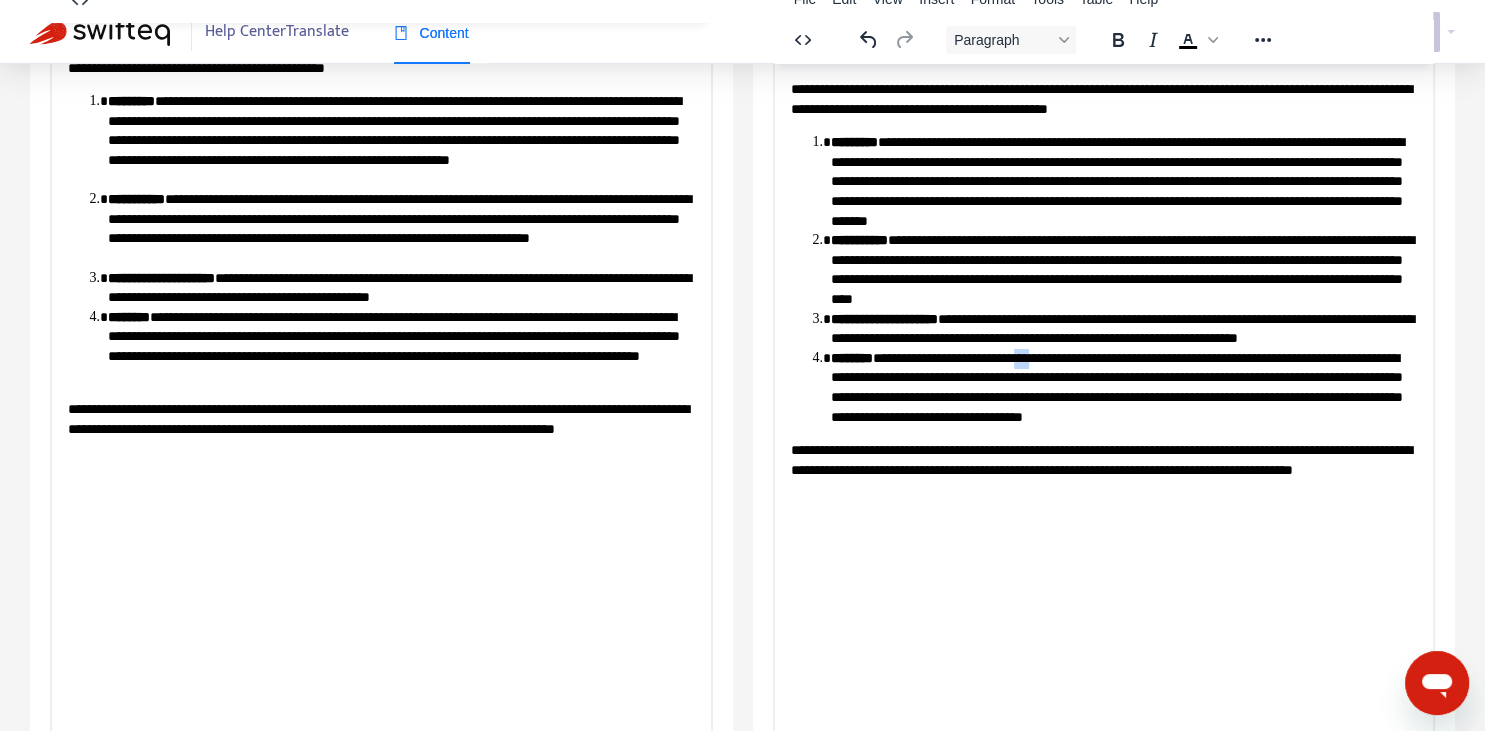 drag, startPoint x: 1050, startPoint y: 357, endPoint x: 1082, endPoint y: 357, distance: 32 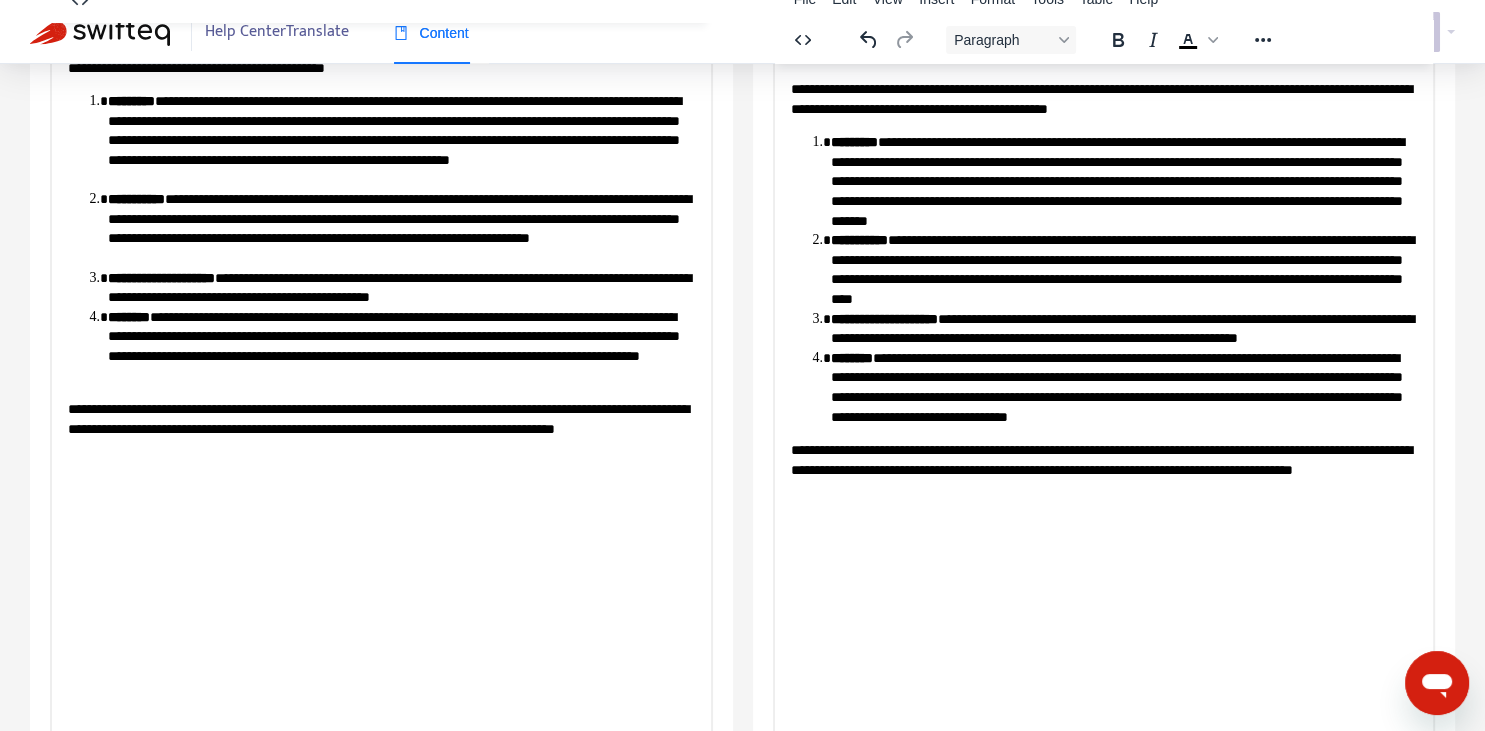 click on "**********" at bounding box center (1123, 387) 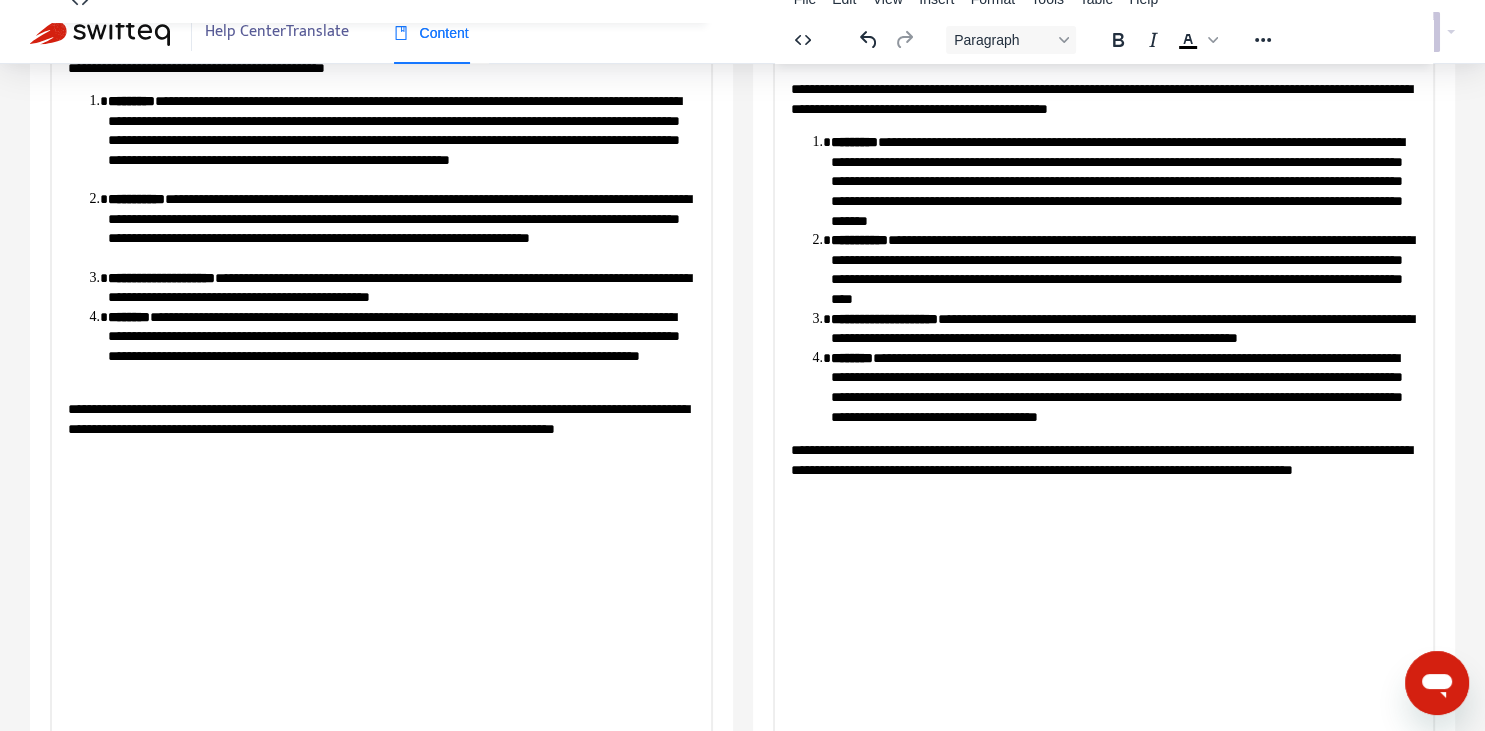 click on "**********" at bounding box center (1123, 387) 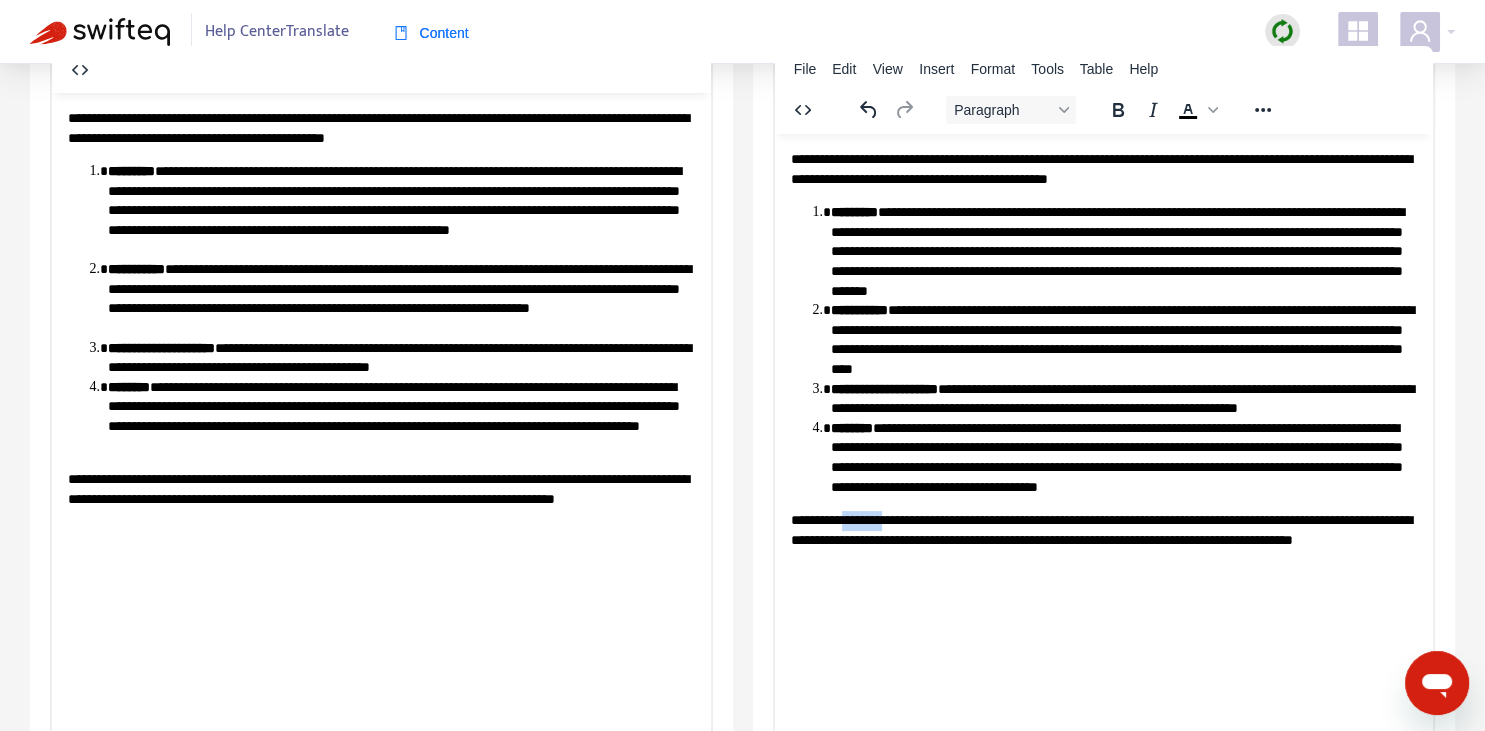 drag, startPoint x: 859, startPoint y: 522, endPoint x: 913, endPoint y: 528, distance: 54.33231 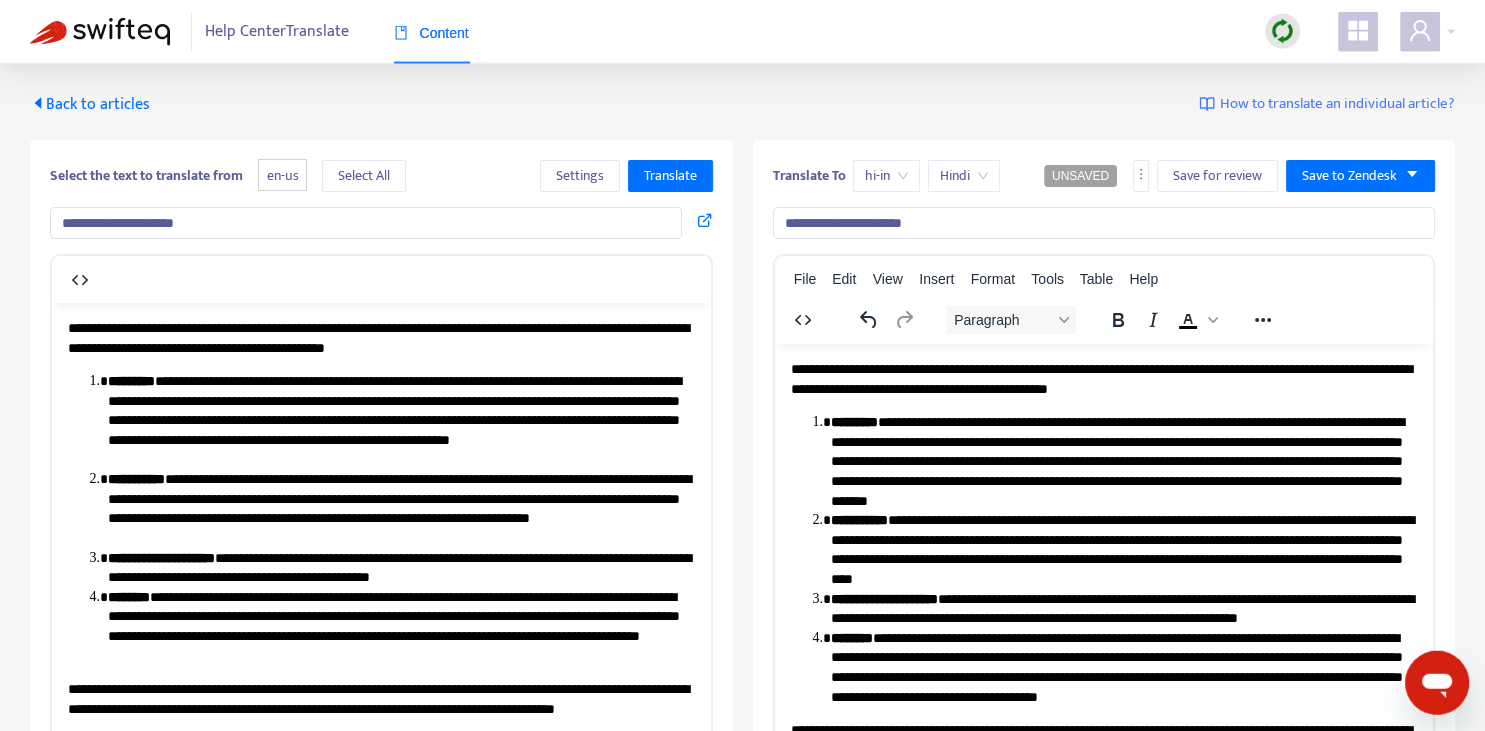 scroll, scrollTop: 0, scrollLeft: 0, axis: both 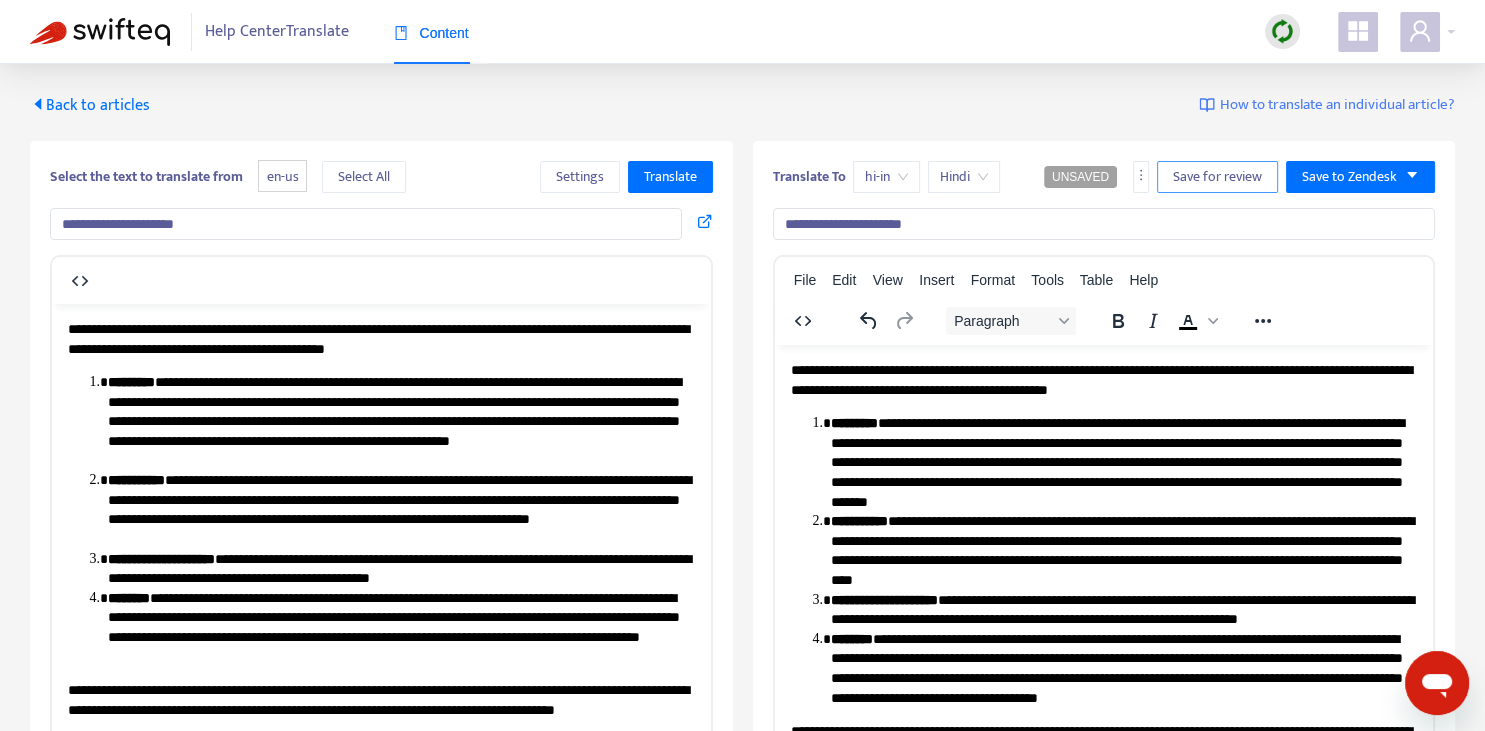 click on "Save for review" at bounding box center [1217, 177] 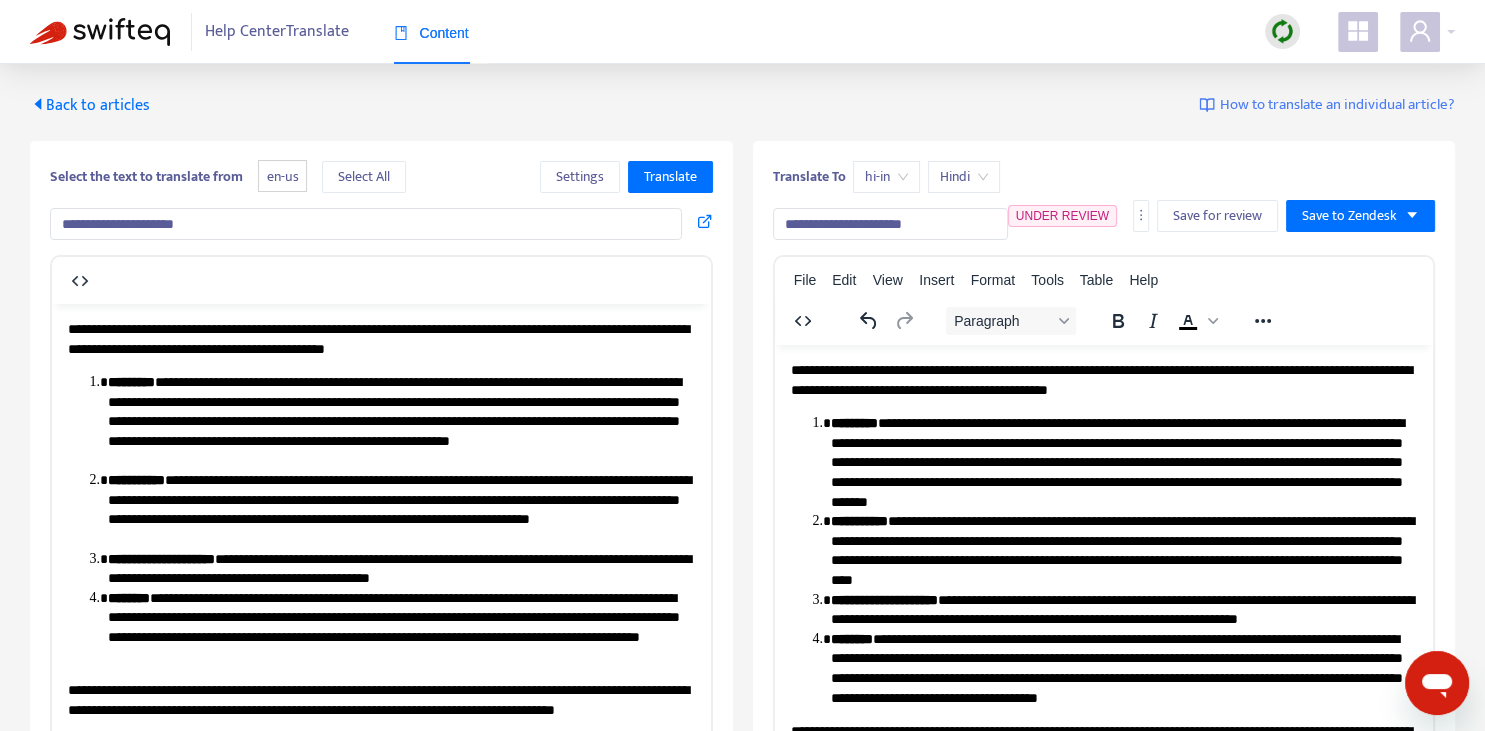click on "Back to articles" at bounding box center (90, 105) 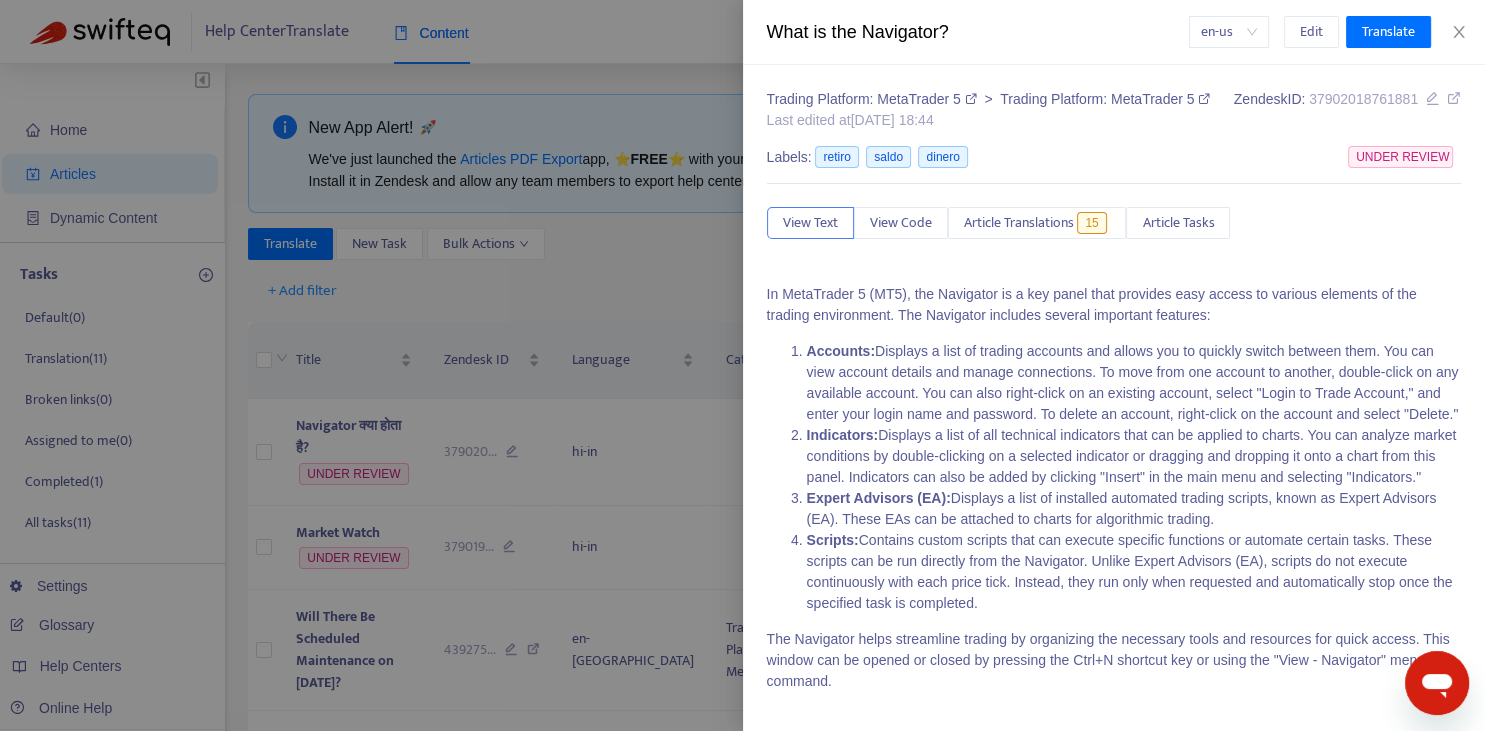 click at bounding box center [742, 365] 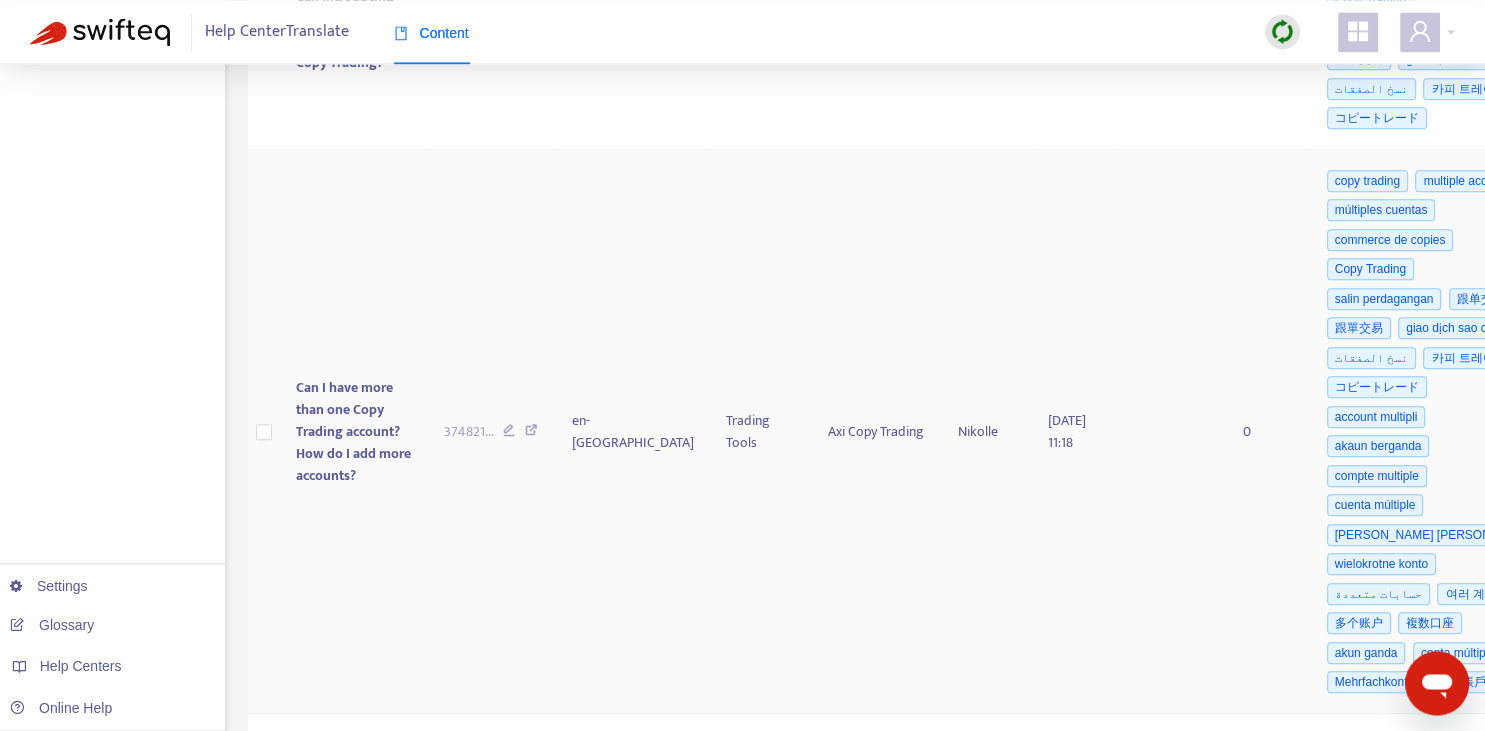 scroll, scrollTop: 1760, scrollLeft: 0, axis: vertical 